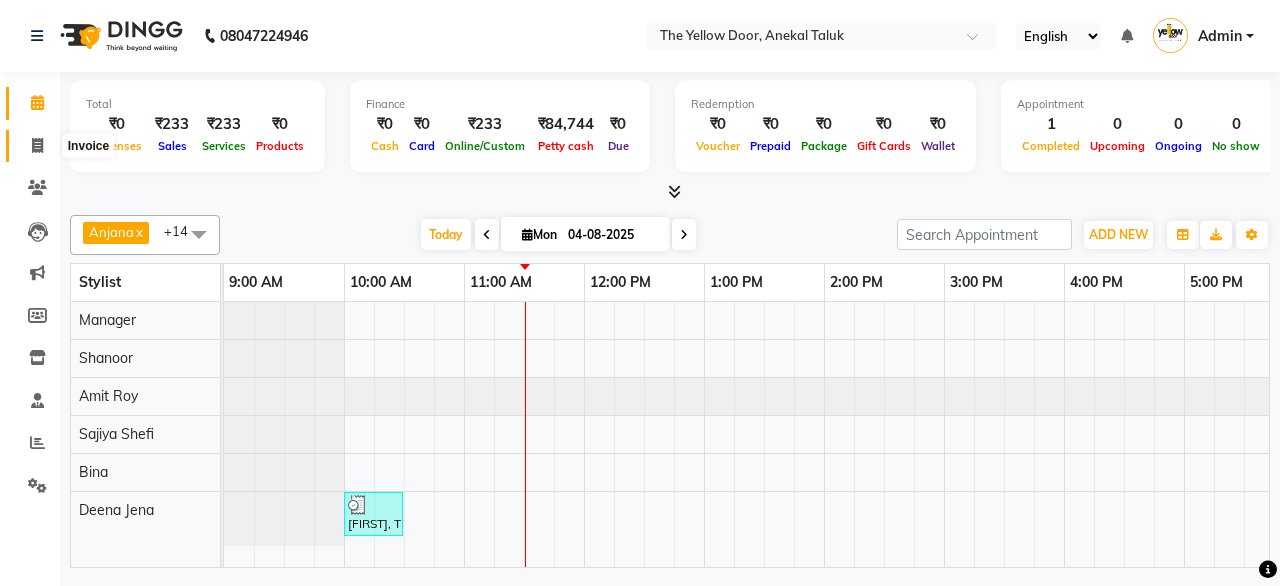 scroll, scrollTop: 0, scrollLeft: 0, axis: both 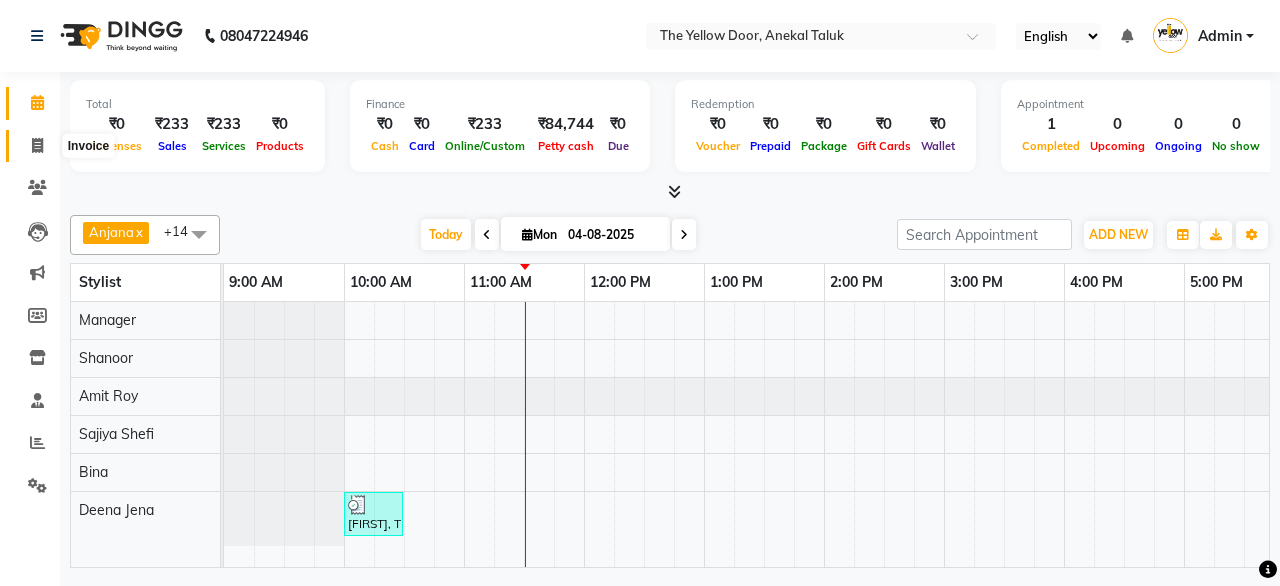 click 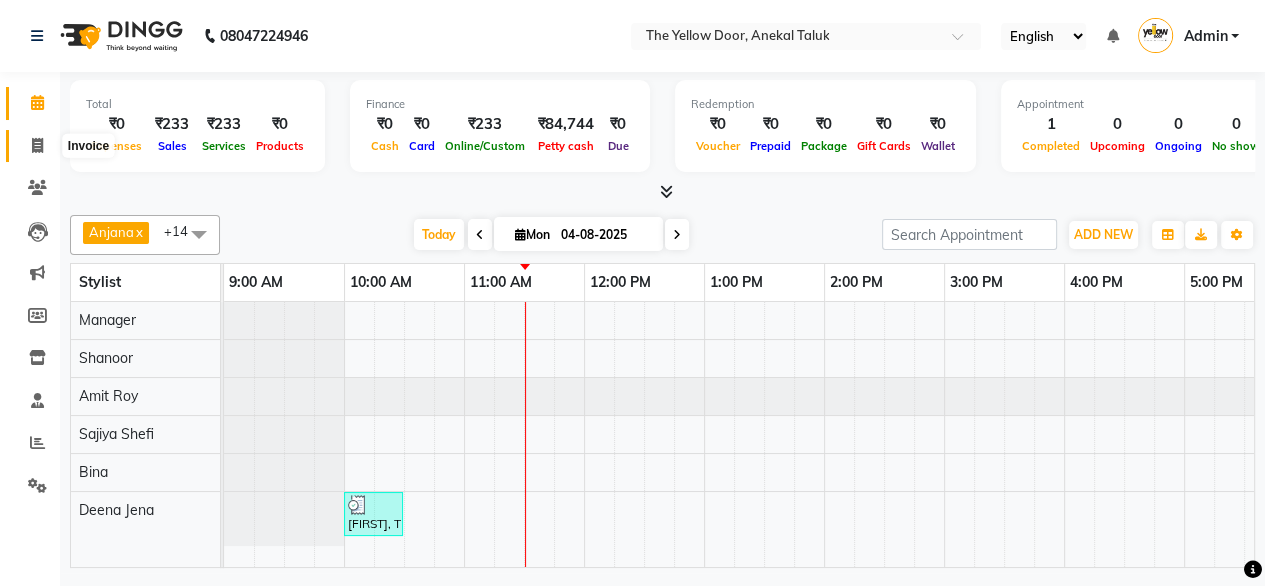 select on "service" 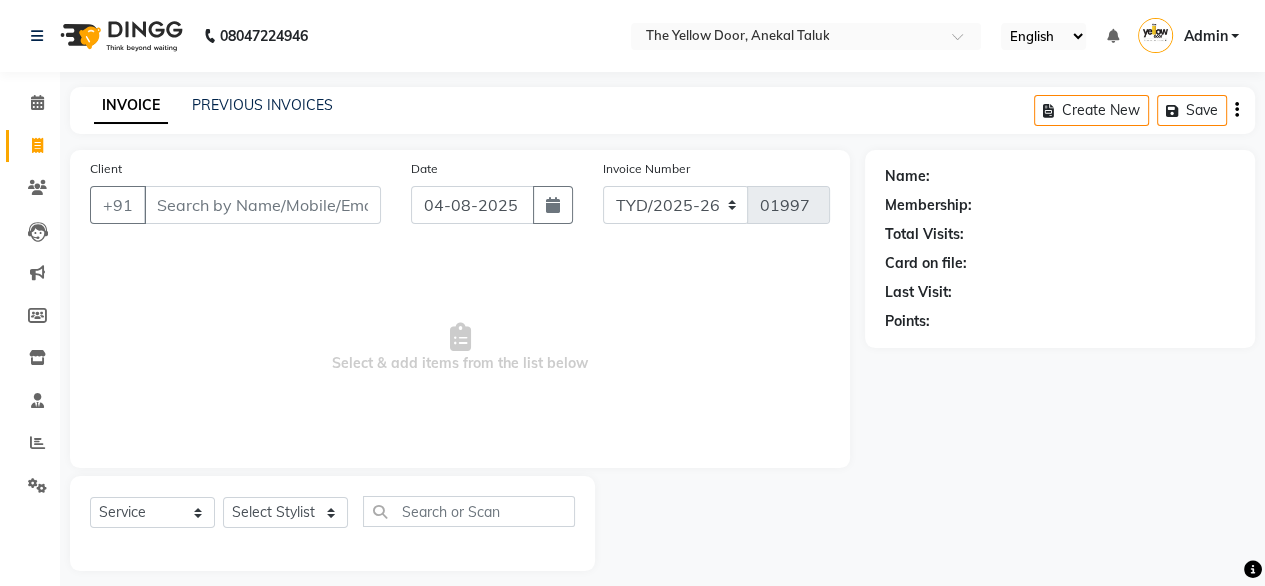 click on "Select & add items from the list below" at bounding box center (460, 348) 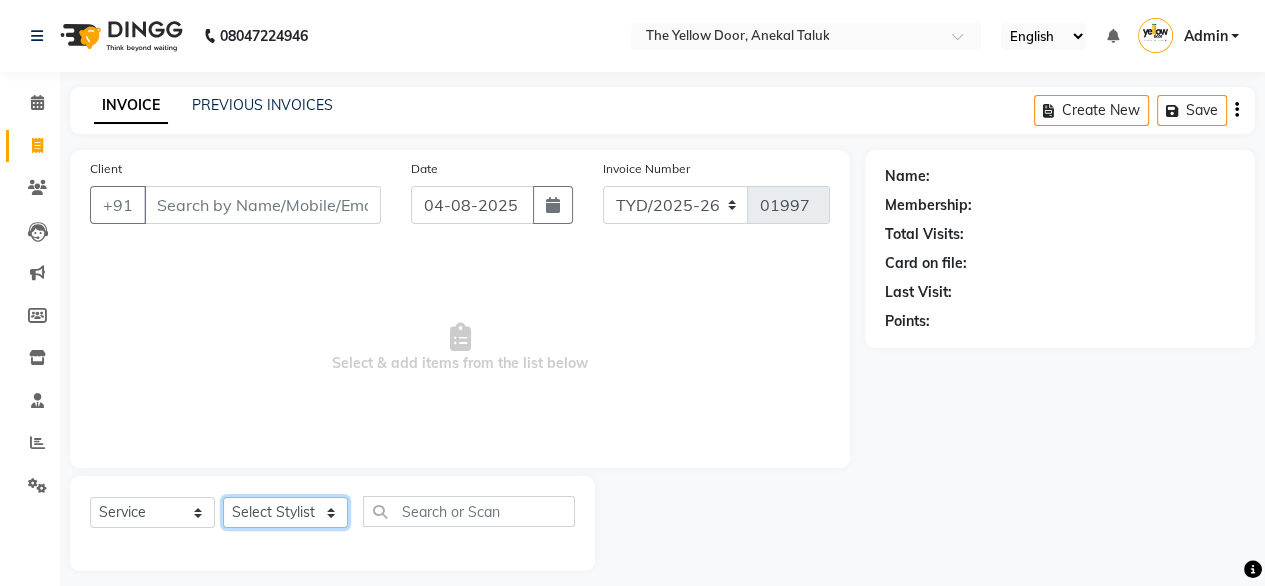 click on "Select Stylist Amit Roy Bina Deena Jena Housekeeping Manager Sajiya Shefi Shanoor Shri" 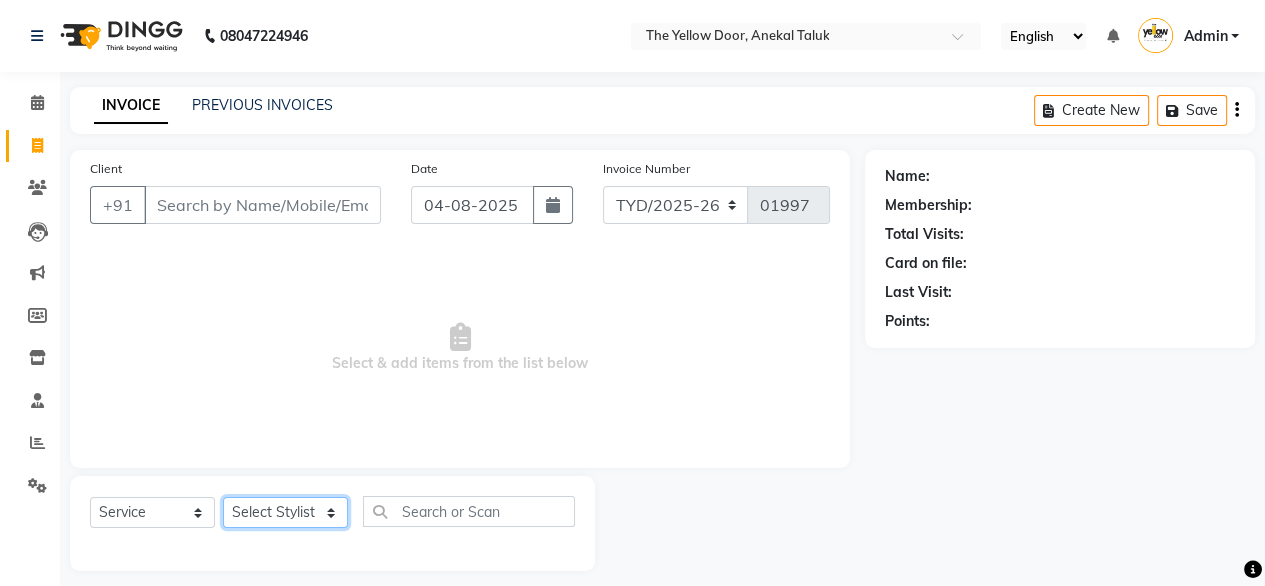 select on "67915" 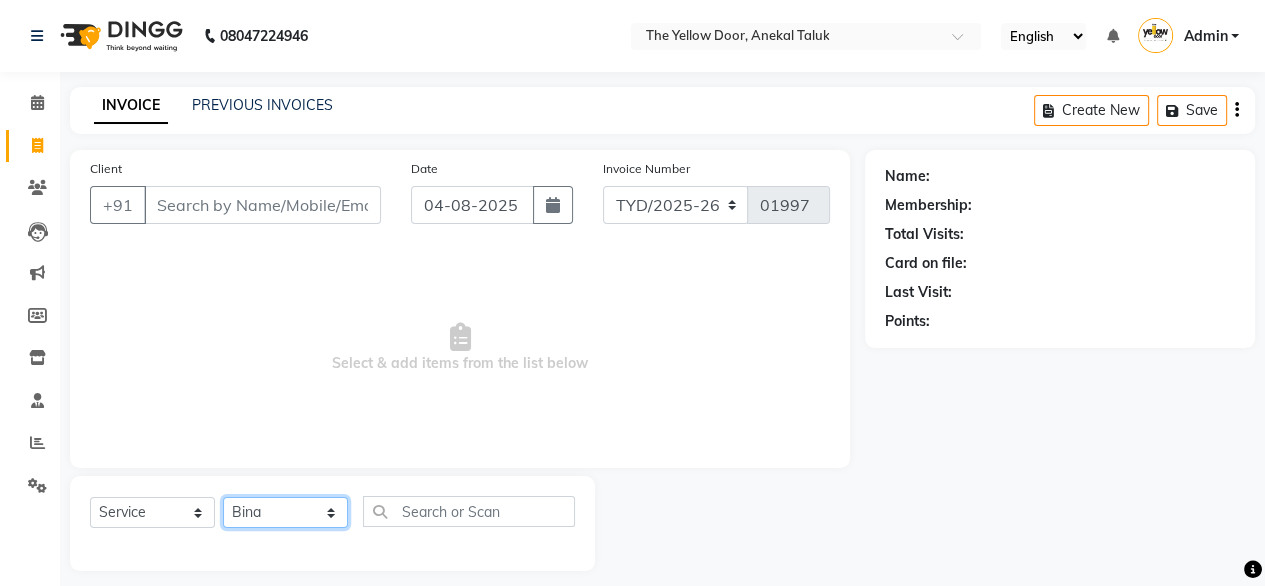 click on "Select Stylist Amit Roy Bina Deena Jena Housekeeping Manager Sajiya Shefi Shanoor Shri" 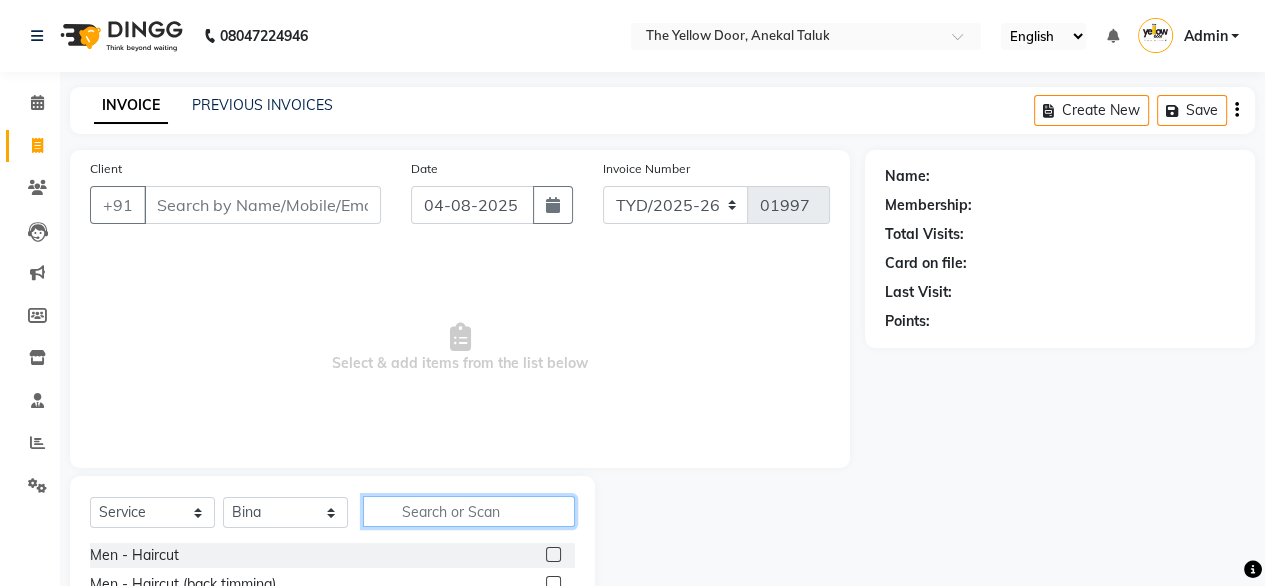 click 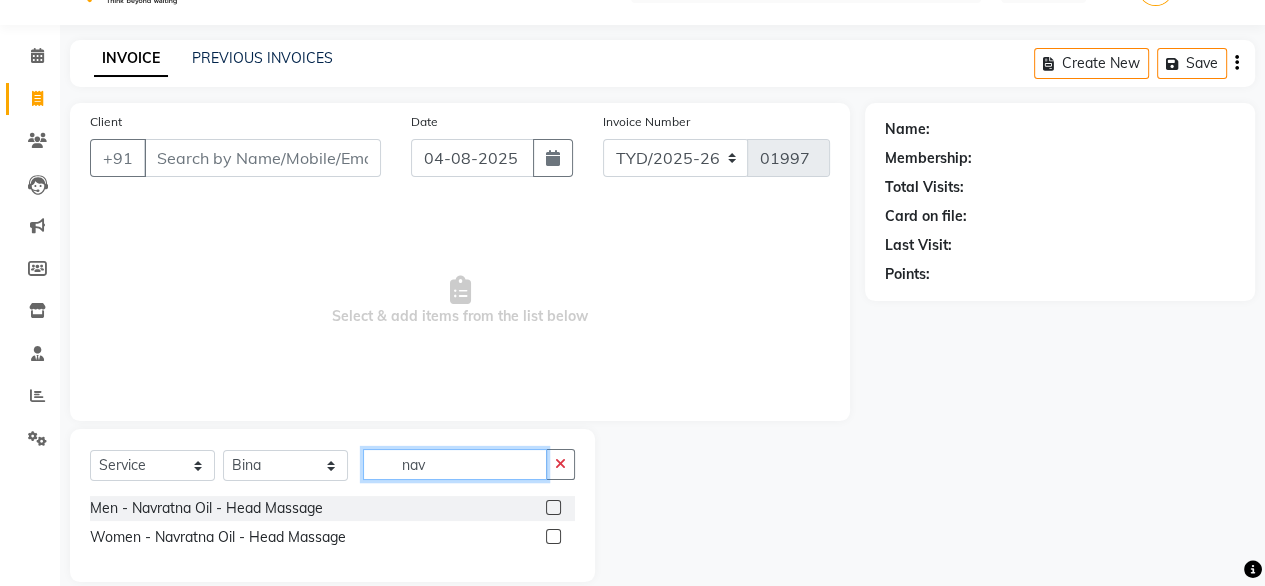 scroll, scrollTop: 48, scrollLeft: 0, axis: vertical 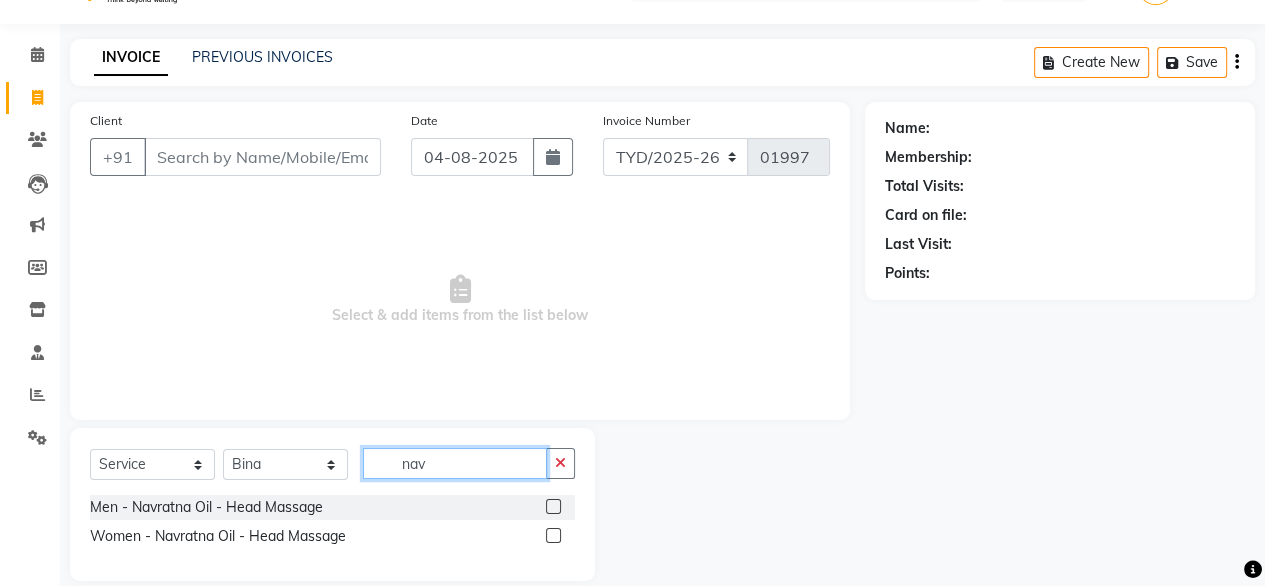 type on "nav" 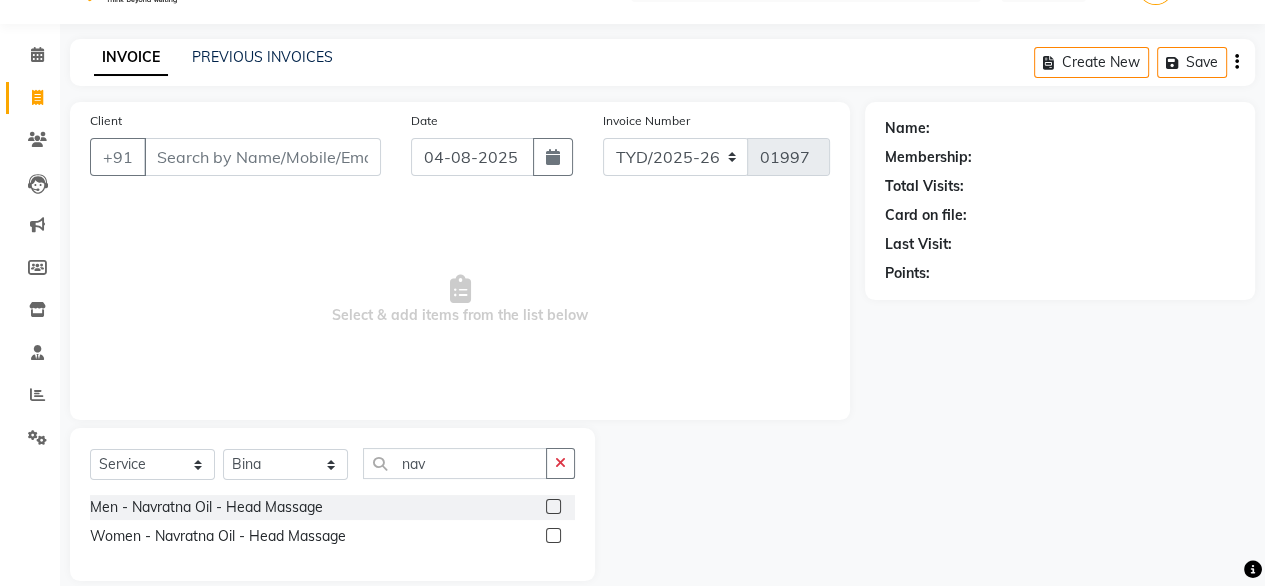 click 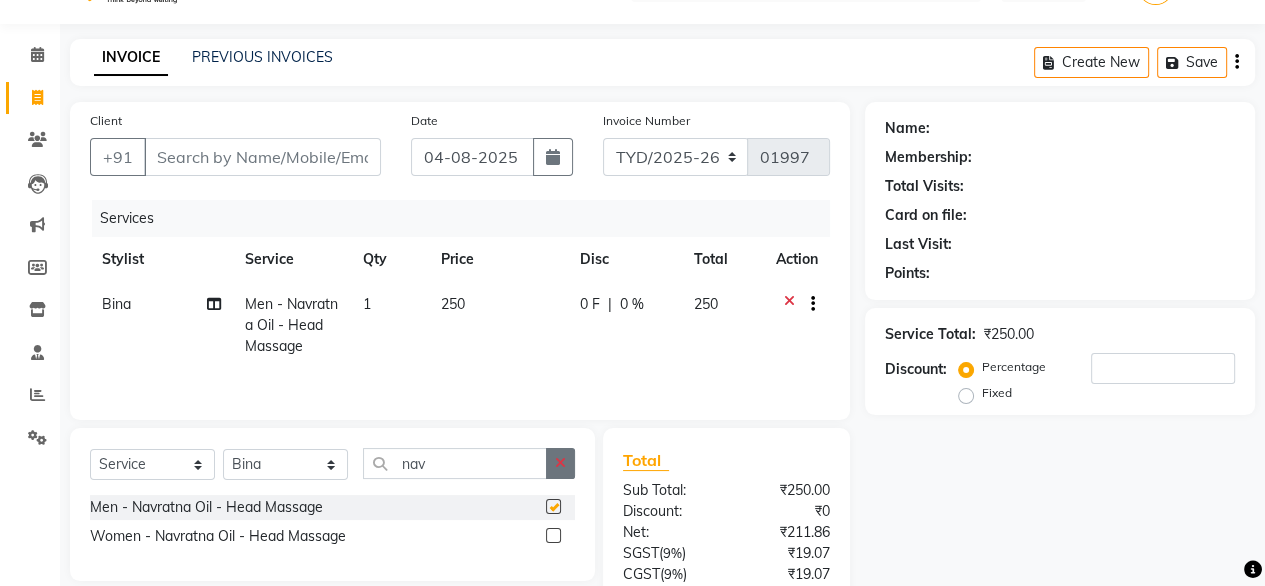 checkbox on "false" 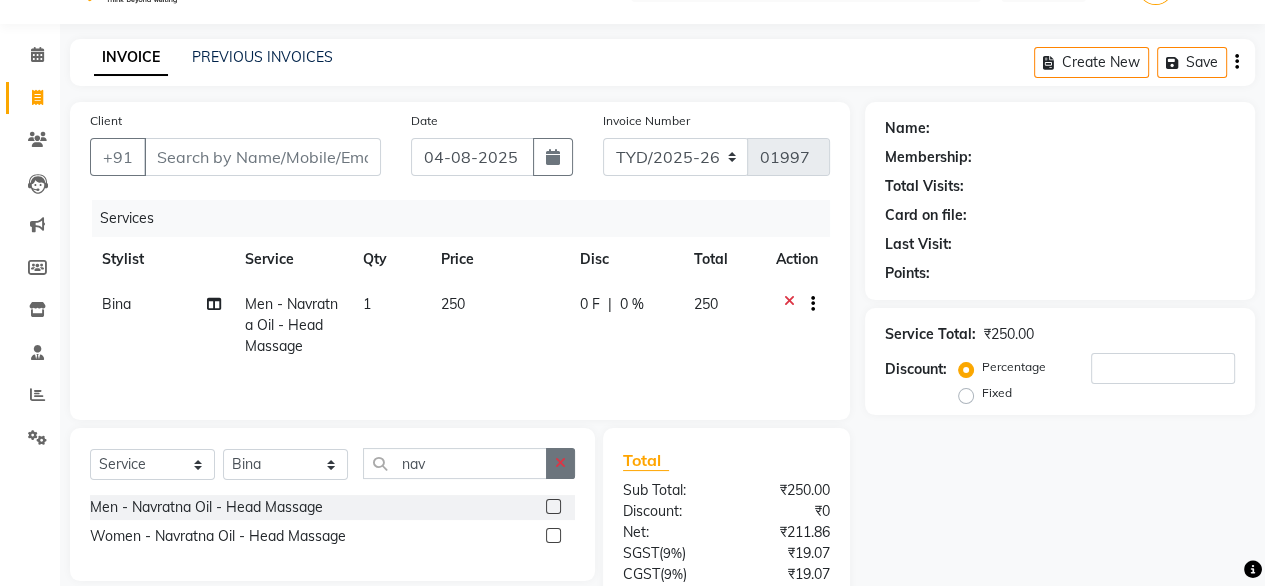 click 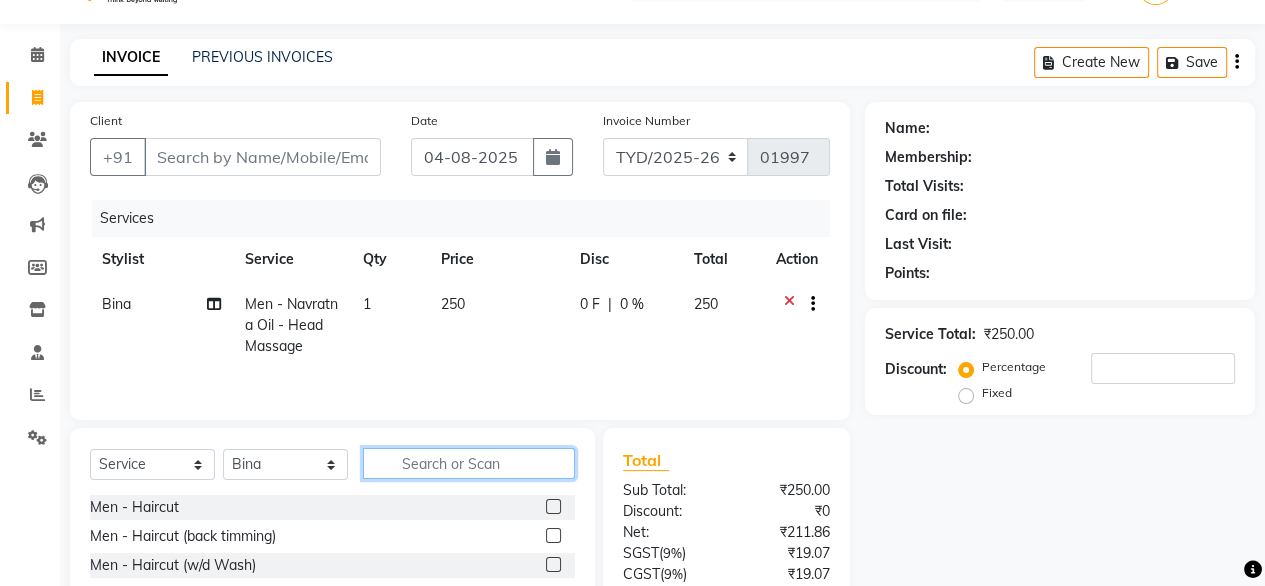 click 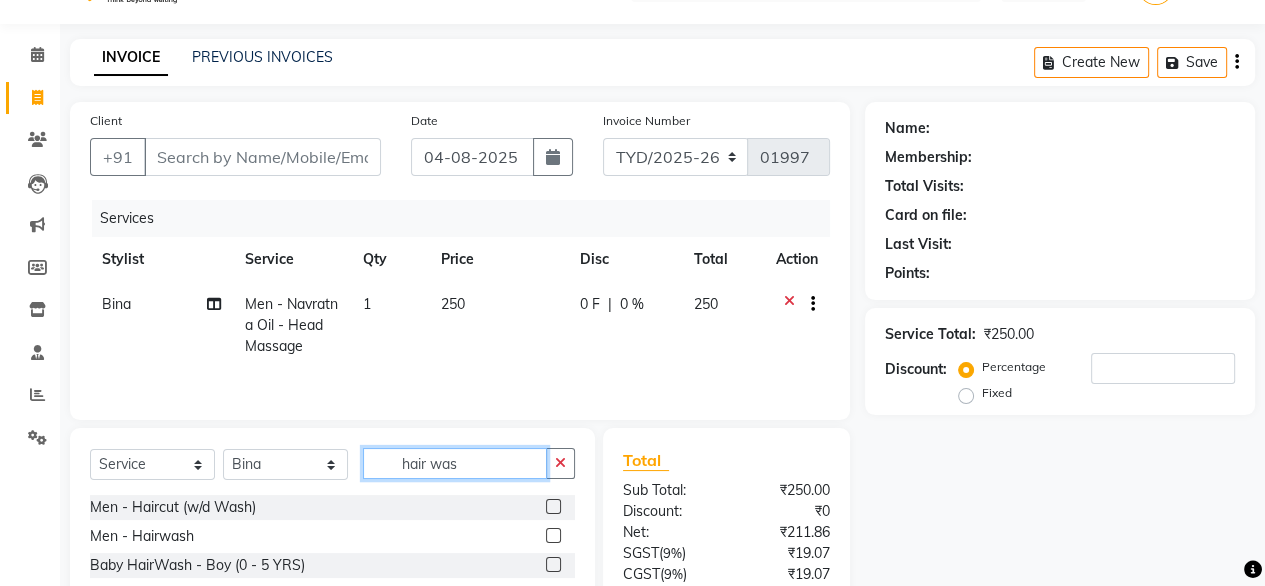 type on "hair was" 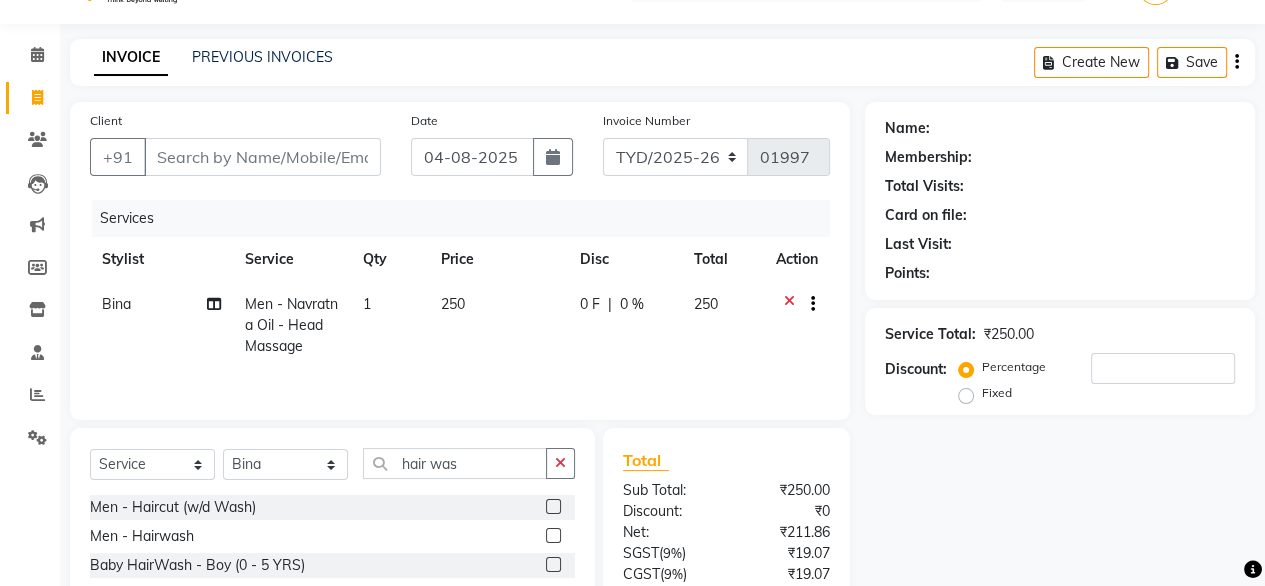 click 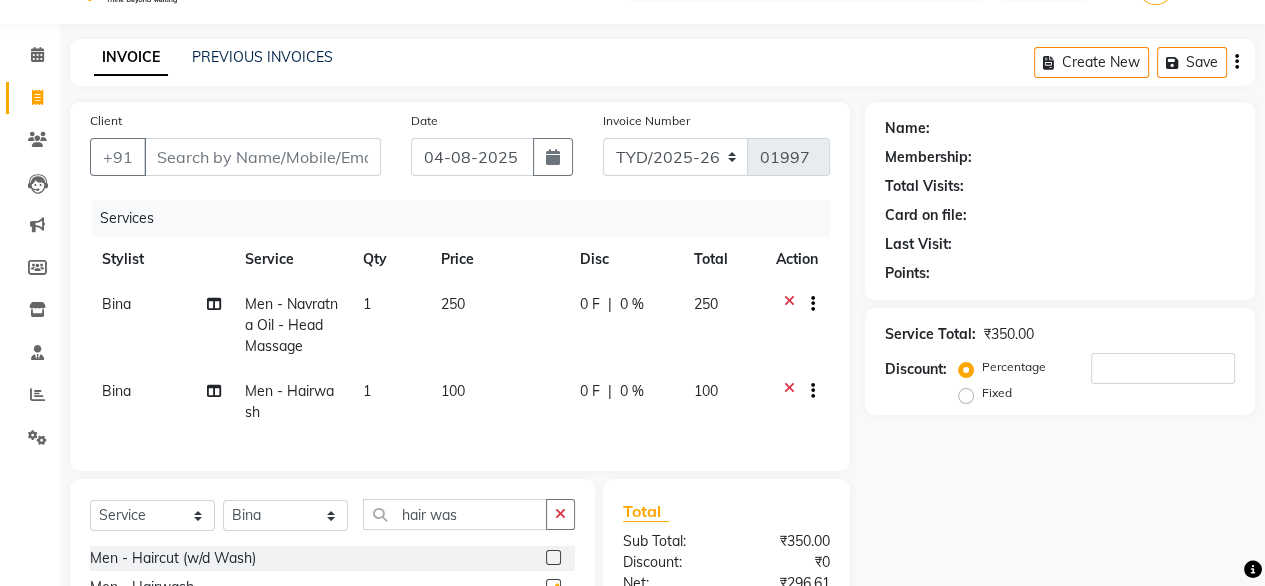 checkbox on "false" 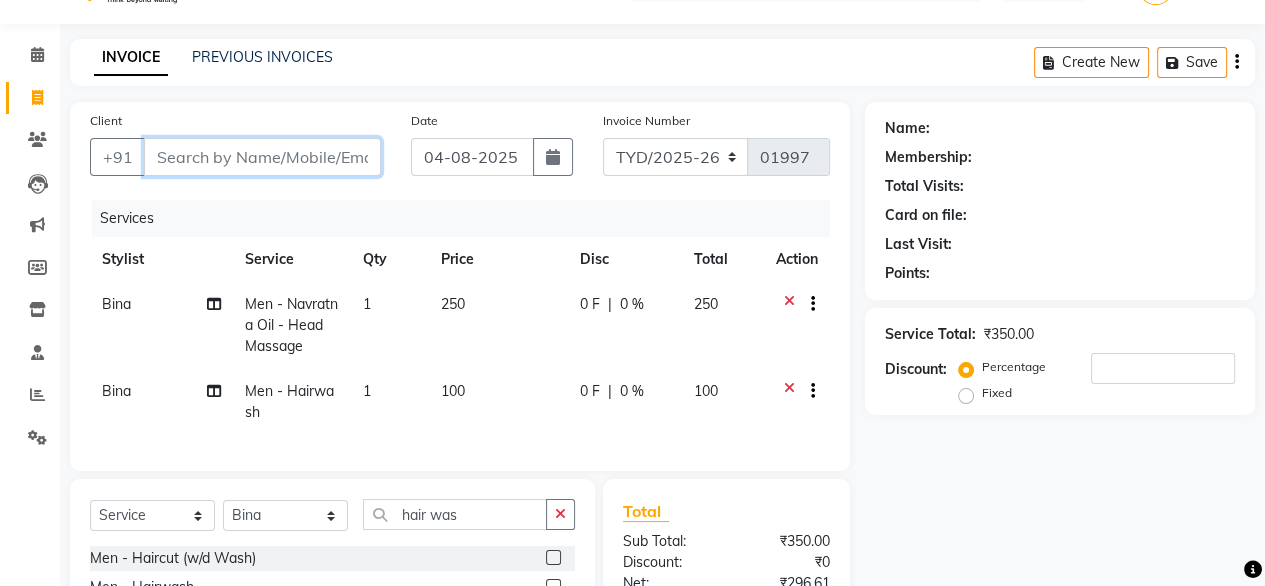 click on "Client" at bounding box center [262, 157] 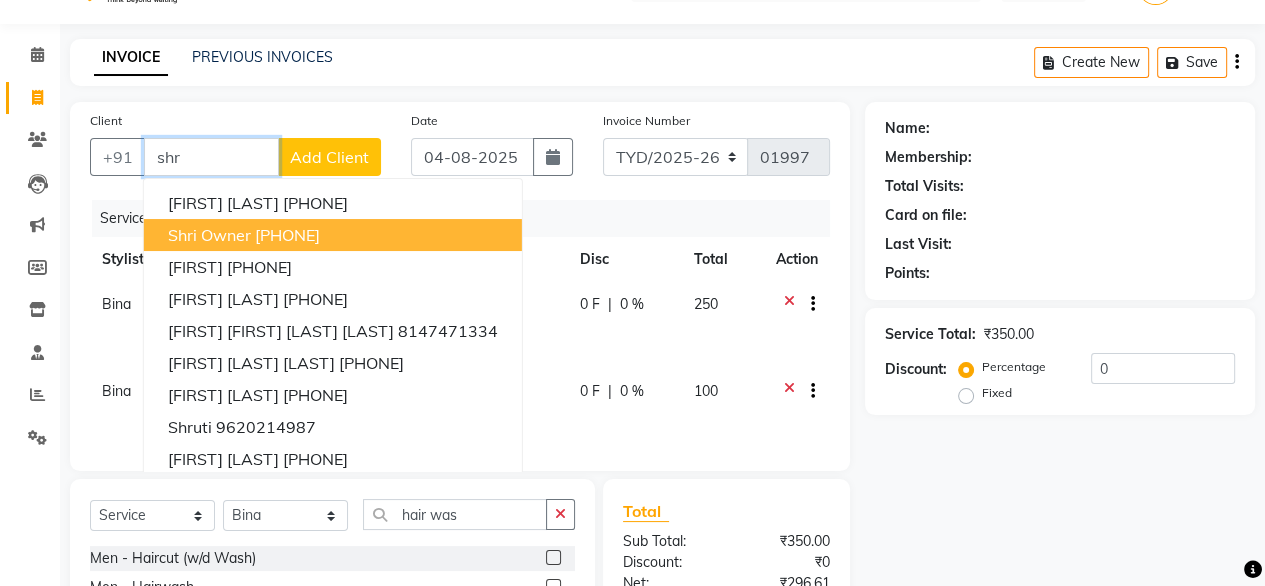 click on "9664219626" at bounding box center [287, 235] 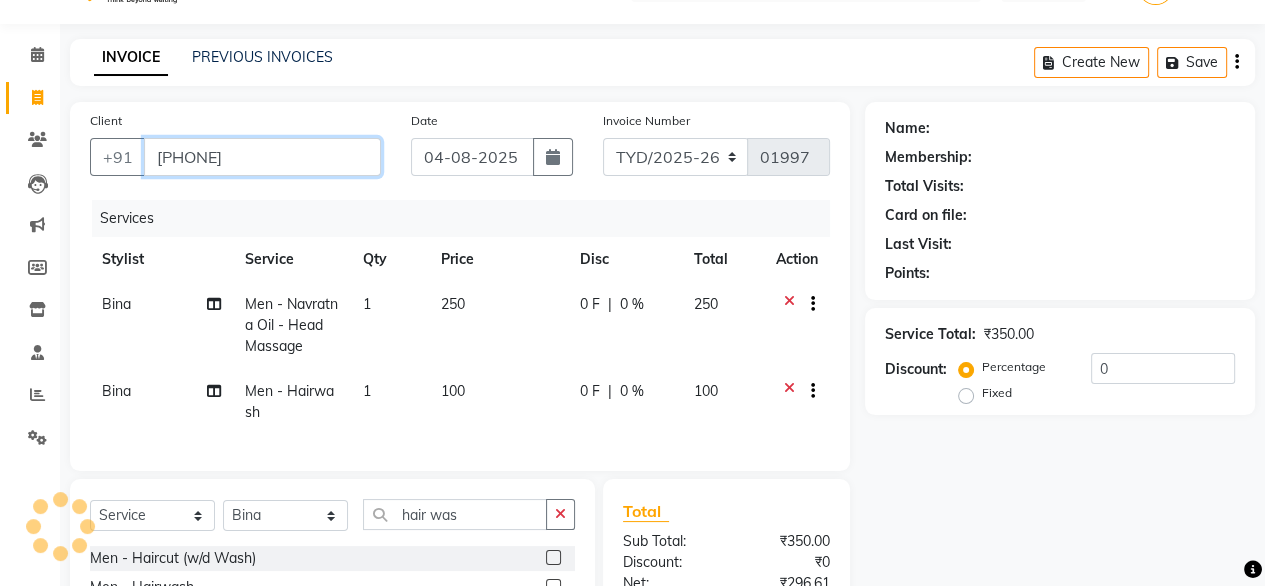 type on "9664219626" 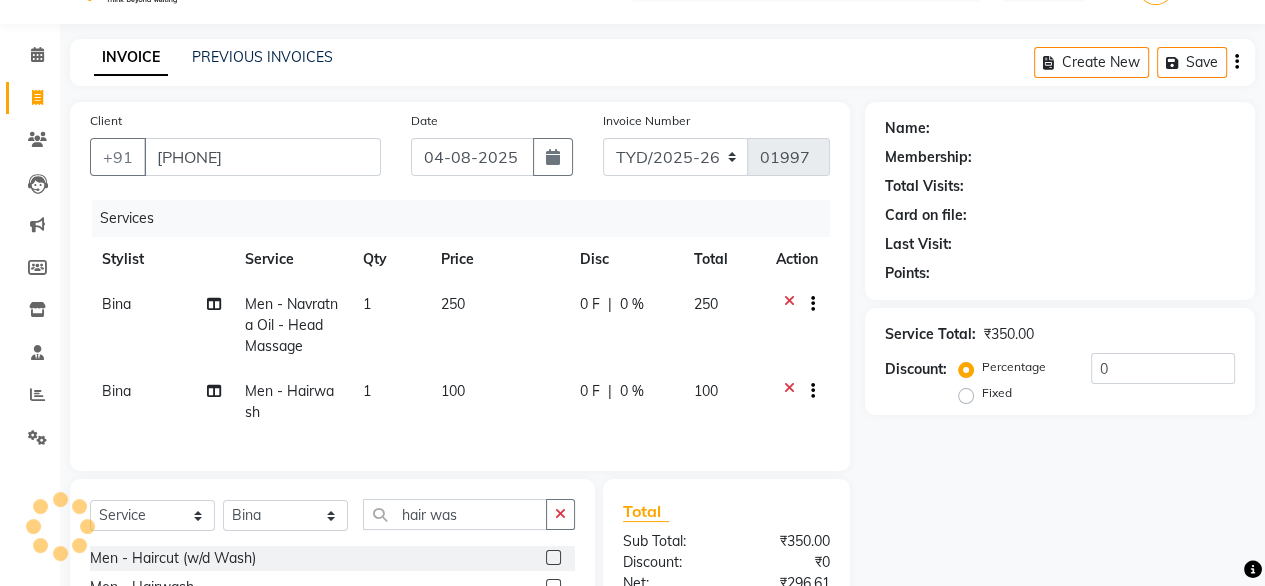 select on "1: Object" 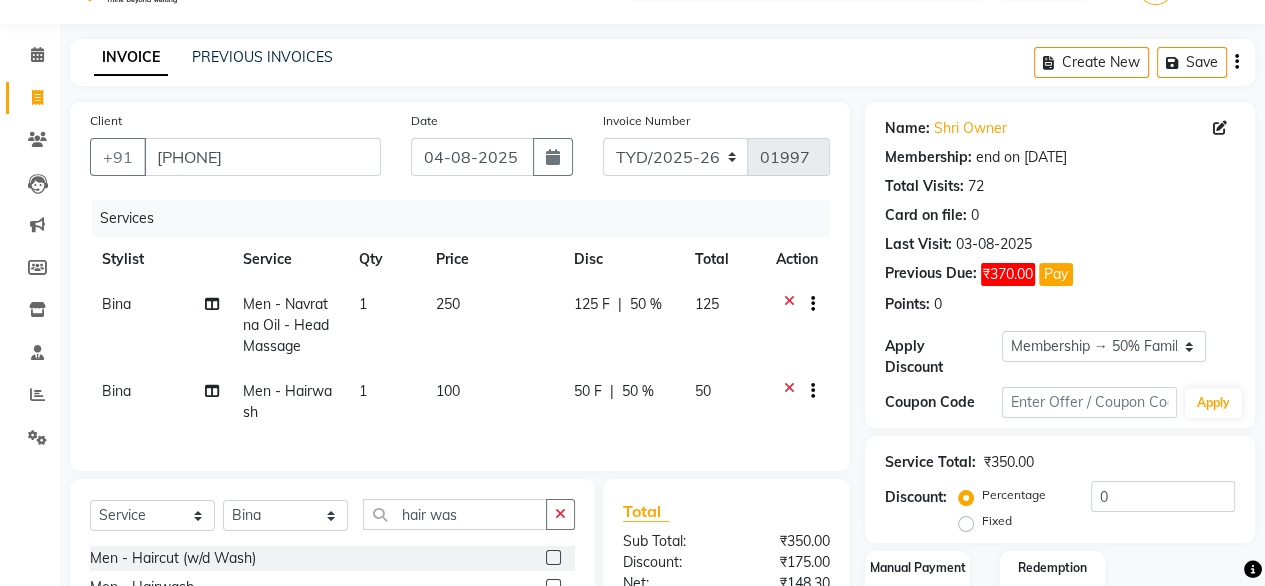 type on "50" 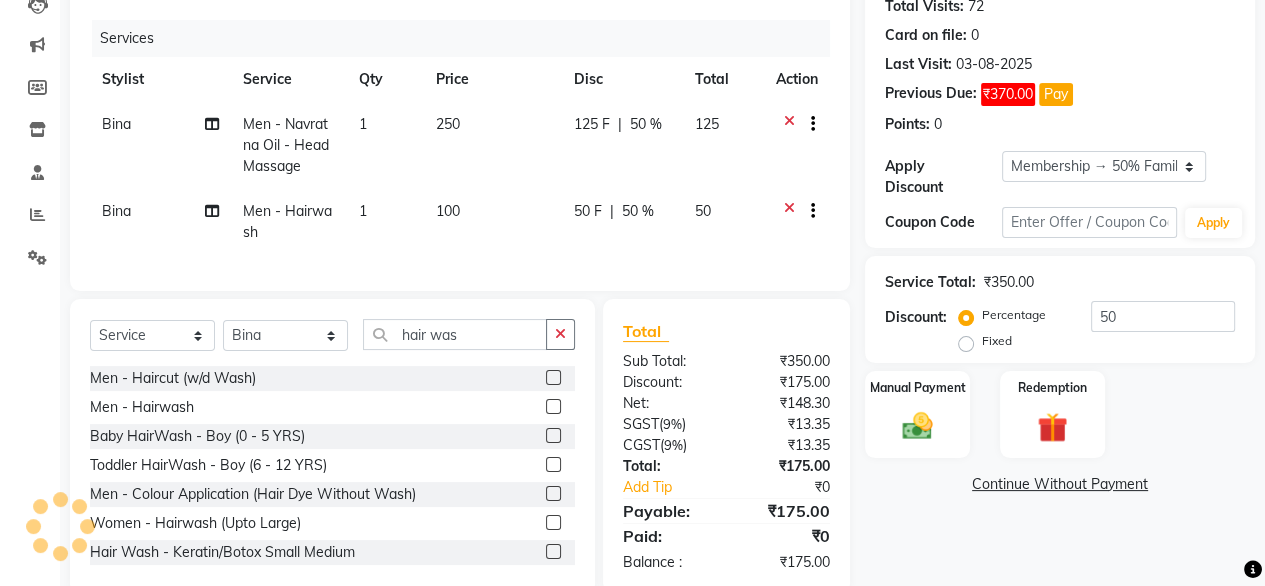 scroll, scrollTop: 282, scrollLeft: 0, axis: vertical 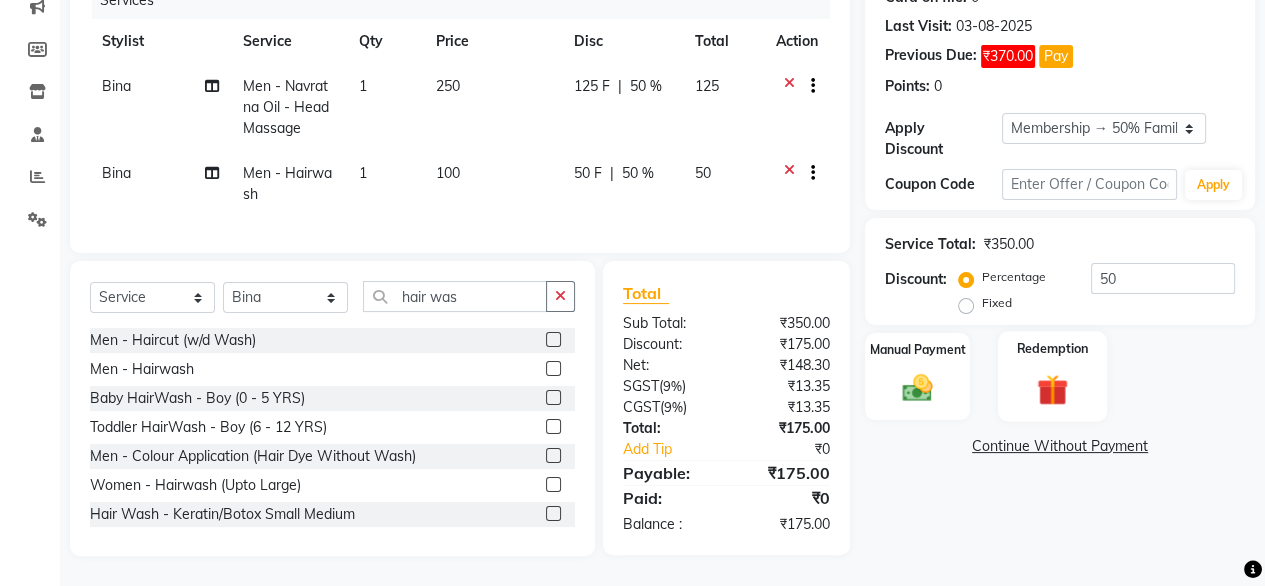 click 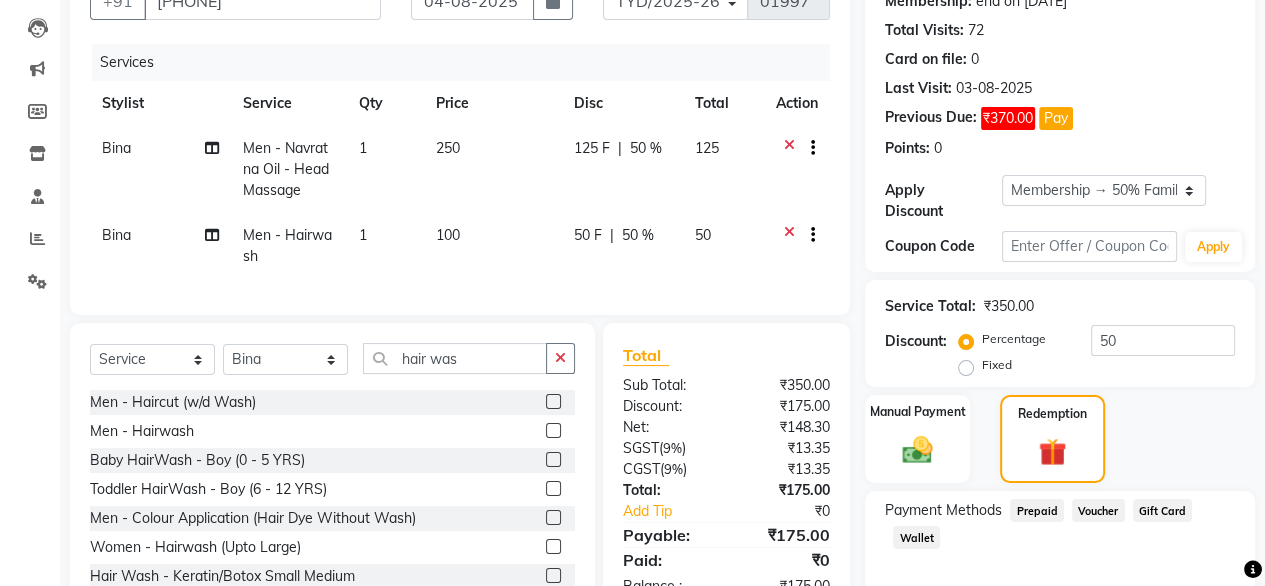 scroll, scrollTop: 284, scrollLeft: 0, axis: vertical 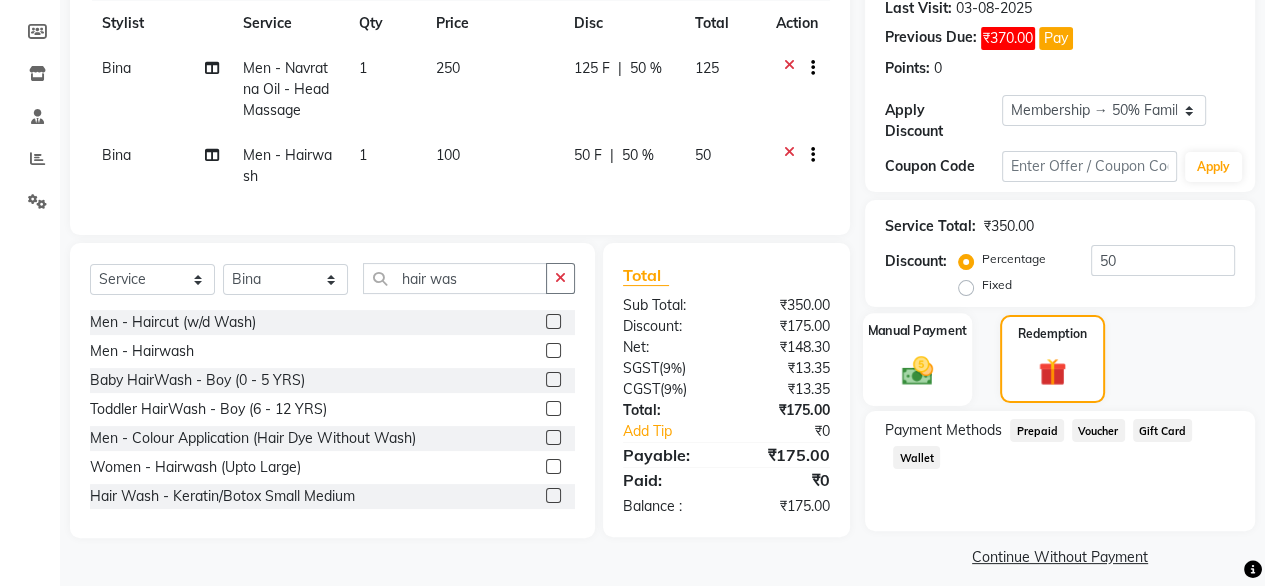 click 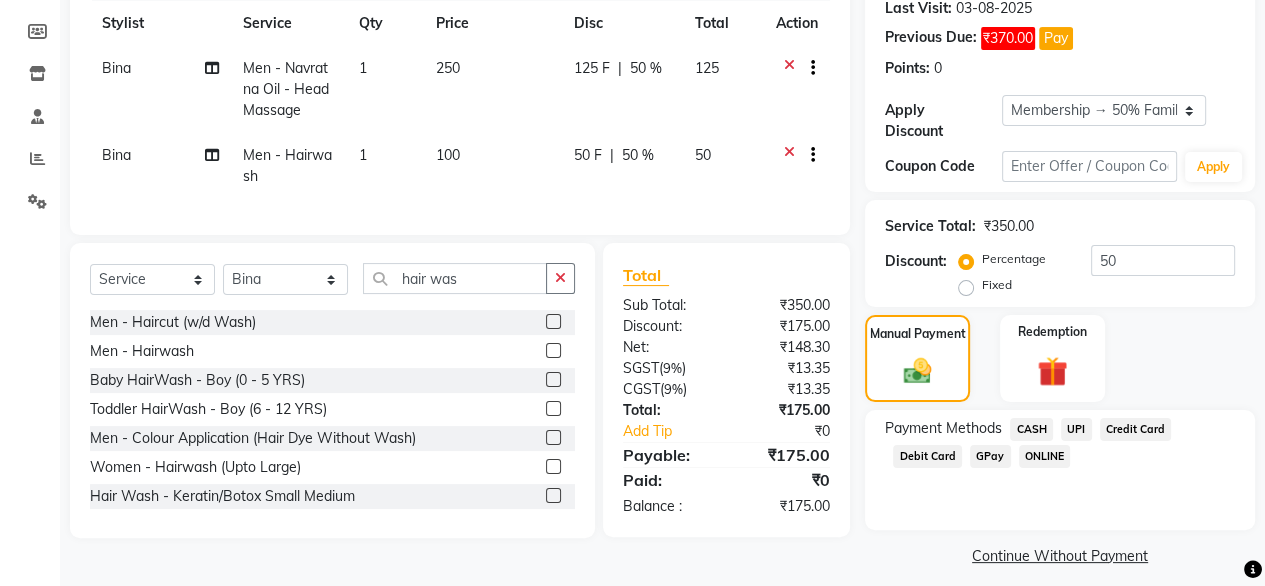 click on "CASH" 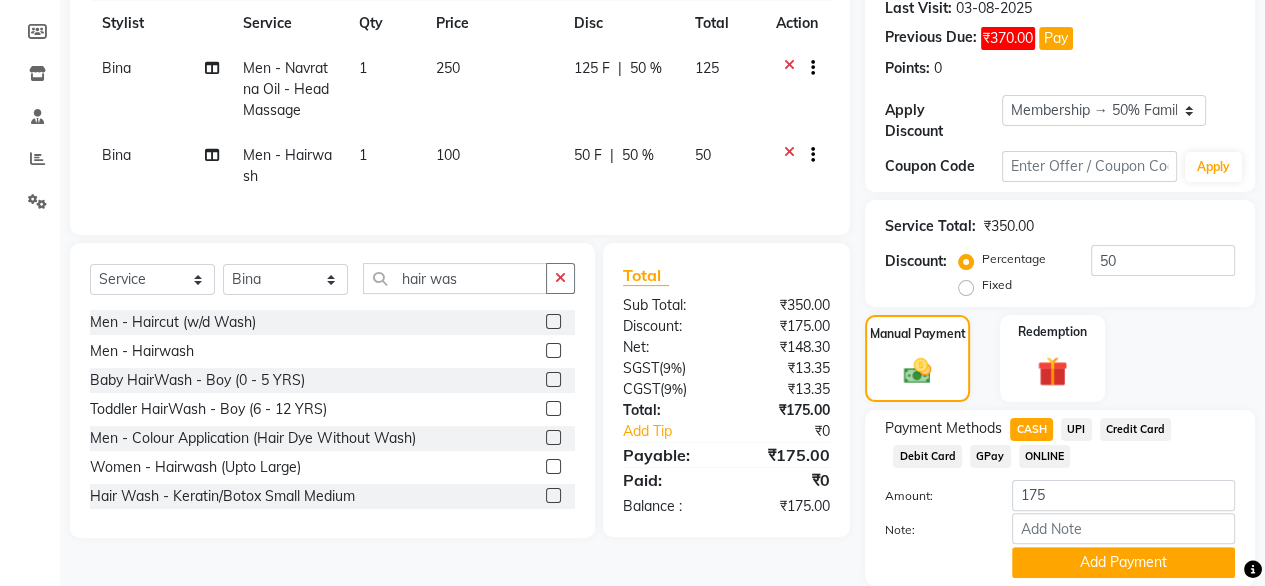scroll, scrollTop: 342, scrollLeft: 0, axis: vertical 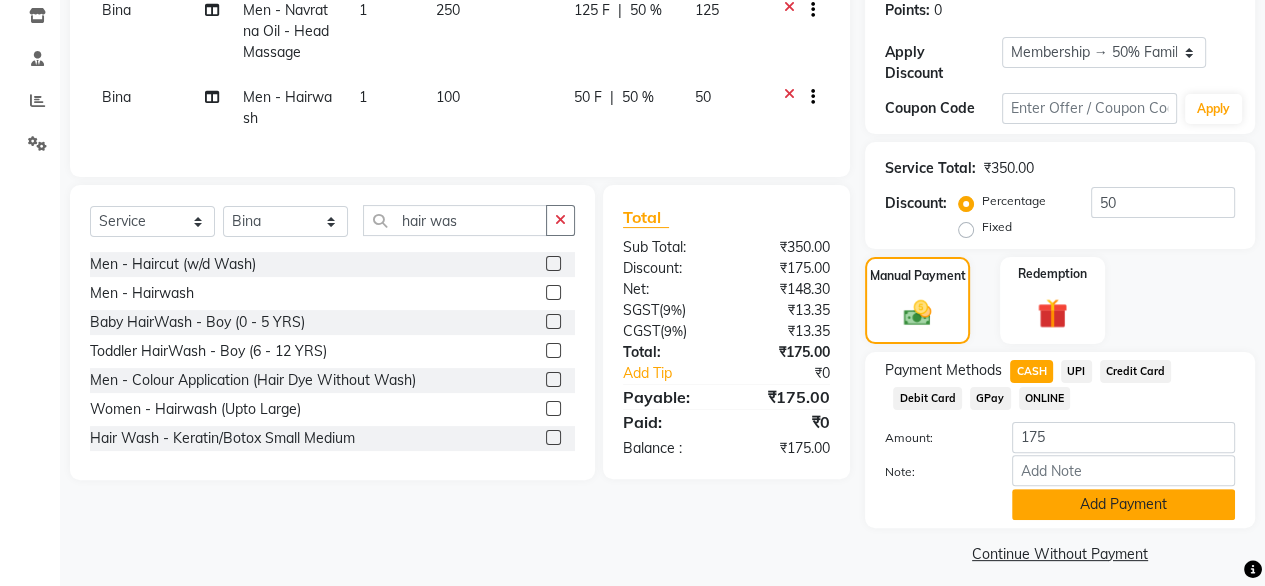 click on "Add Payment" 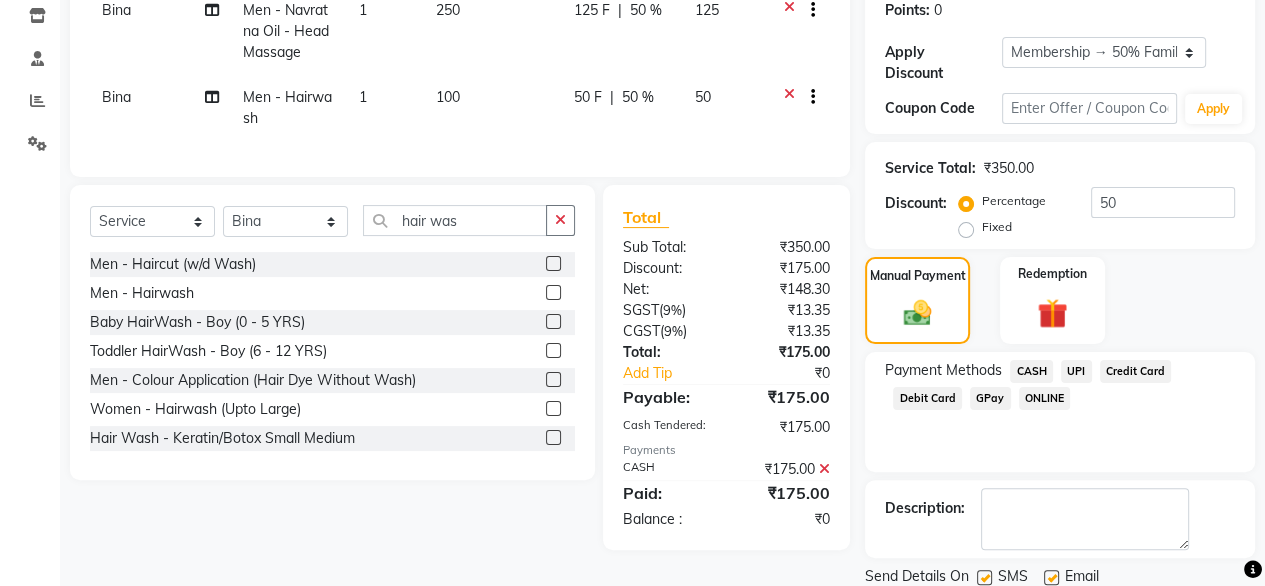 scroll, scrollTop: 396, scrollLeft: 0, axis: vertical 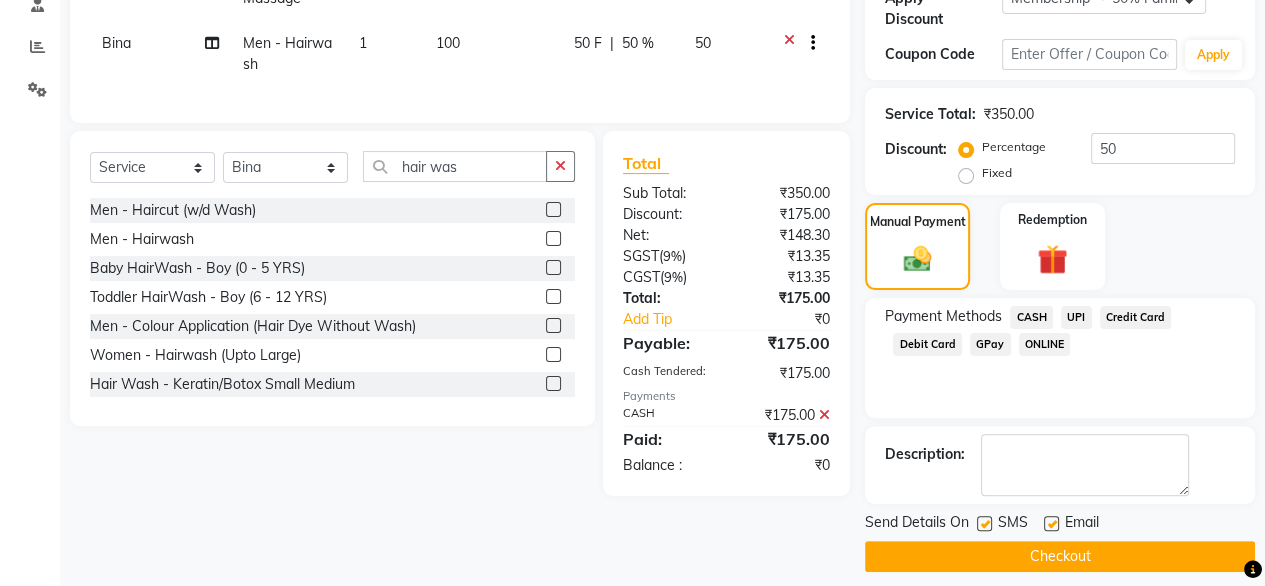 click on "Checkout" 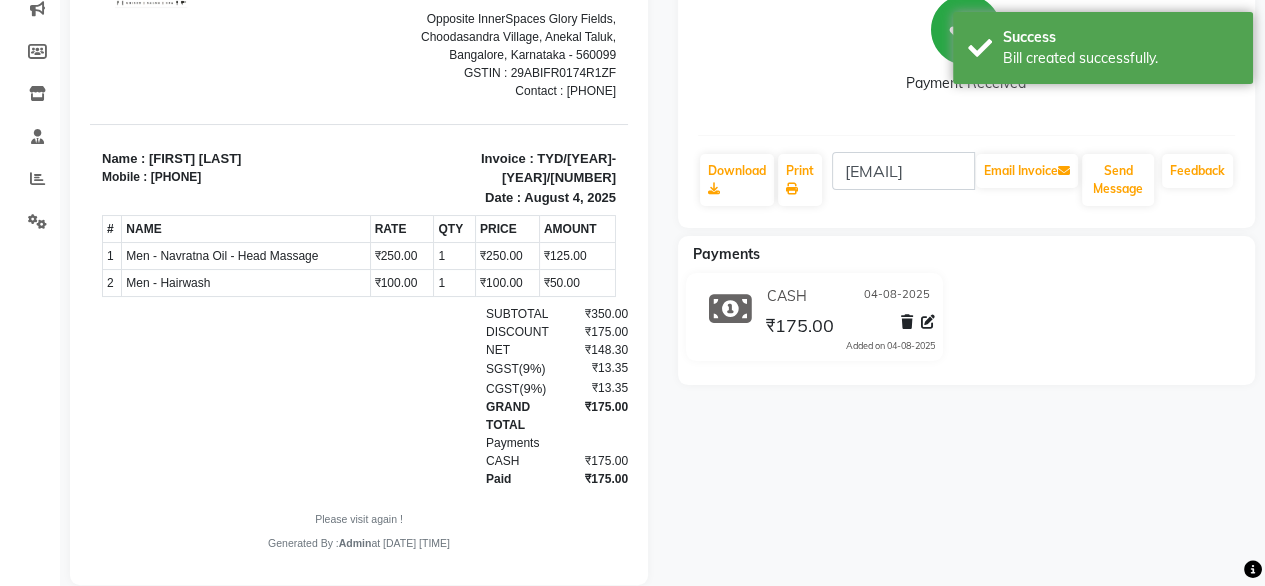 scroll, scrollTop: 274, scrollLeft: 0, axis: vertical 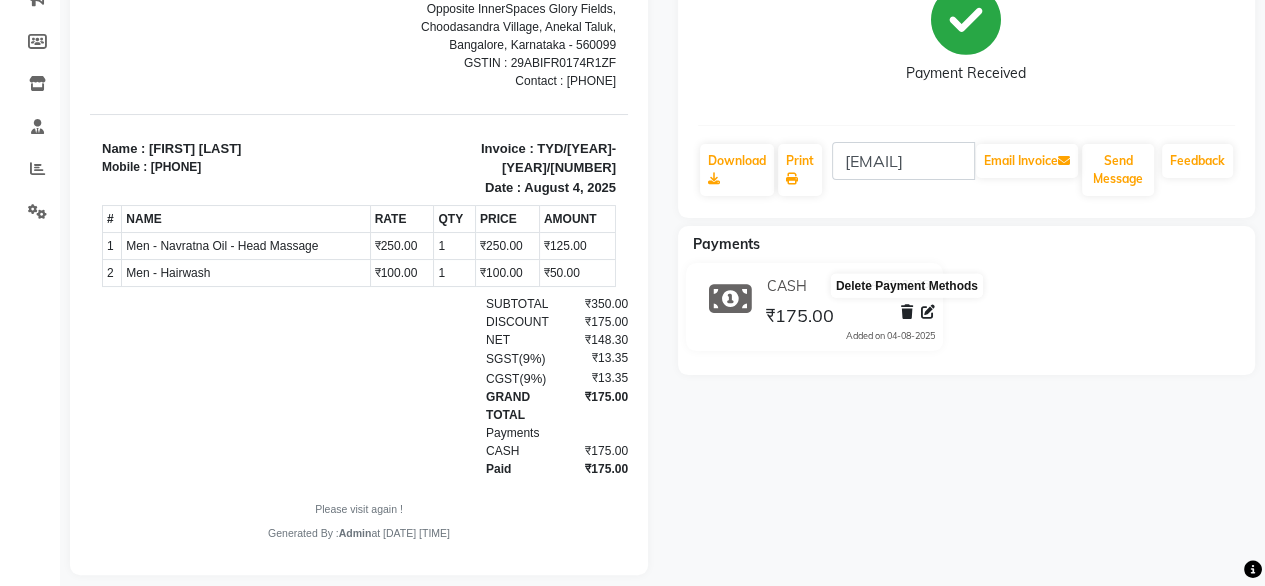 click 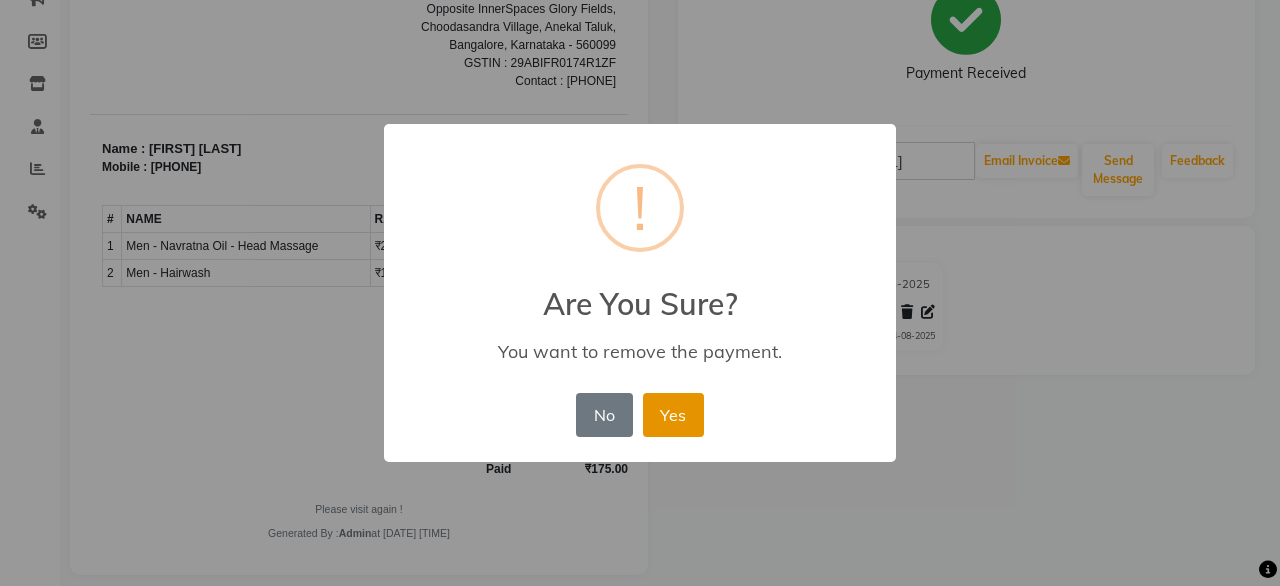 click on "Yes" at bounding box center [673, 415] 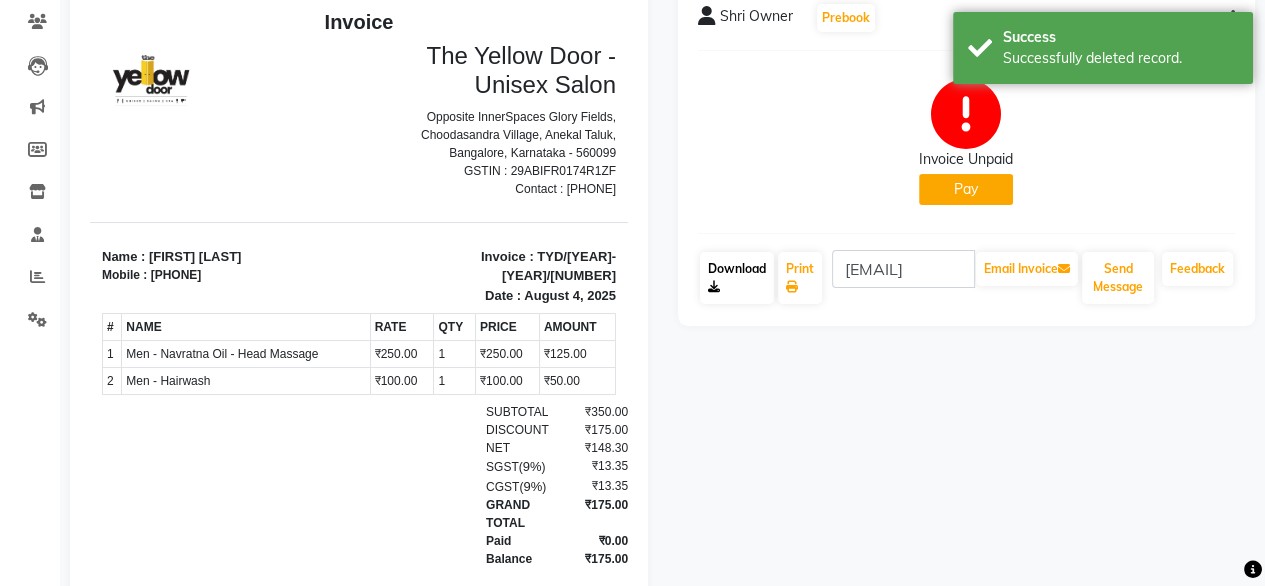 scroll, scrollTop: 0, scrollLeft: 0, axis: both 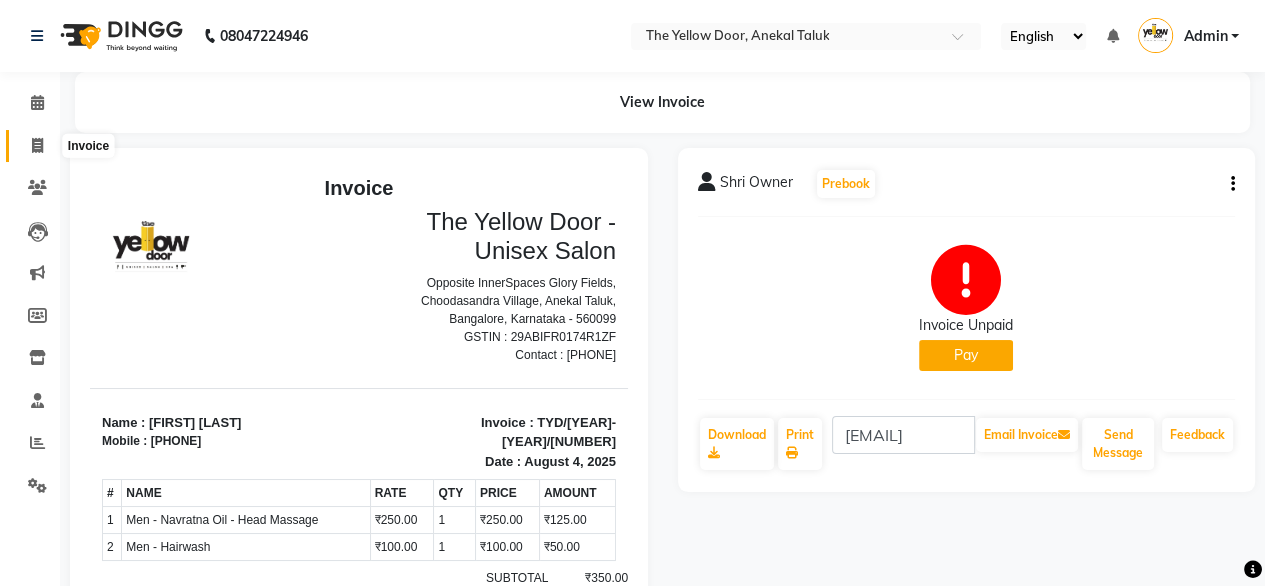 click 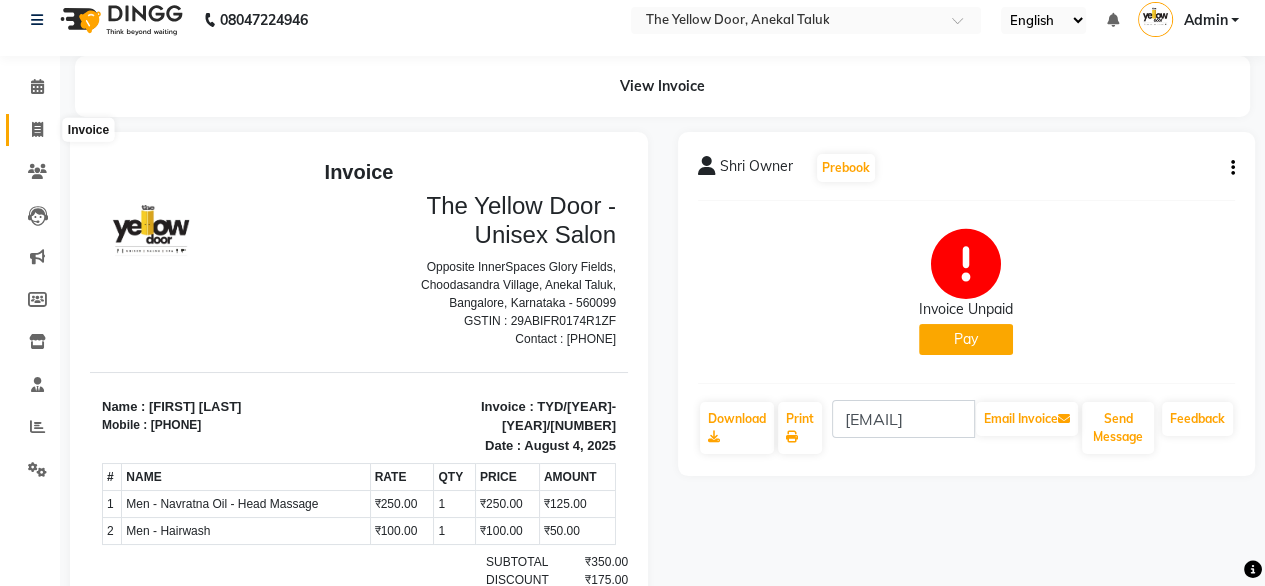 select on "service" 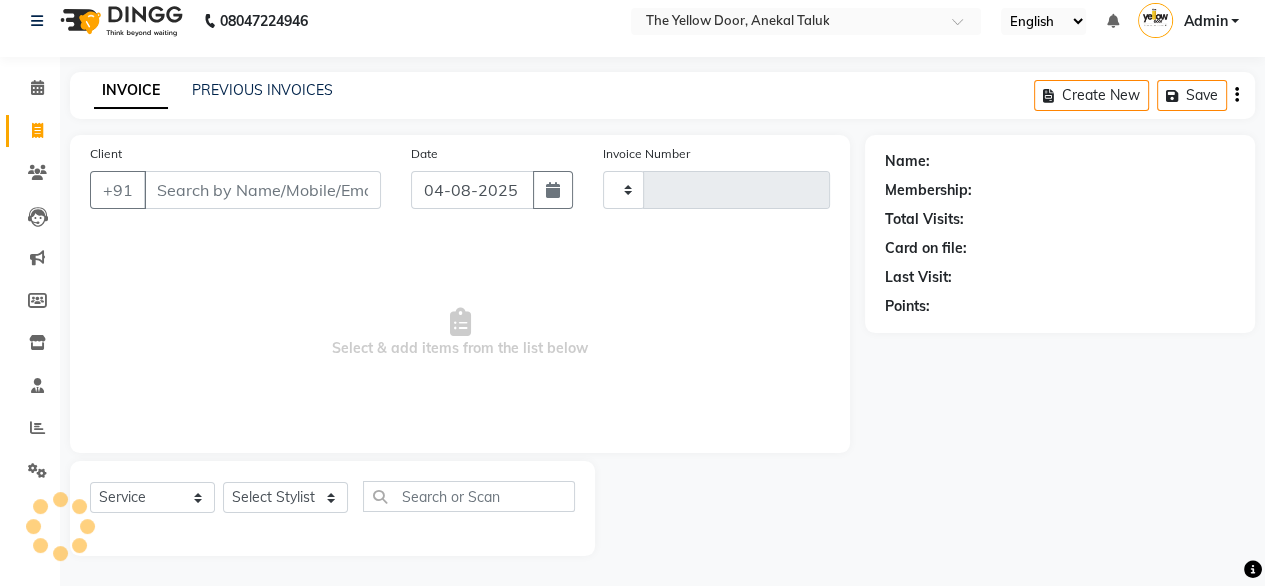 type on "01998" 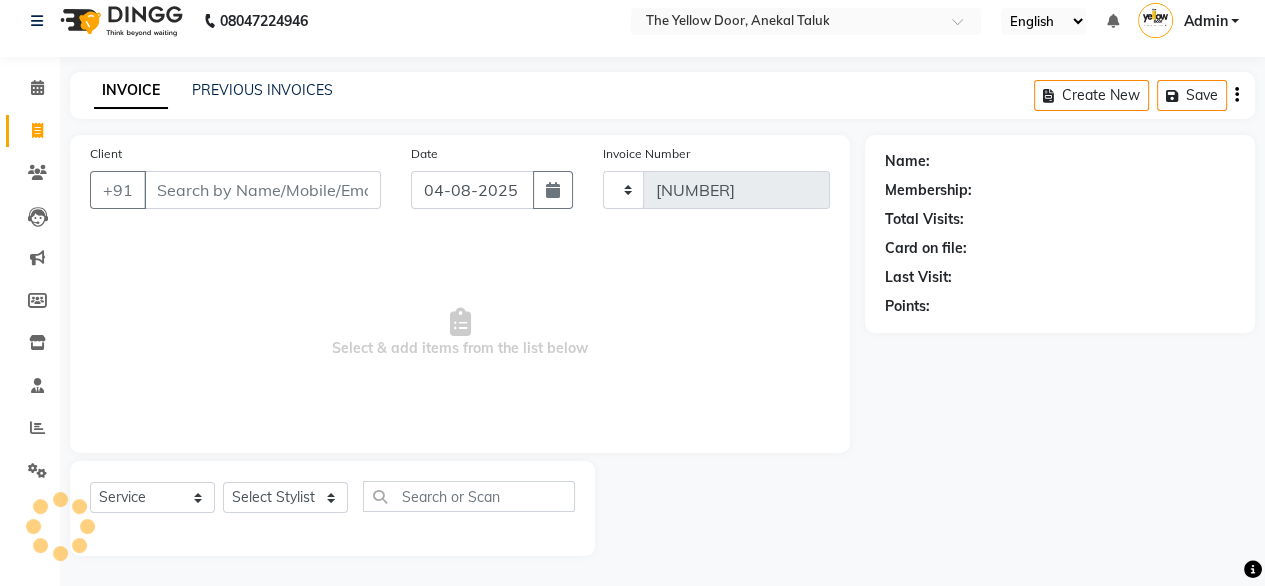select on "5650" 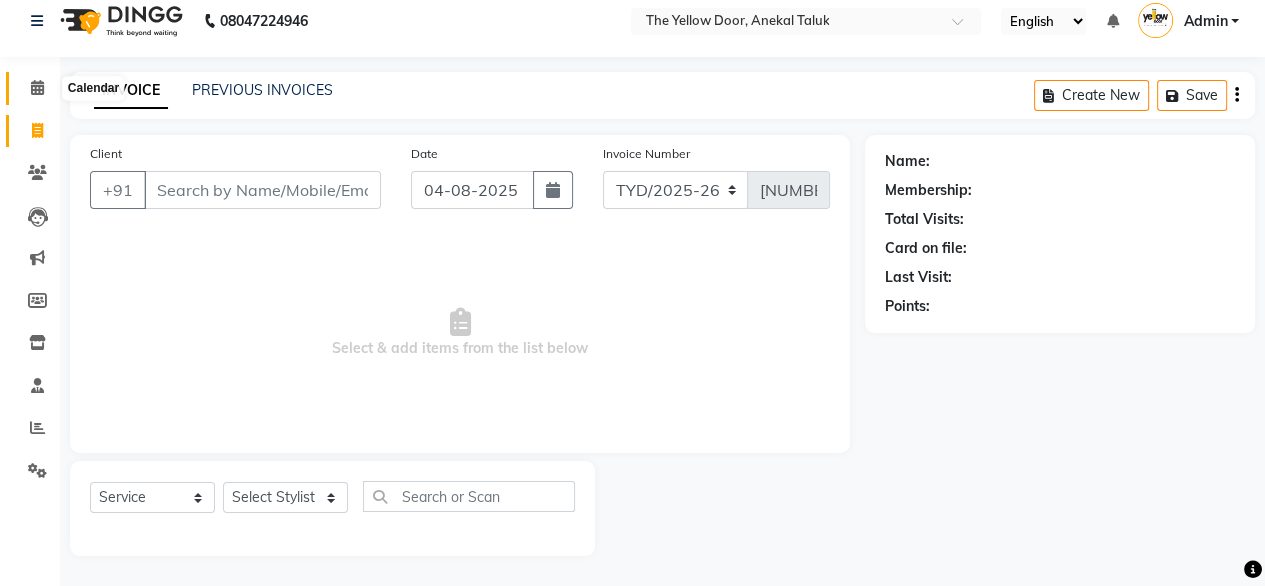 click 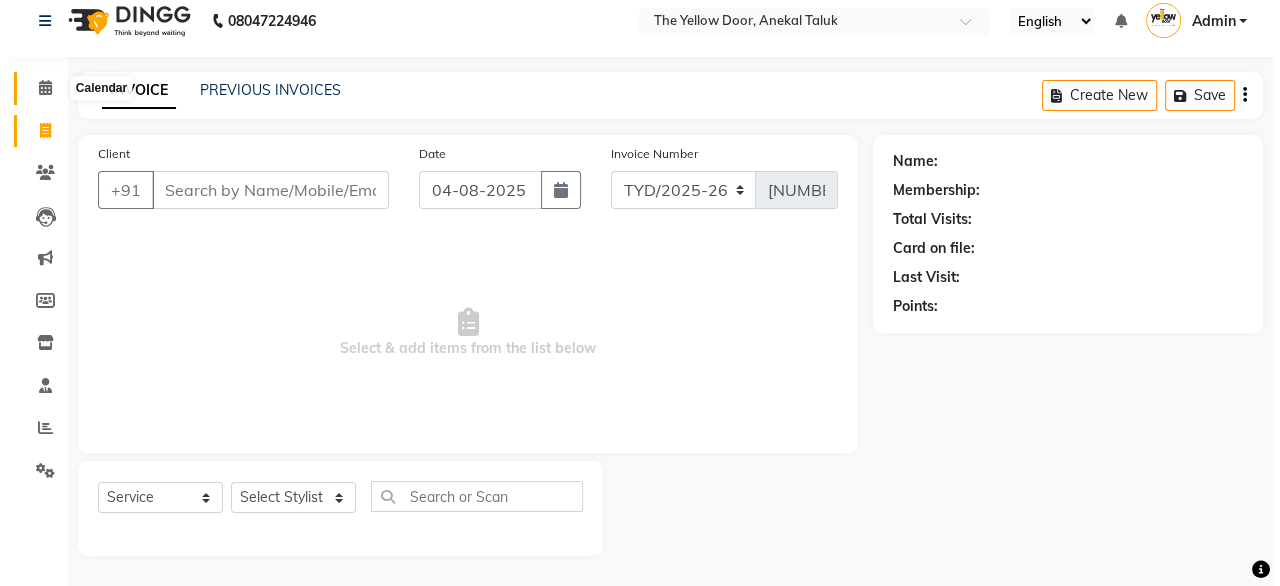 scroll, scrollTop: 0, scrollLeft: 0, axis: both 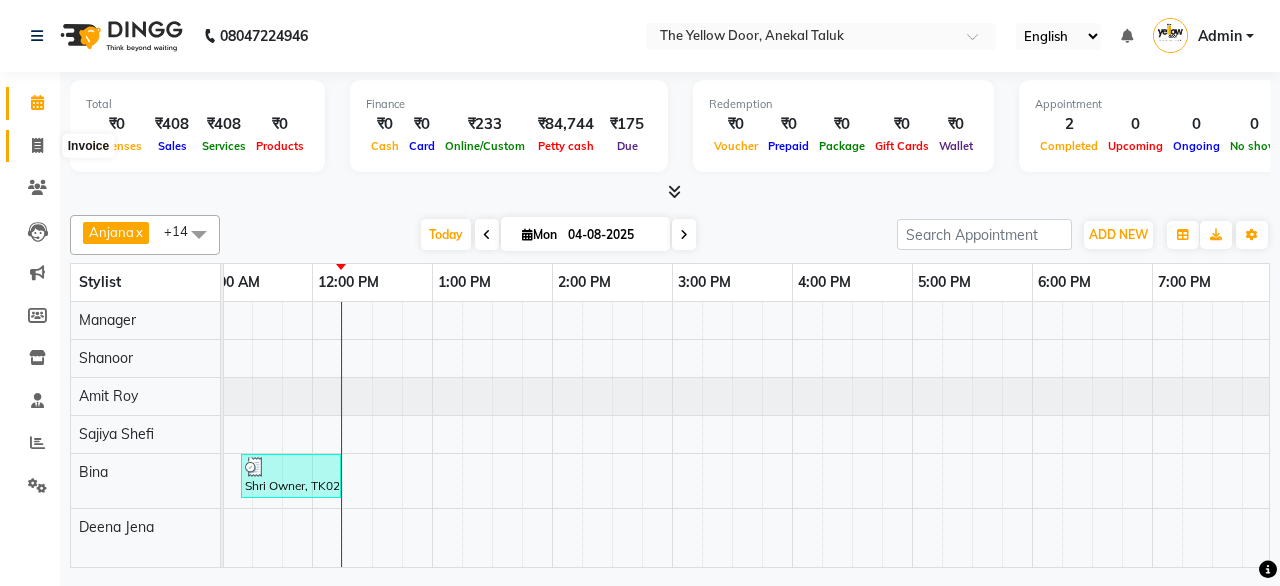 click 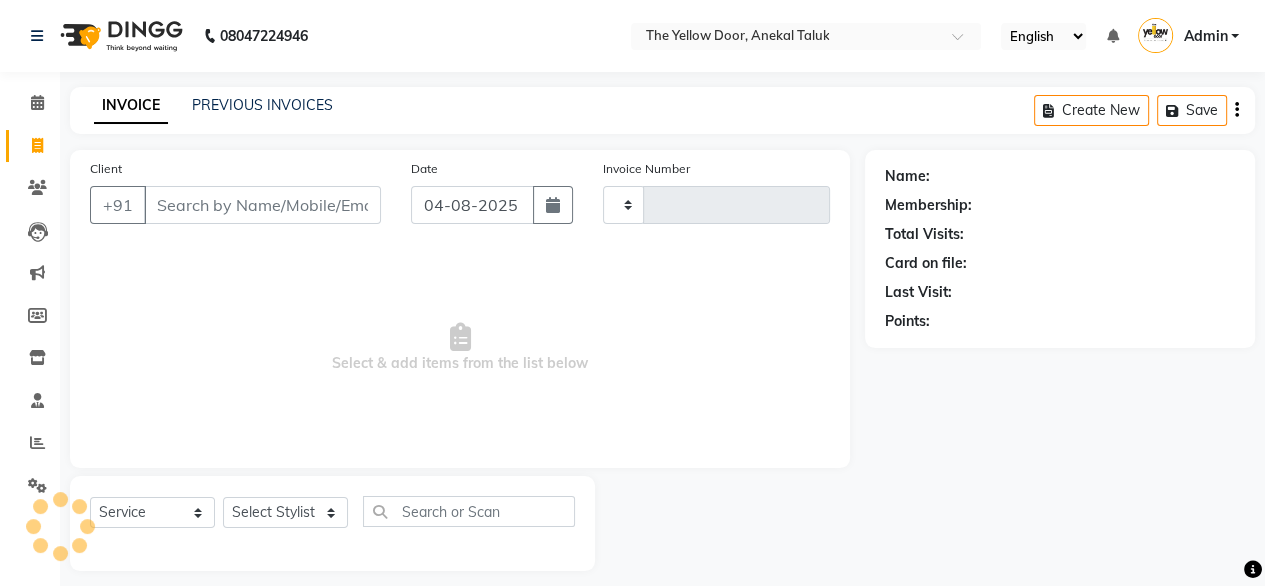type on "01998" 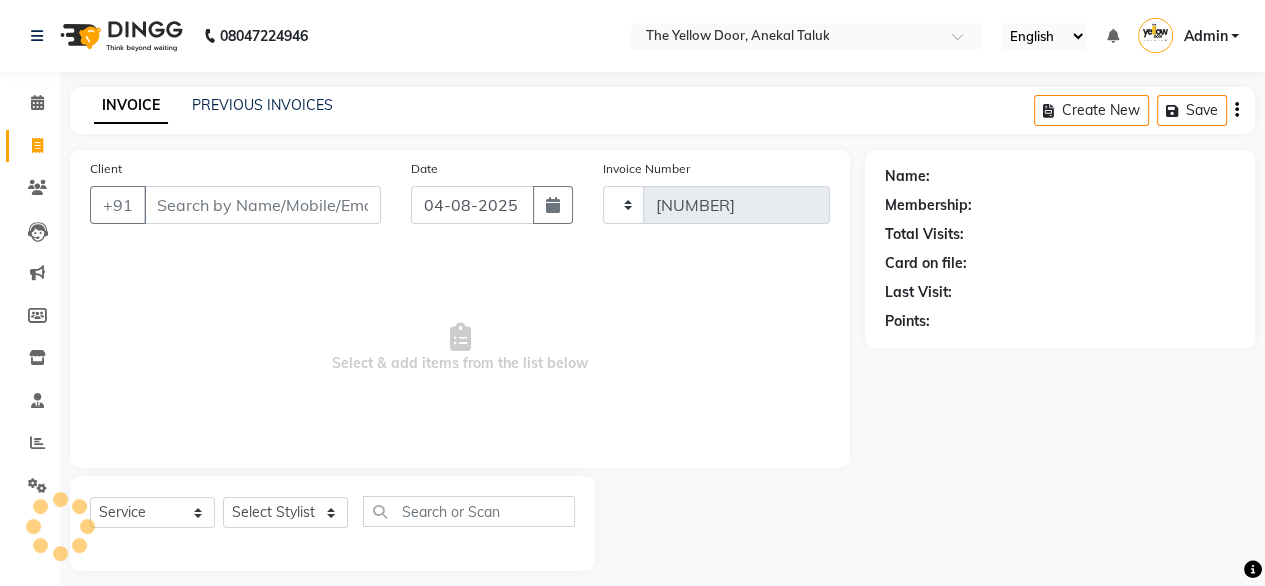 select on "5650" 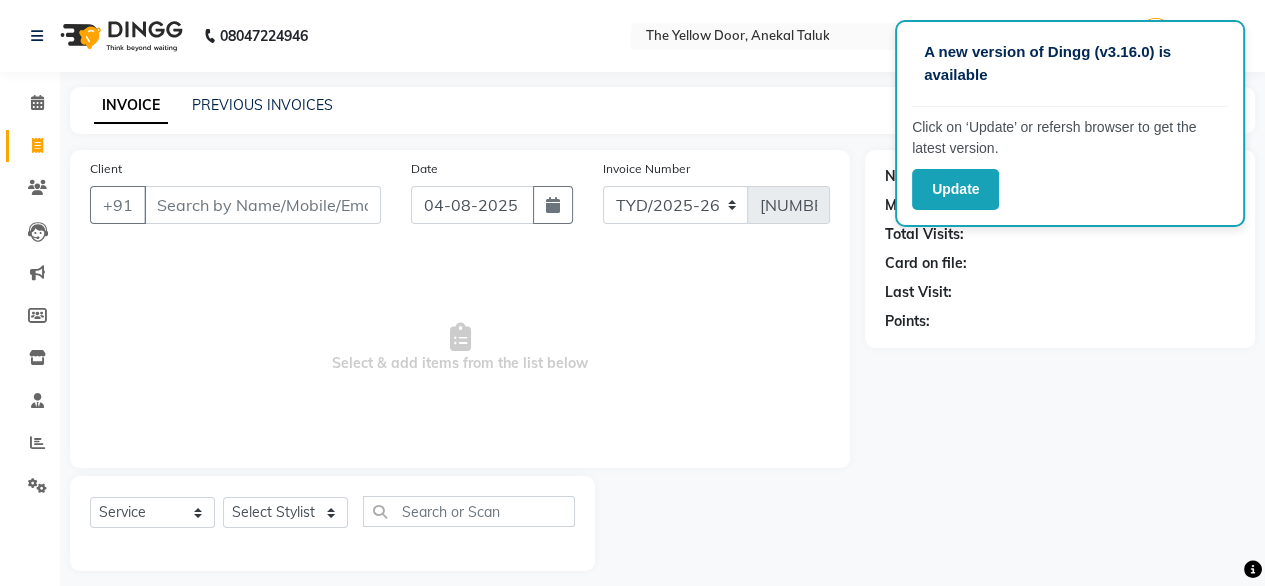 click on "Name: Membership: Total Visits: Card on file: Last Visit:  Points:" 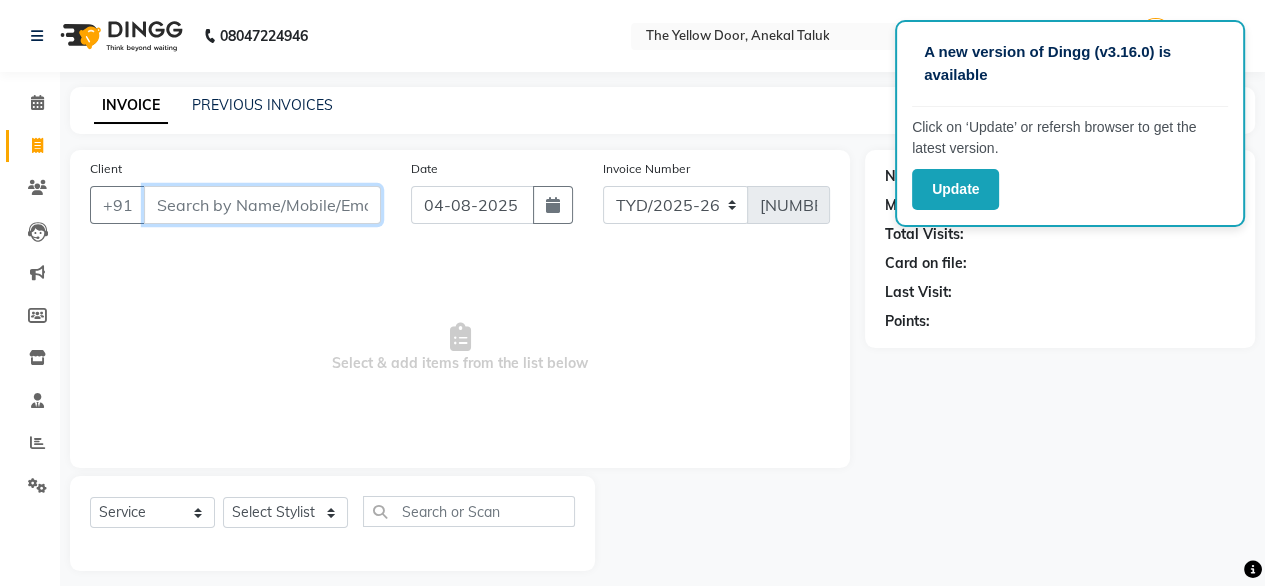 click on "Client" at bounding box center [262, 205] 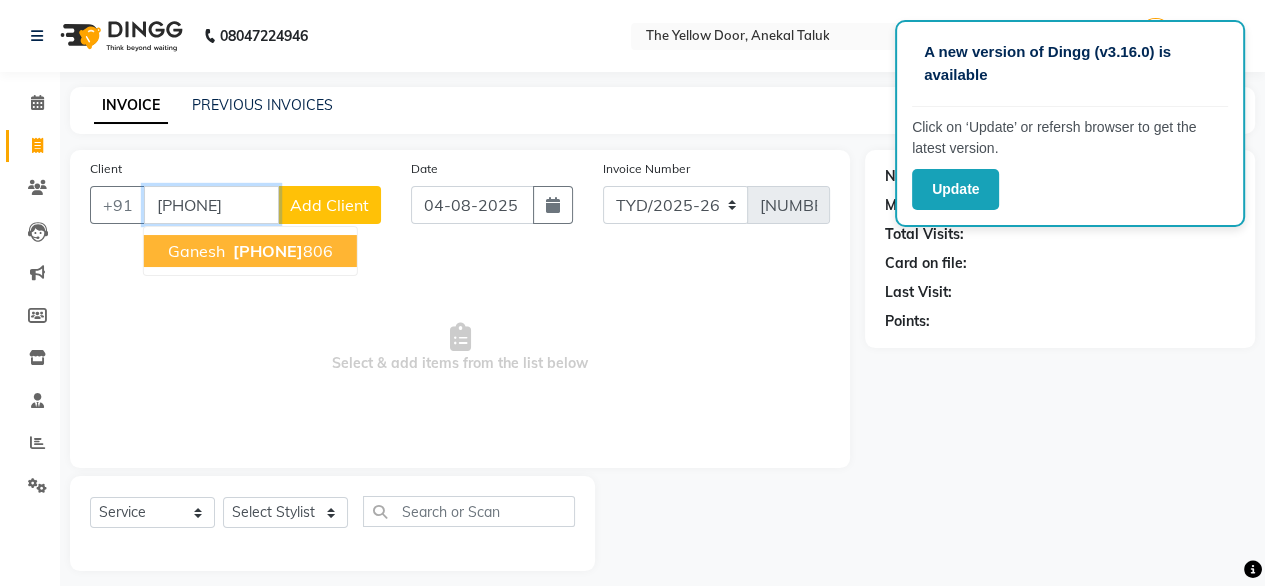 click on "9901090" at bounding box center [268, 251] 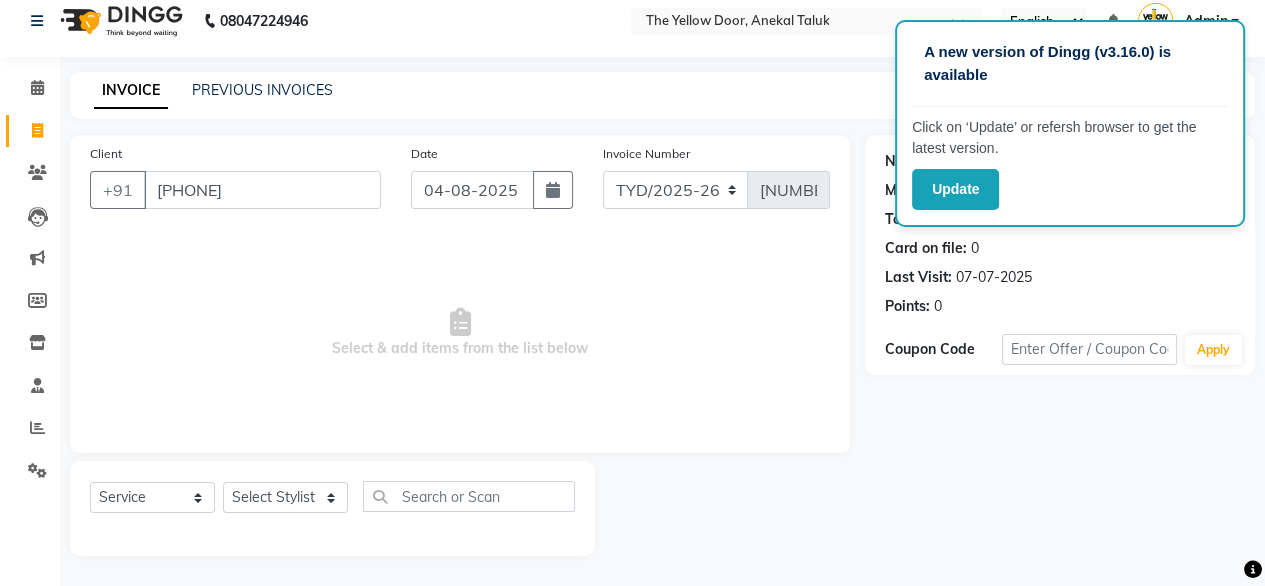 scroll, scrollTop: 0, scrollLeft: 0, axis: both 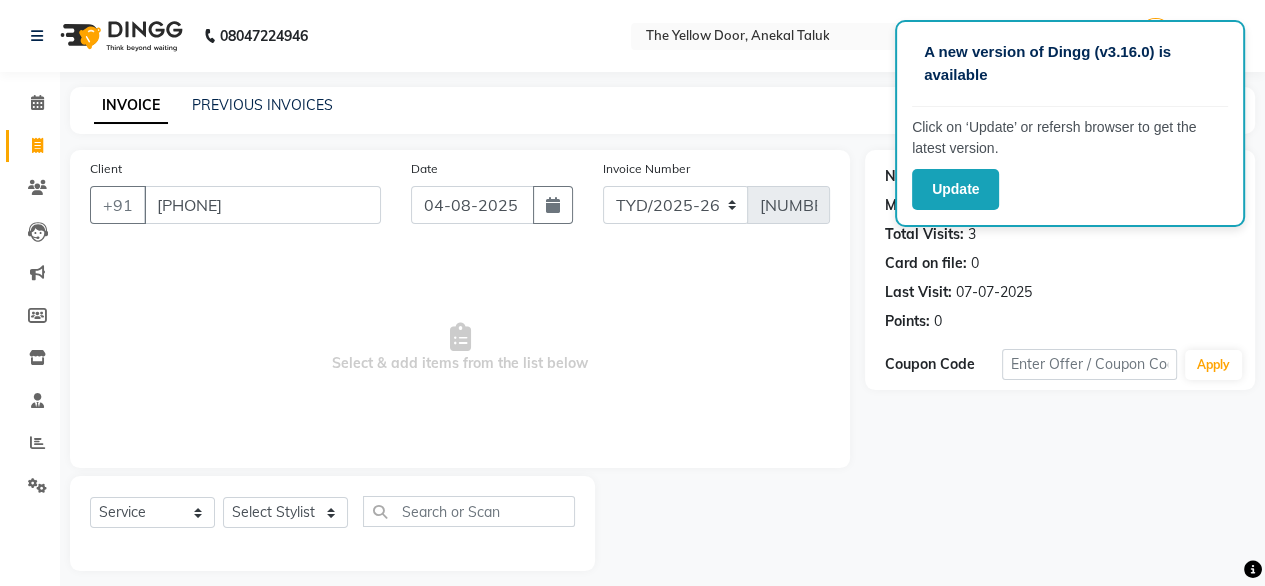click on "Card on file:  0" 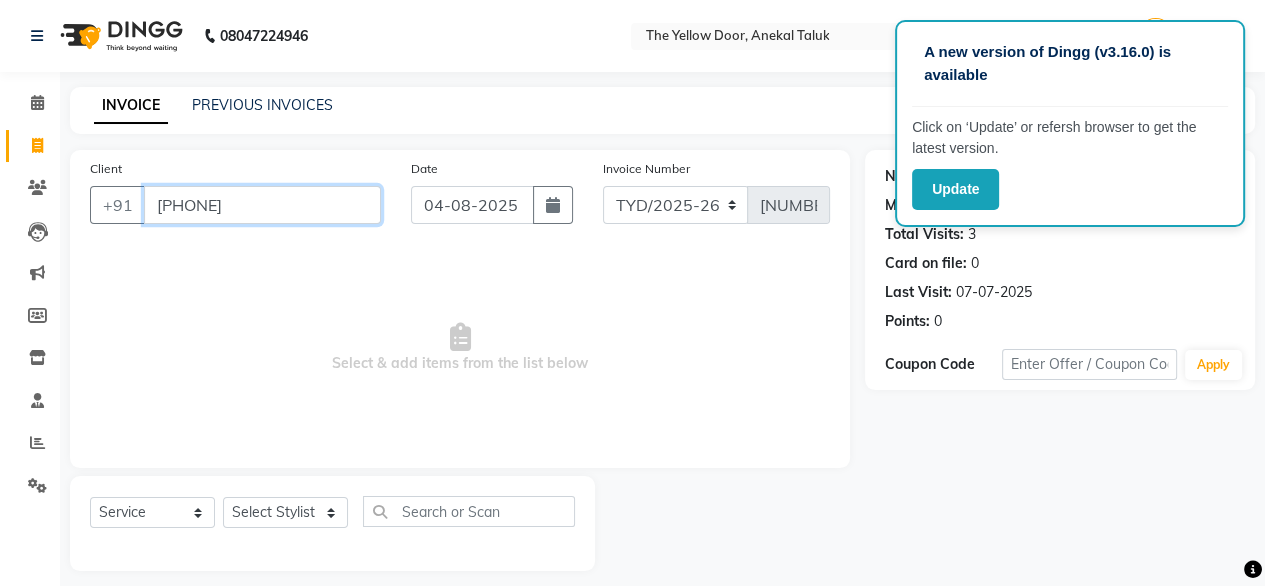 click on "9901090806" at bounding box center [262, 205] 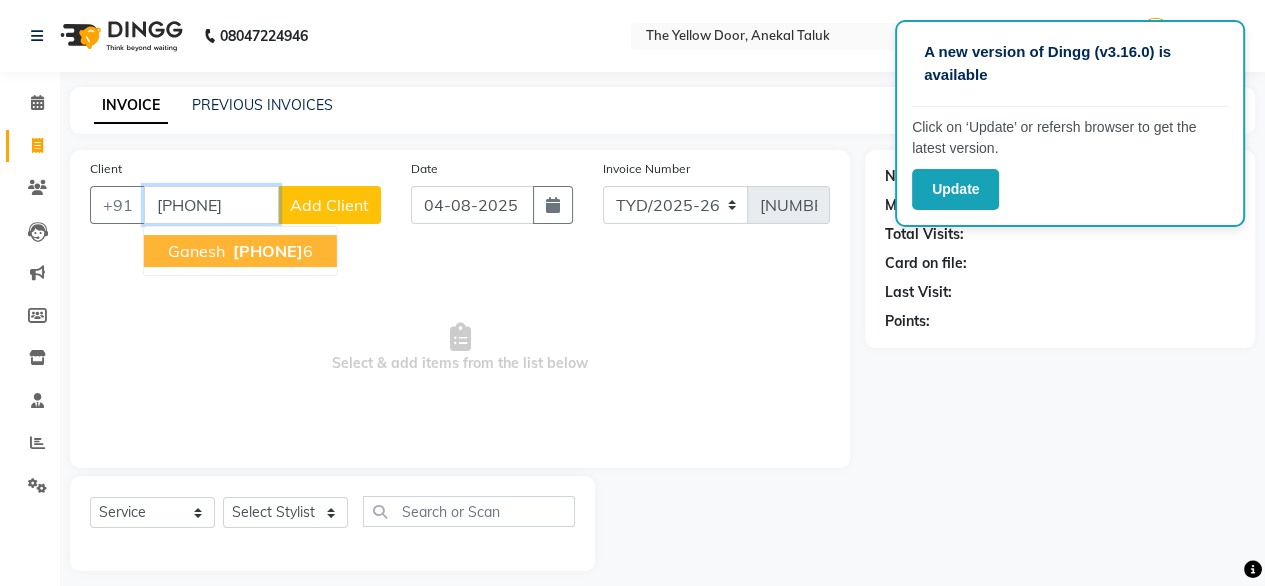 click on "990109080" at bounding box center (211, 205) 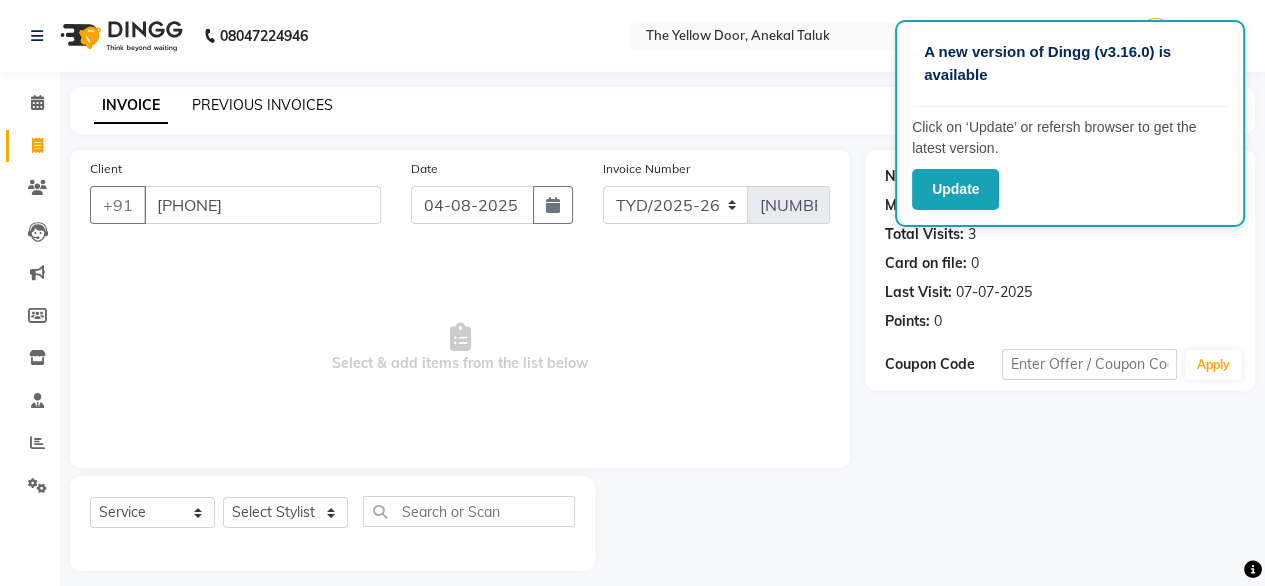click on "PREVIOUS INVOICES" 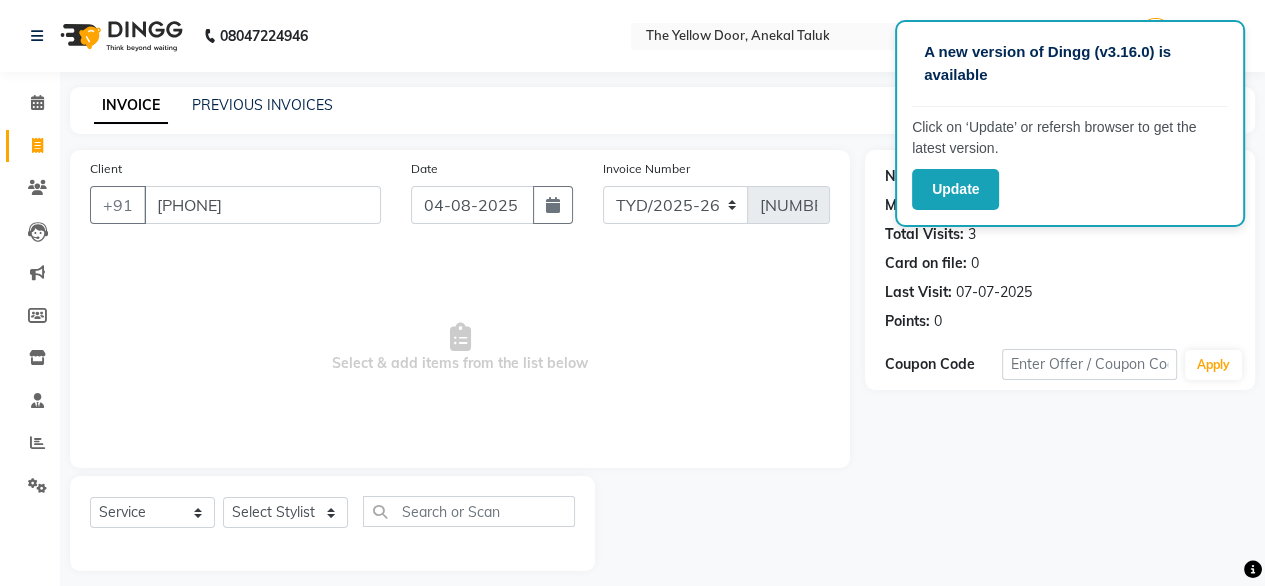 click on "INVOICE PREVIOUS INVOICES Create New   Save" 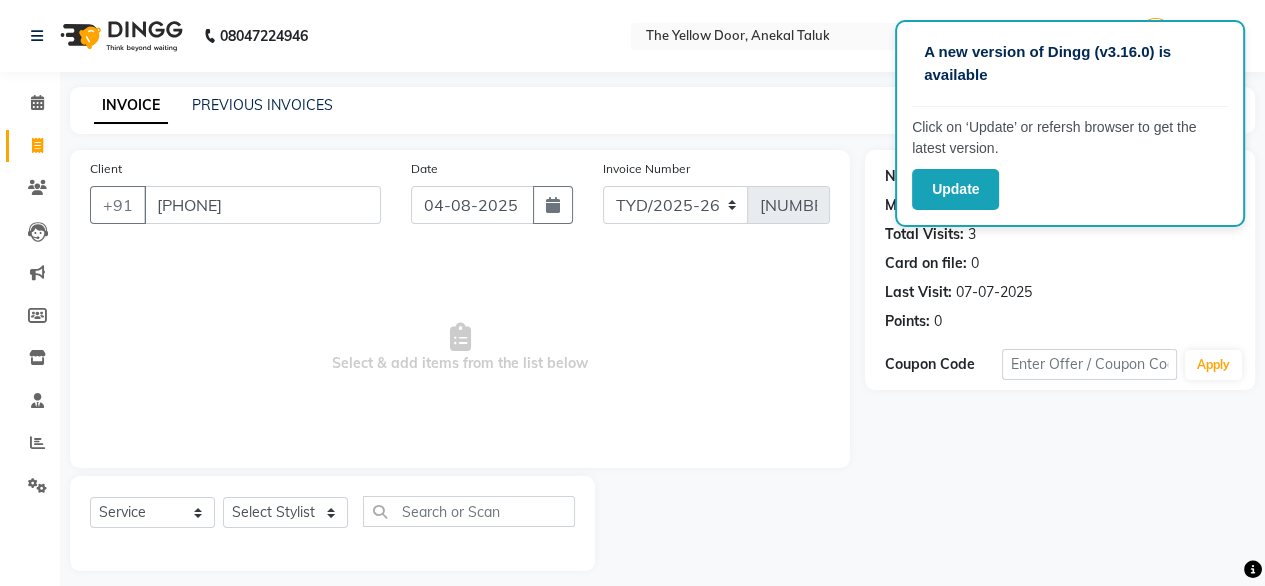 click on "Date 04-08-2025" 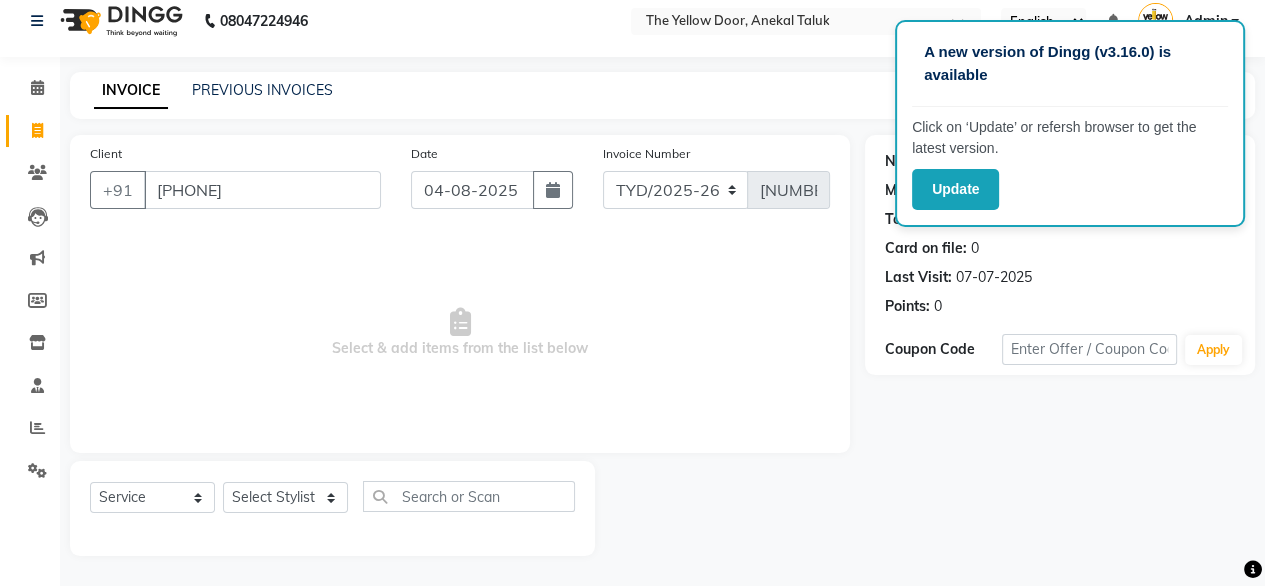 scroll, scrollTop: 0, scrollLeft: 0, axis: both 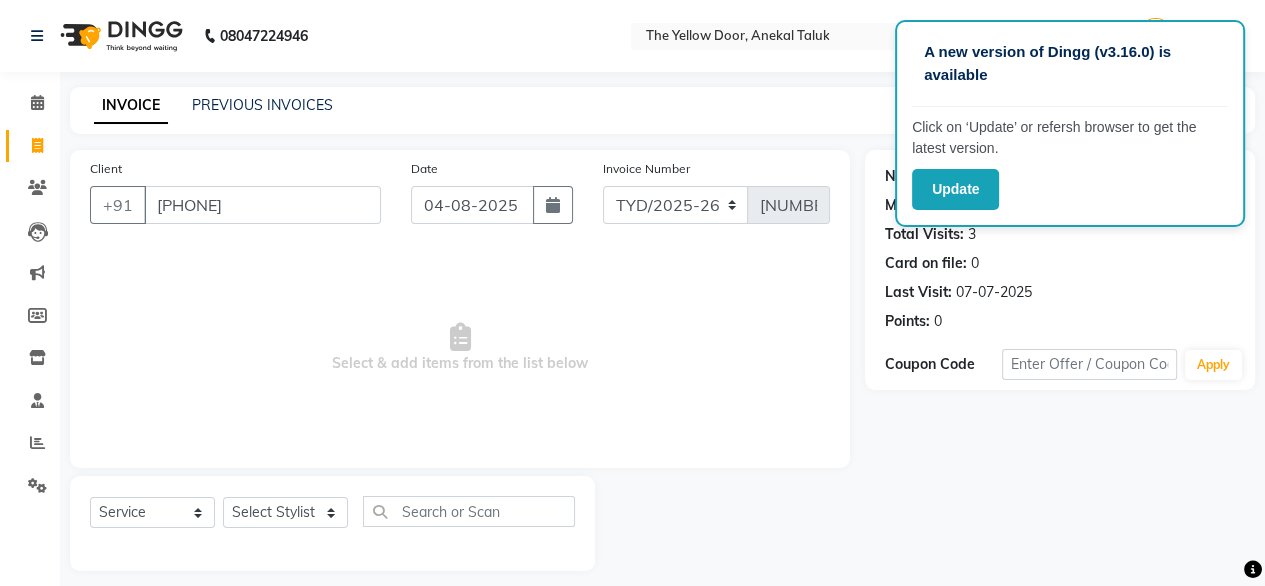 click on "A new version of Dingg (v3.16.0) is available" 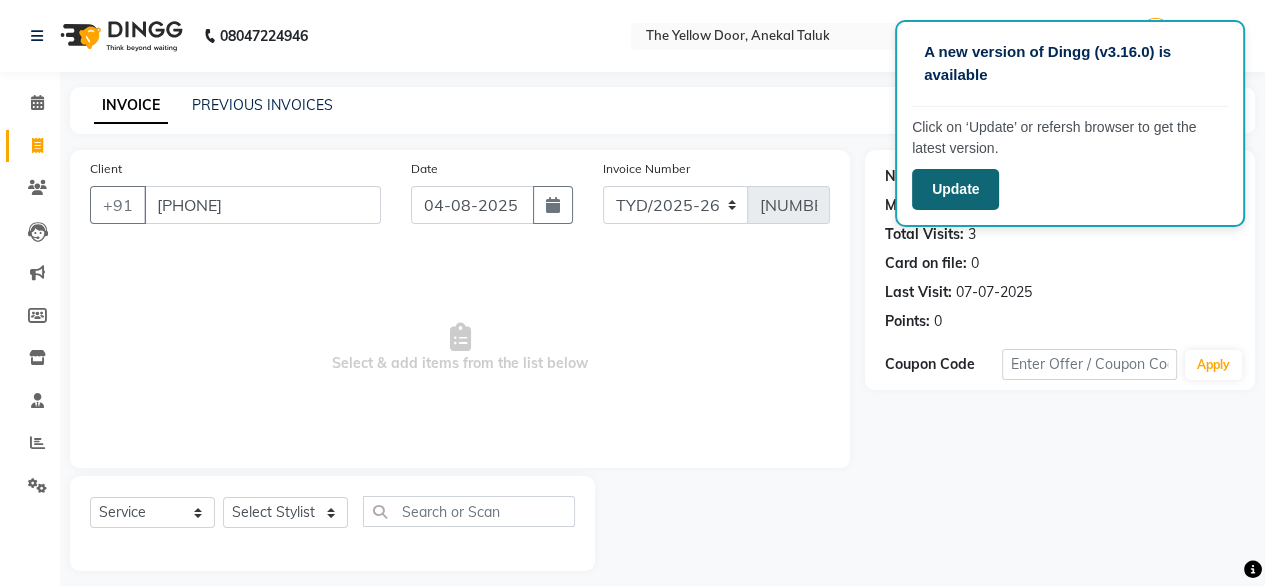 click on "Update" 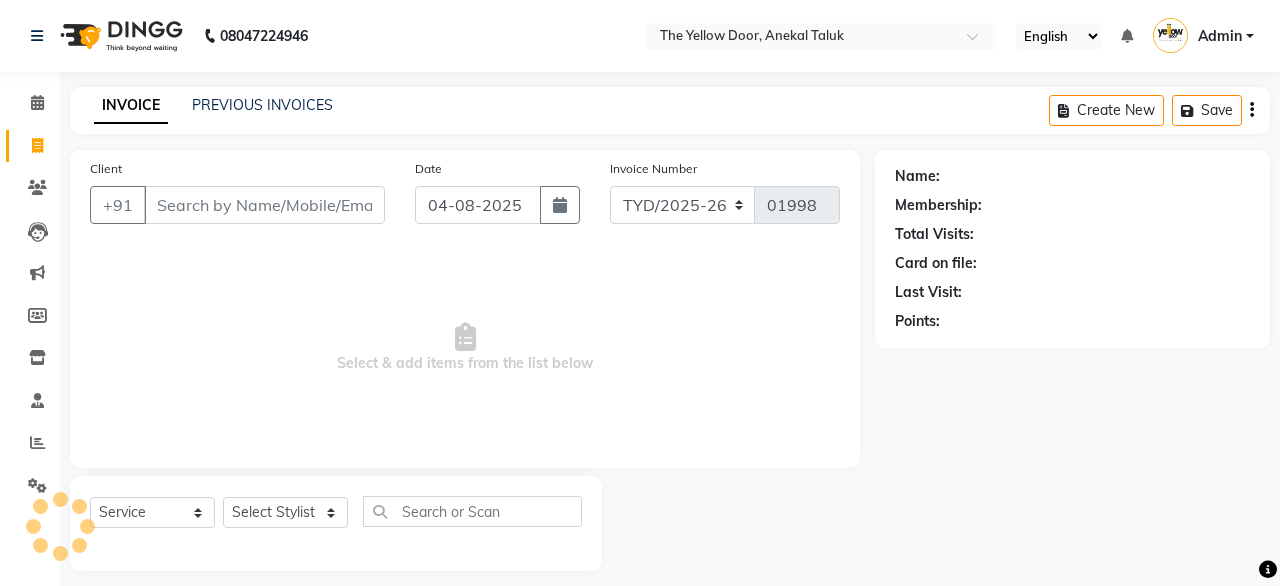 select on "service" 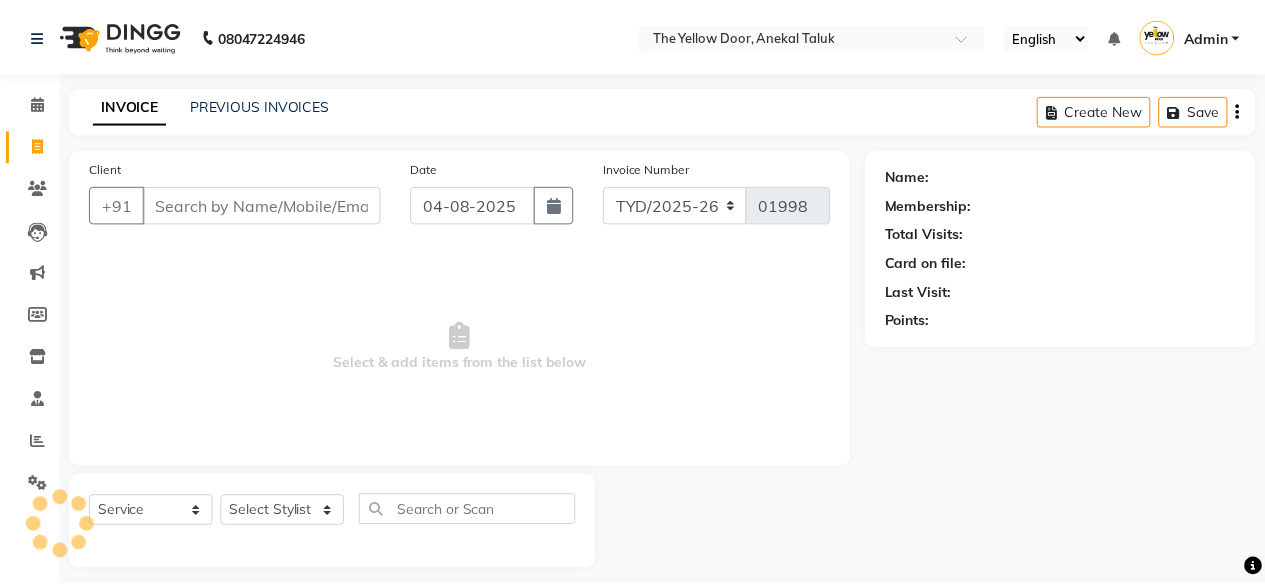 scroll, scrollTop: 0, scrollLeft: 0, axis: both 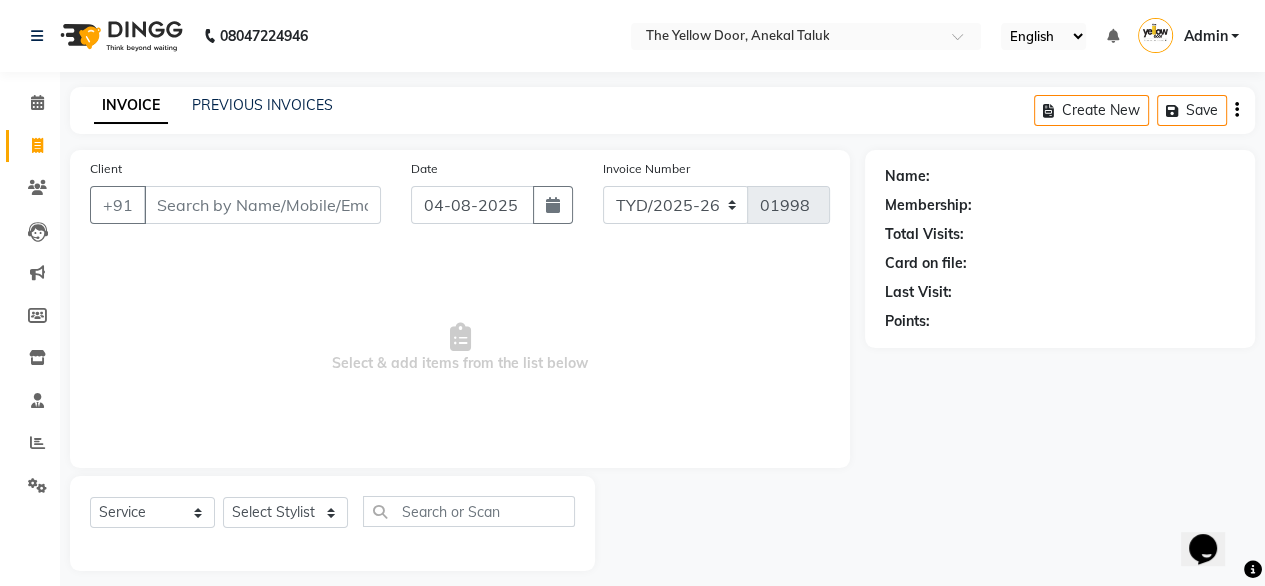 click on "Client" at bounding box center (262, 205) 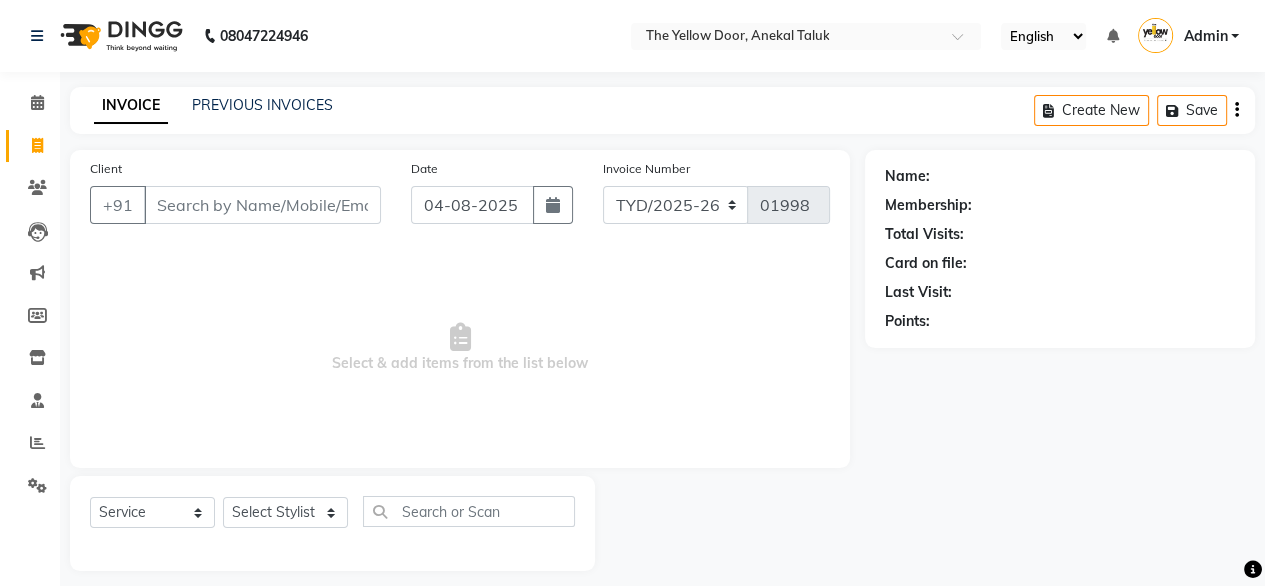 click on "Client" at bounding box center [262, 205] 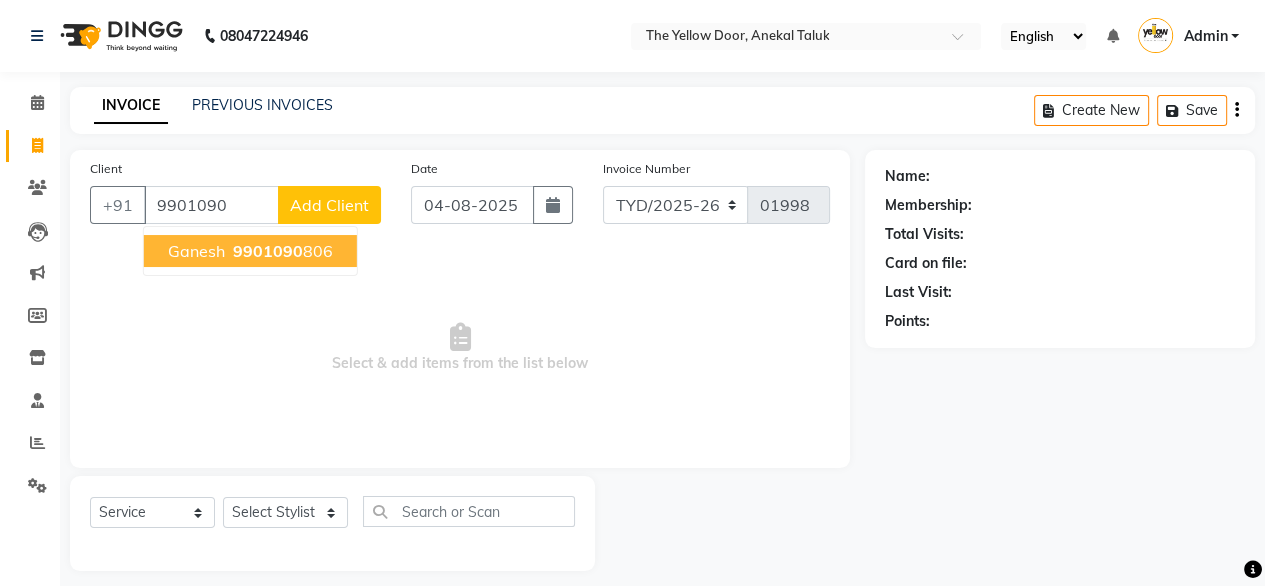 click on "9901090" at bounding box center [268, 251] 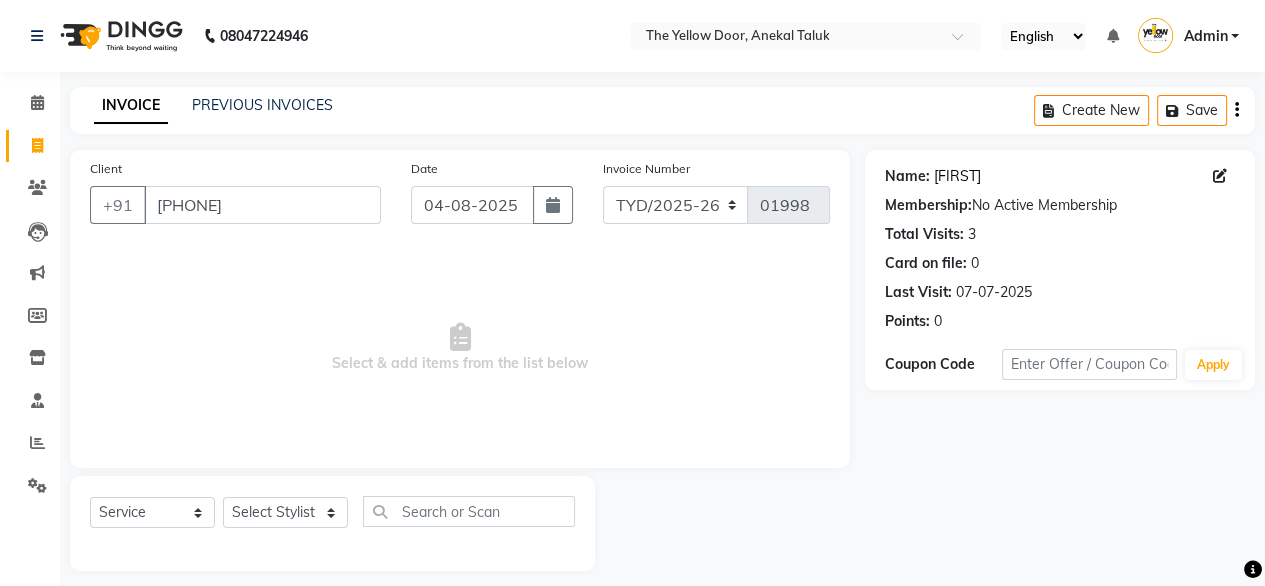 click on "Ganesh" 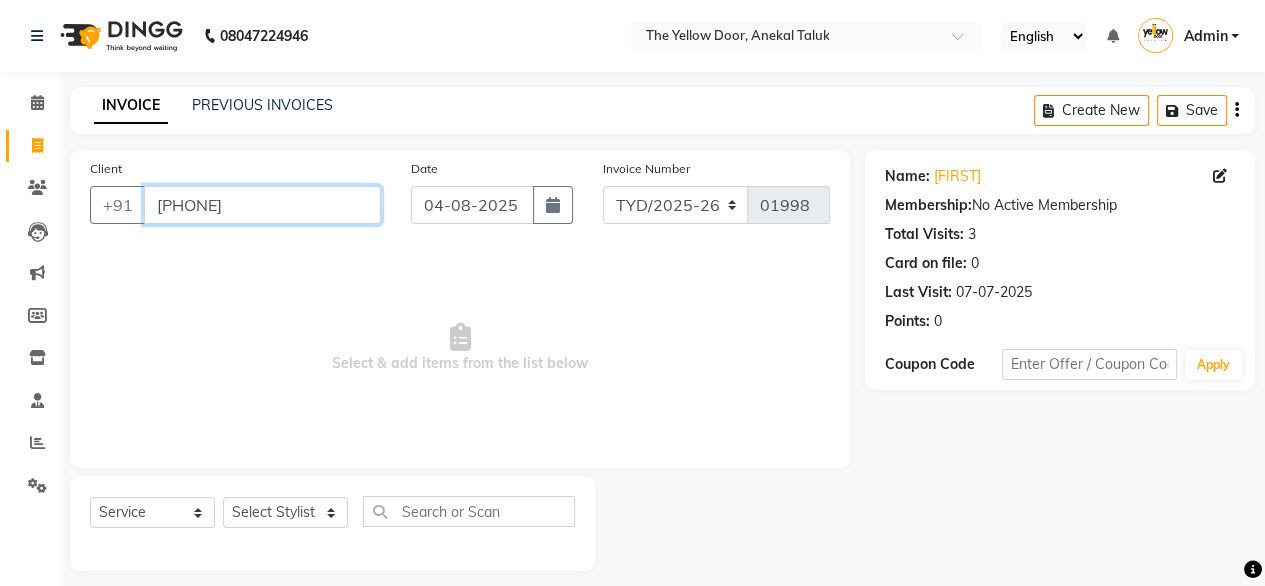 click on "9901090806" at bounding box center (262, 205) 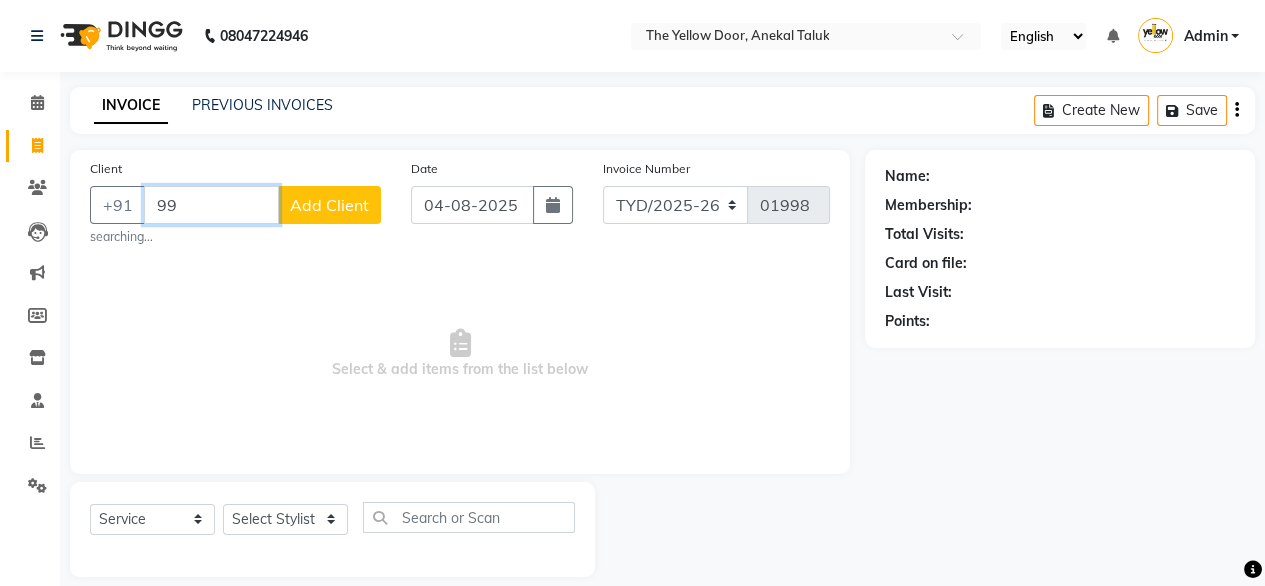 type on "9" 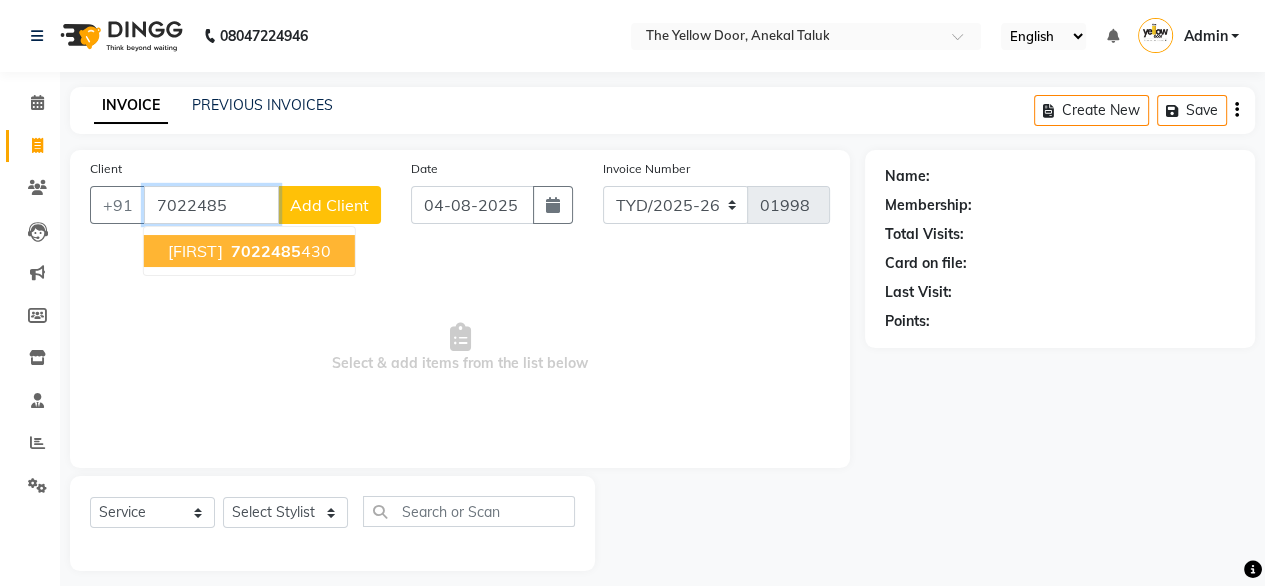 click on "piayank   7022485 430" at bounding box center (249, 251) 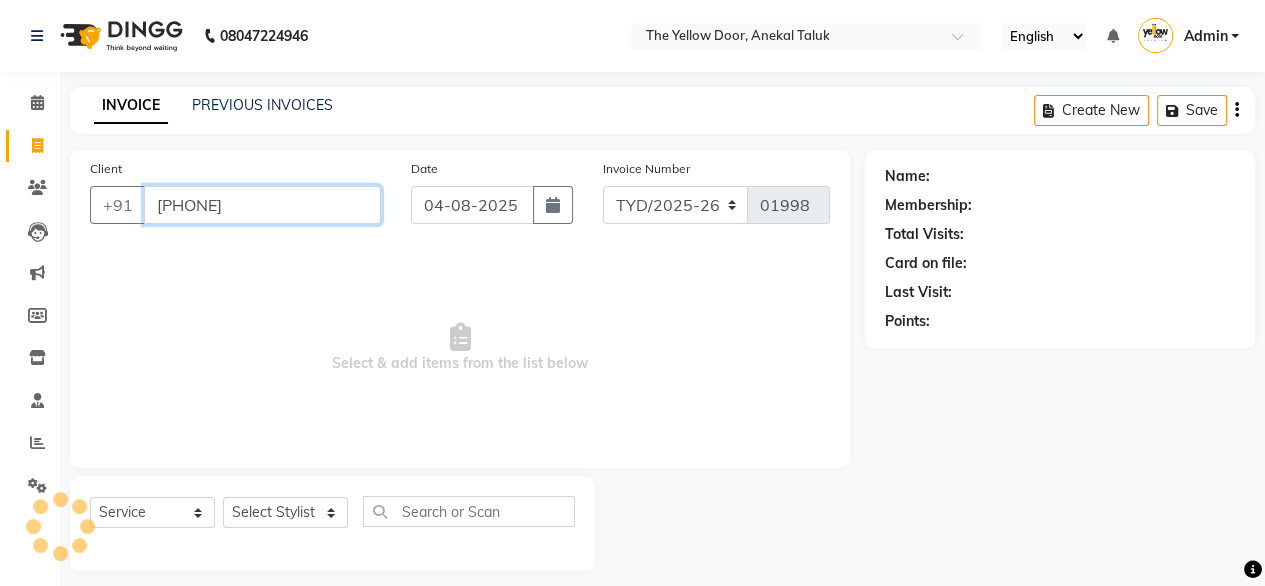 type on "7022485430" 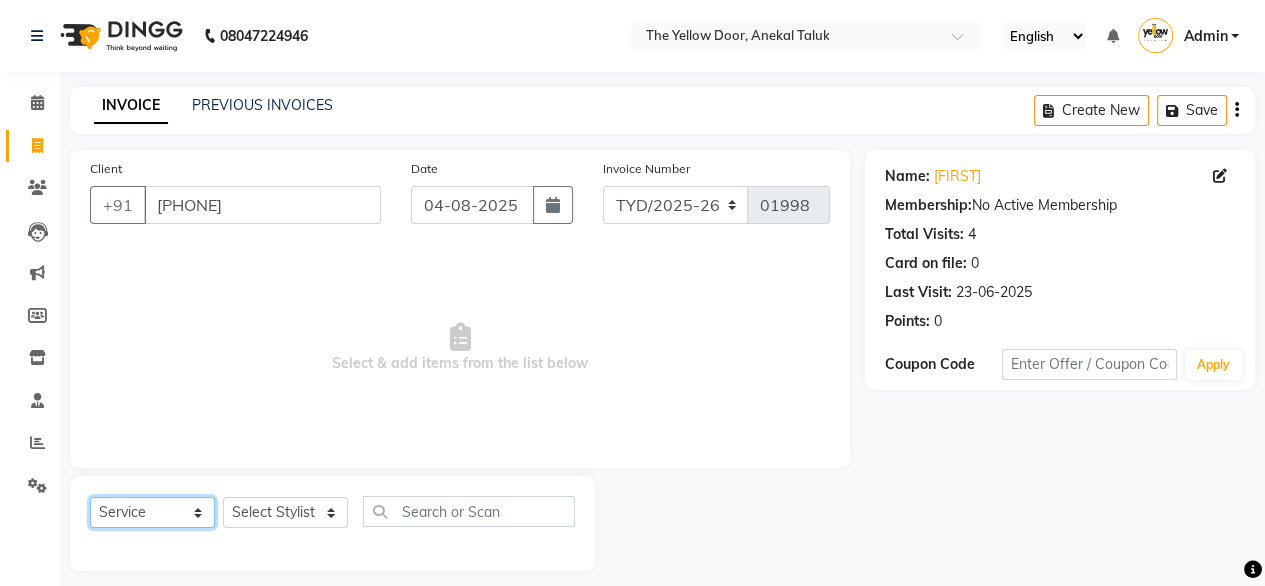 click on "Select  Service  Product  Membership  Package Voucher Prepaid Gift Card" 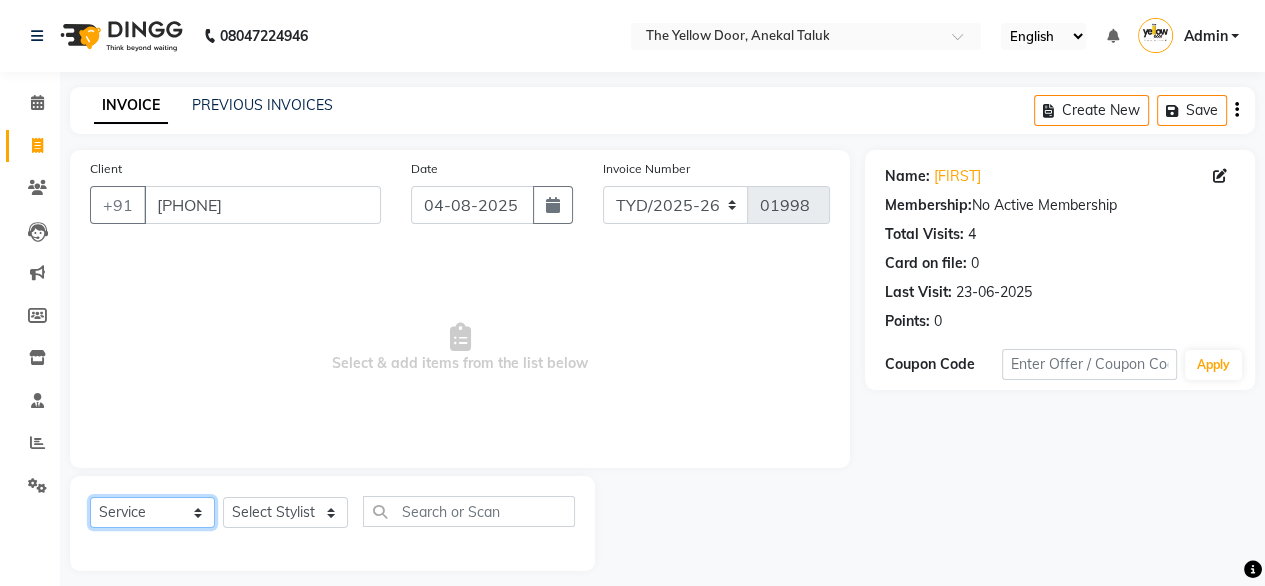 select on "membership" 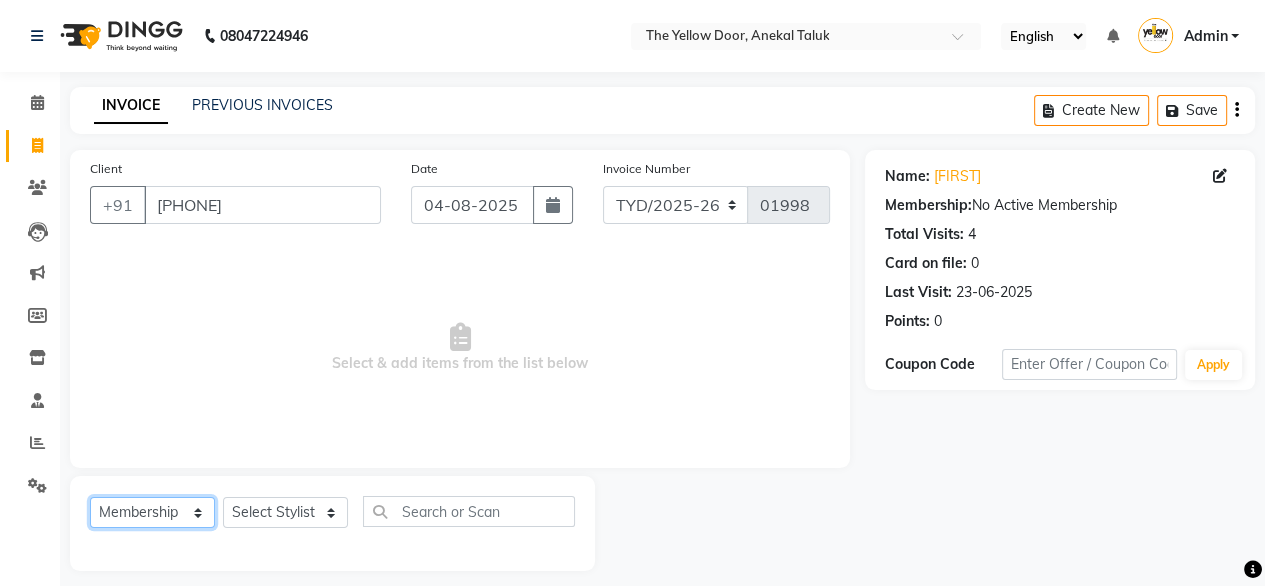 click on "Select  Service  Product  Membership  Package Voucher Prepaid Gift Card" 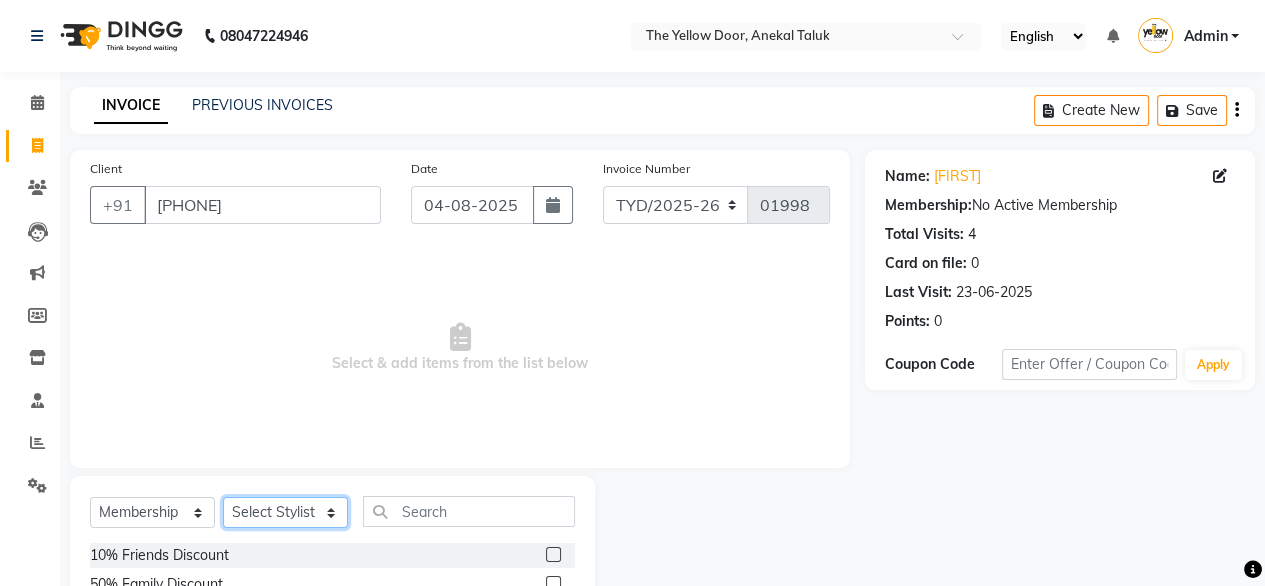 click on "Select Stylist Amit Roy Bina Deena Jena Housekeeping Manager Sajiya Shefi Shanoor Shri" 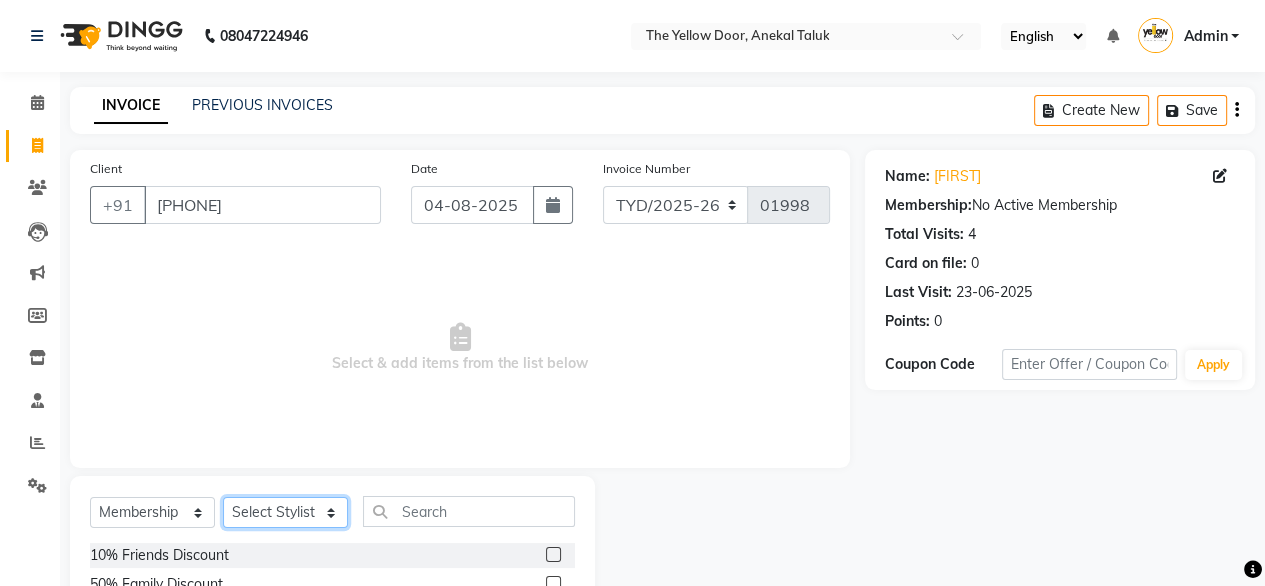 select on "71545" 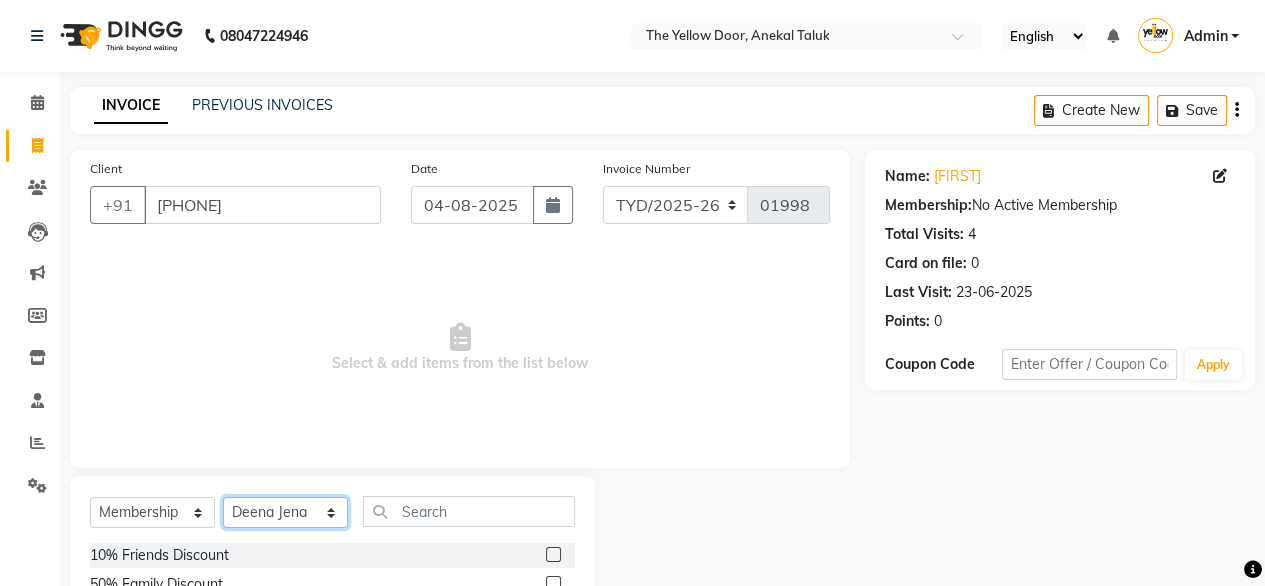 click on "Select Stylist Amit Roy Bina Deena Jena Housekeeping Manager Sajiya Shefi Shanoor Shri" 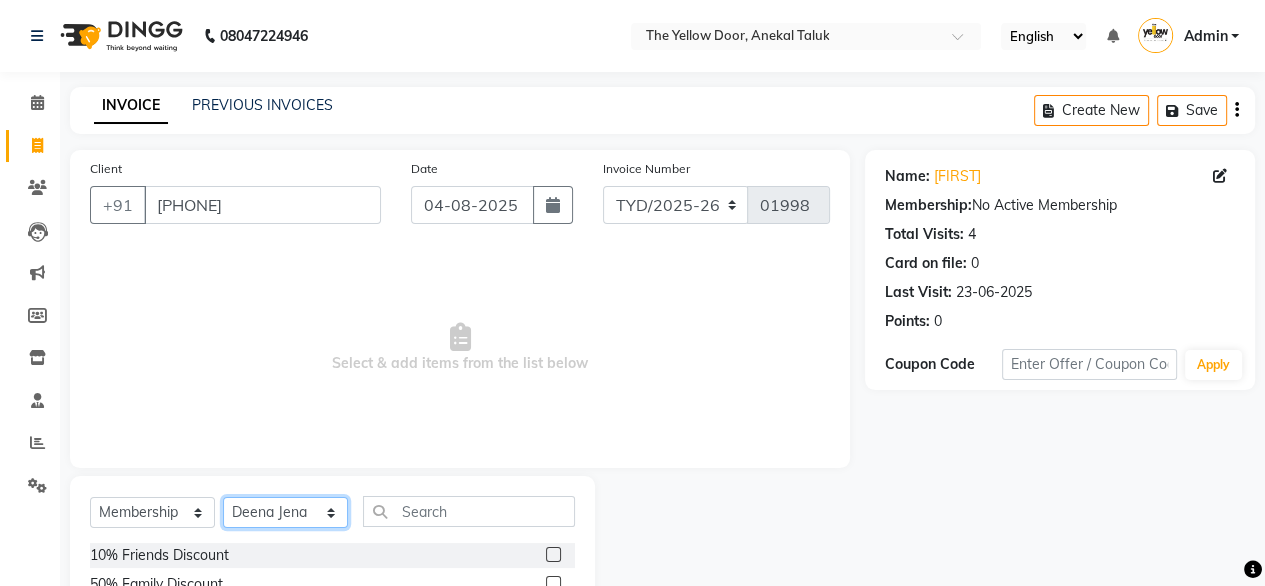 scroll, scrollTop: 132, scrollLeft: 0, axis: vertical 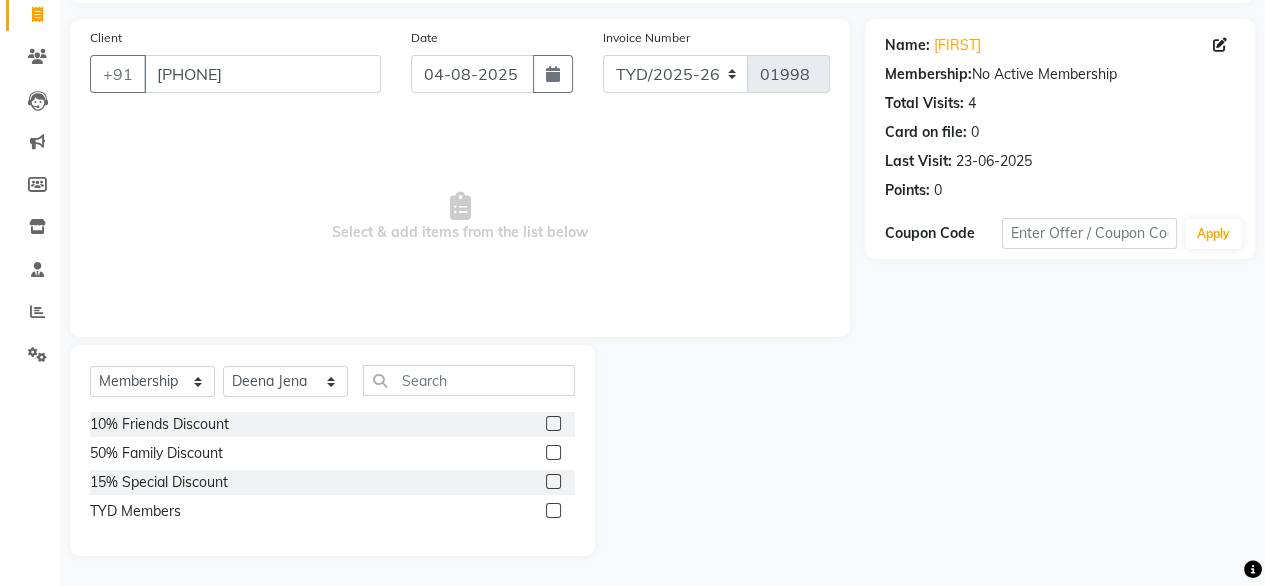 click 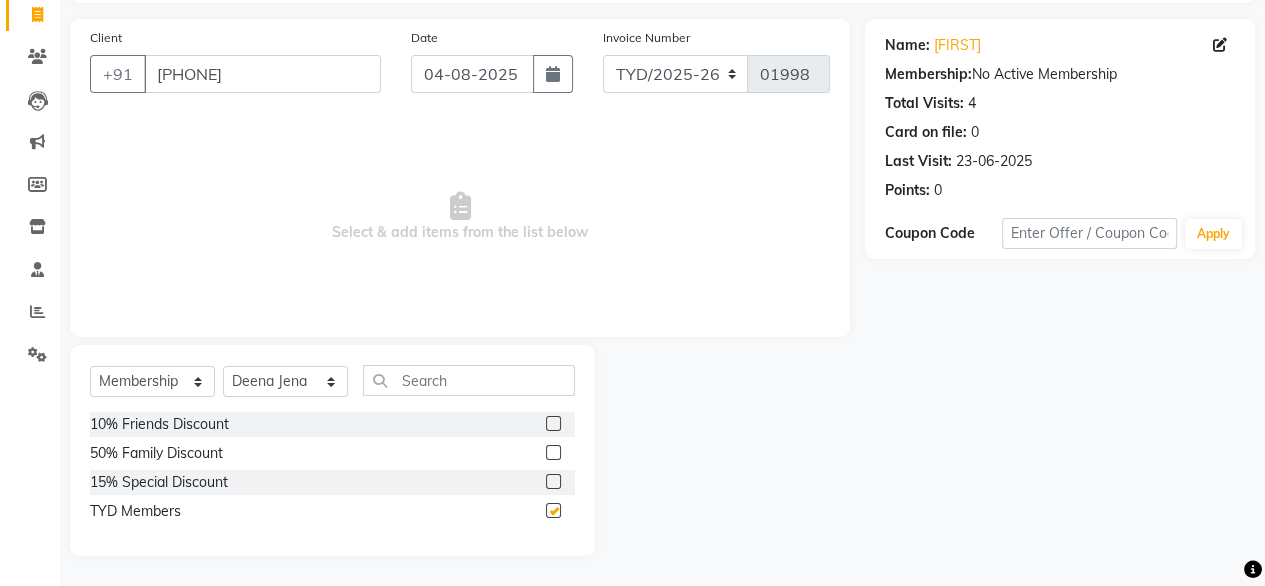 select on "select" 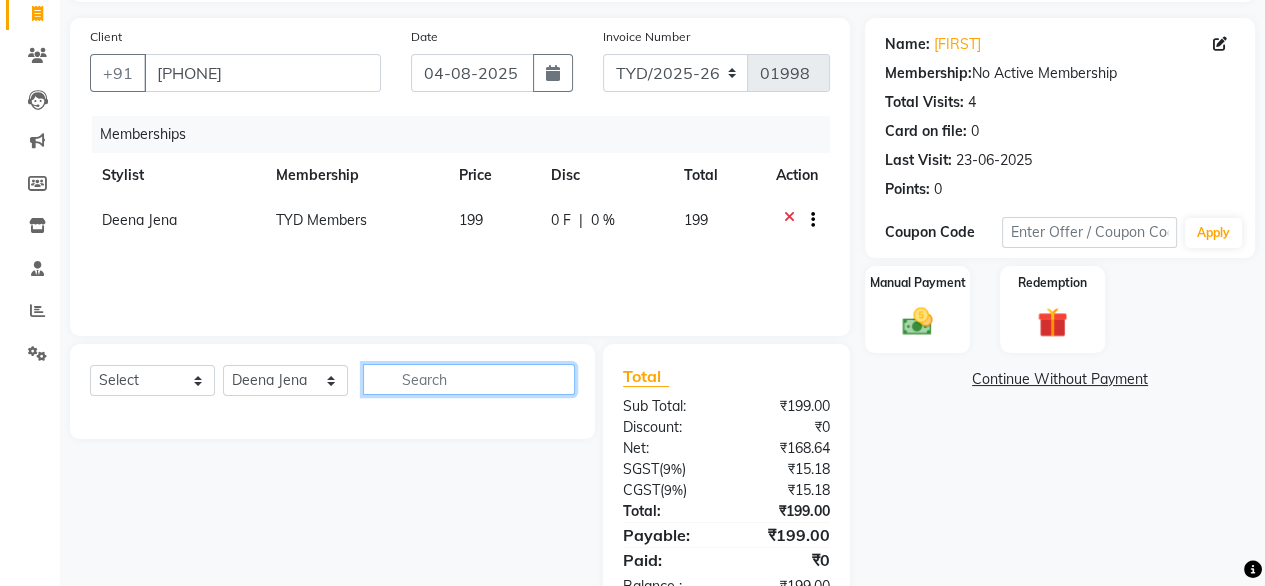click 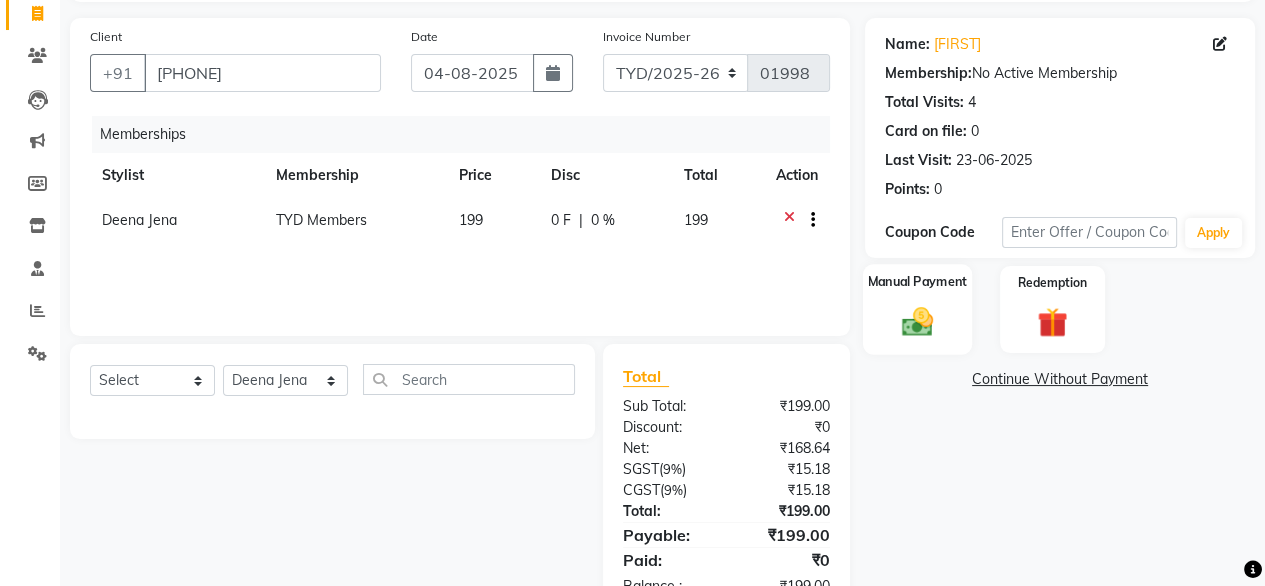 click 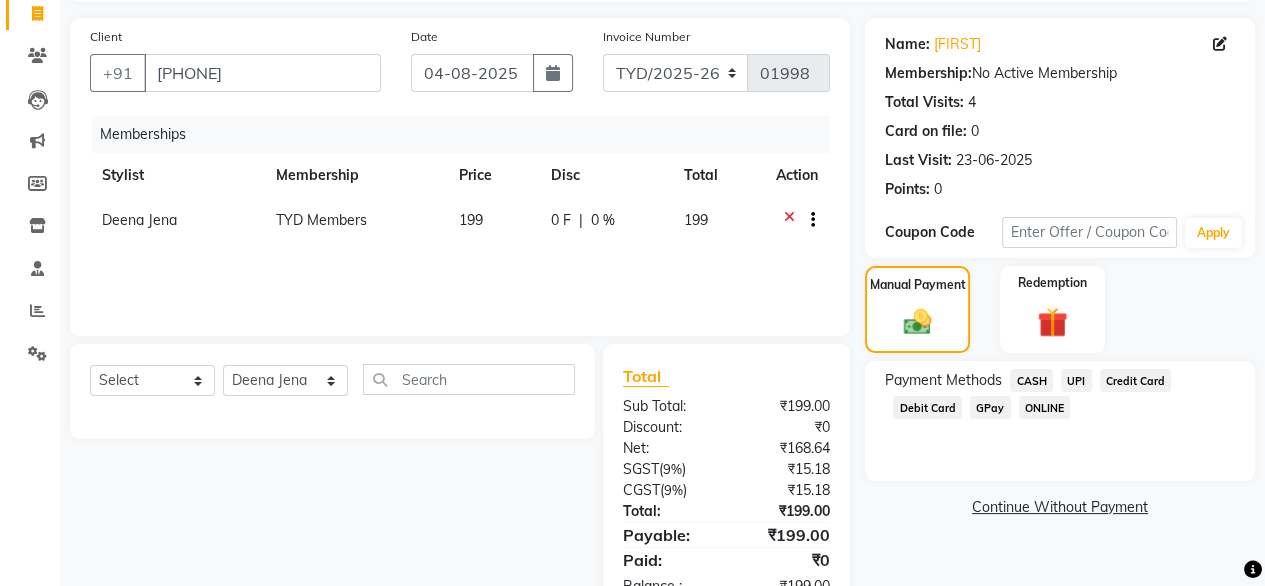 click on "UPI" 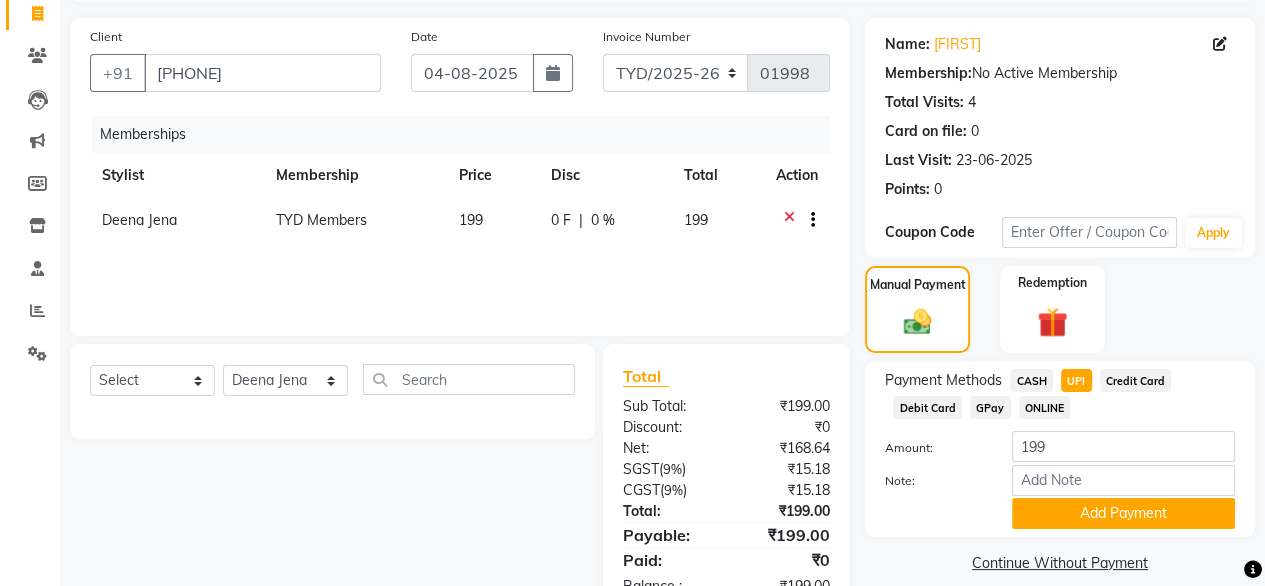 scroll, scrollTop: 194, scrollLeft: 0, axis: vertical 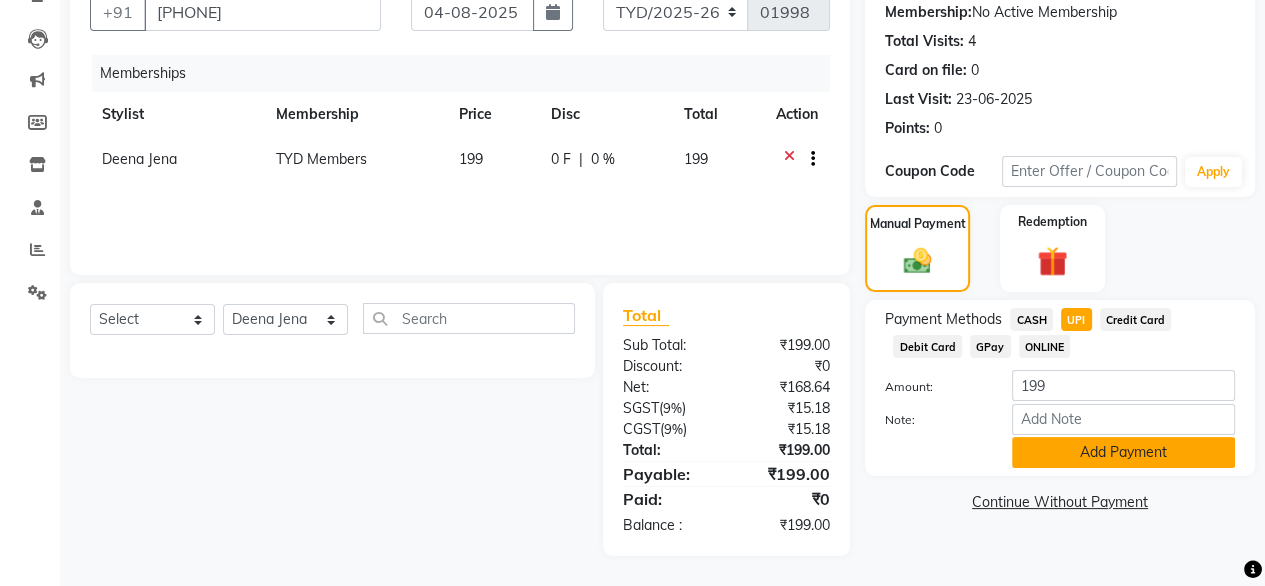 click on "Add Payment" 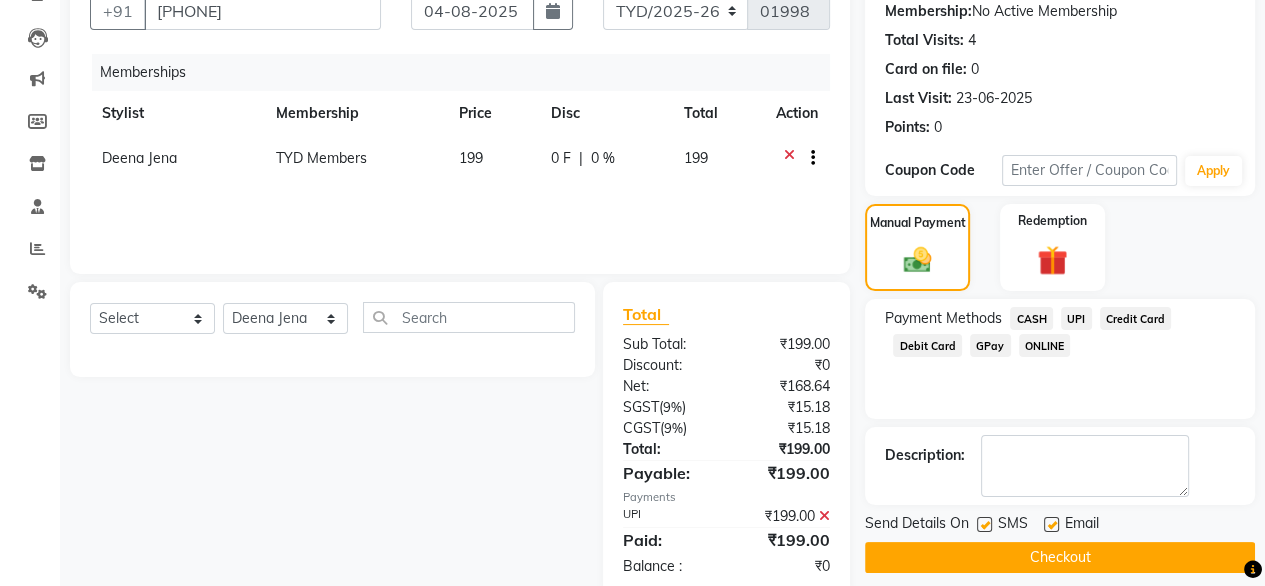 scroll, scrollTop: 236, scrollLeft: 0, axis: vertical 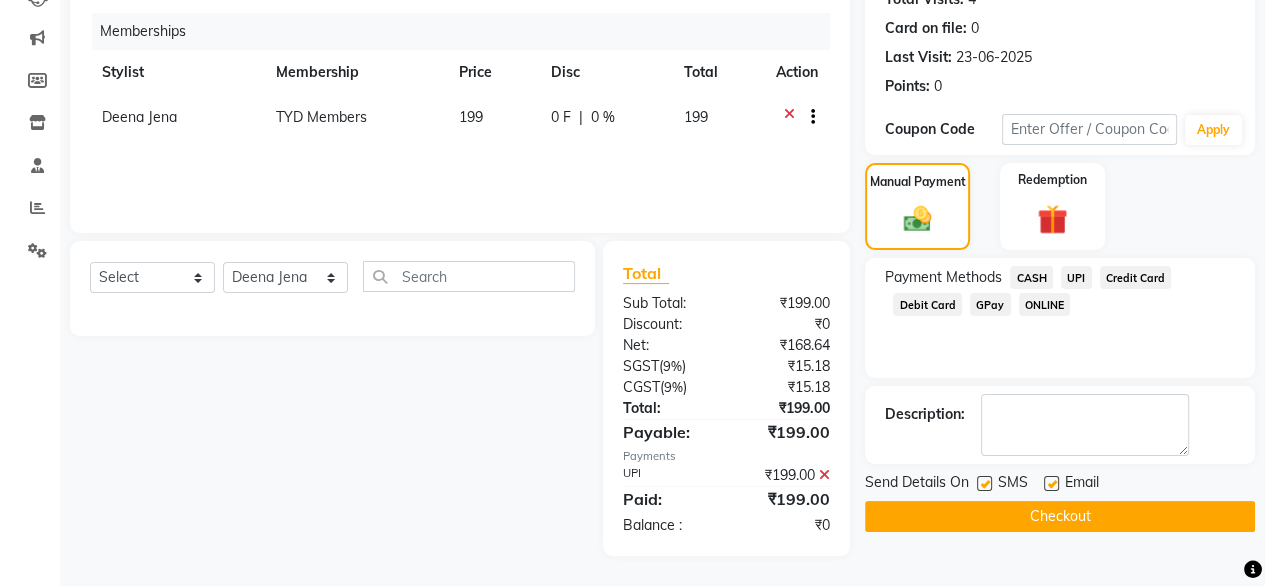 click on "Checkout" 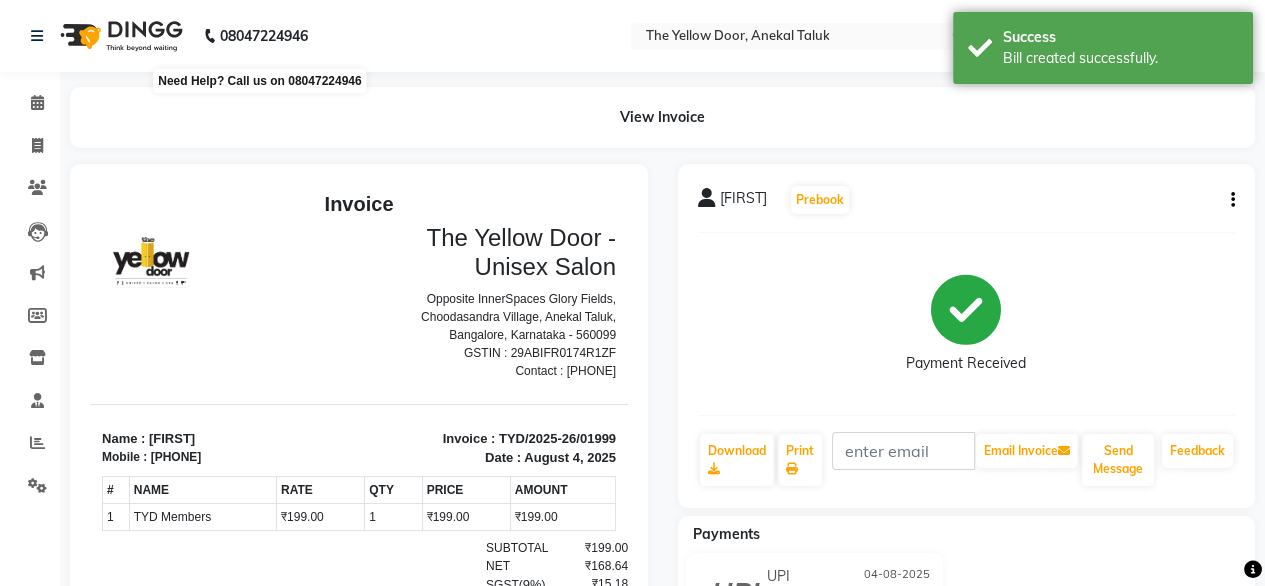 scroll, scrollTop: 0, scrollLeft: 0, axis: both 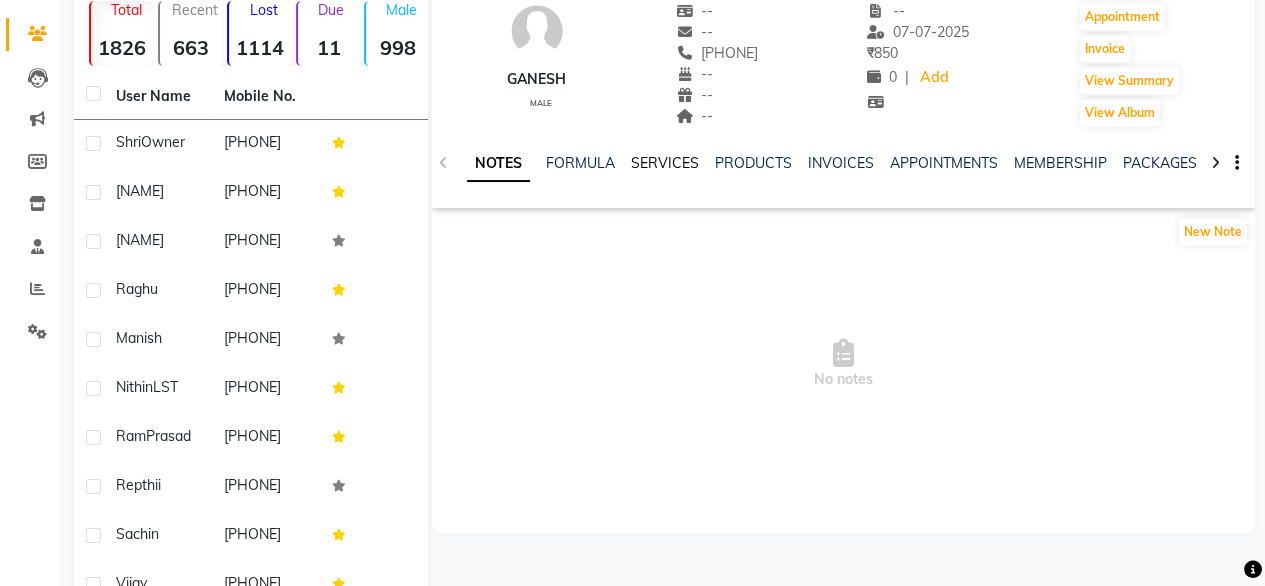click on "SERVICES" 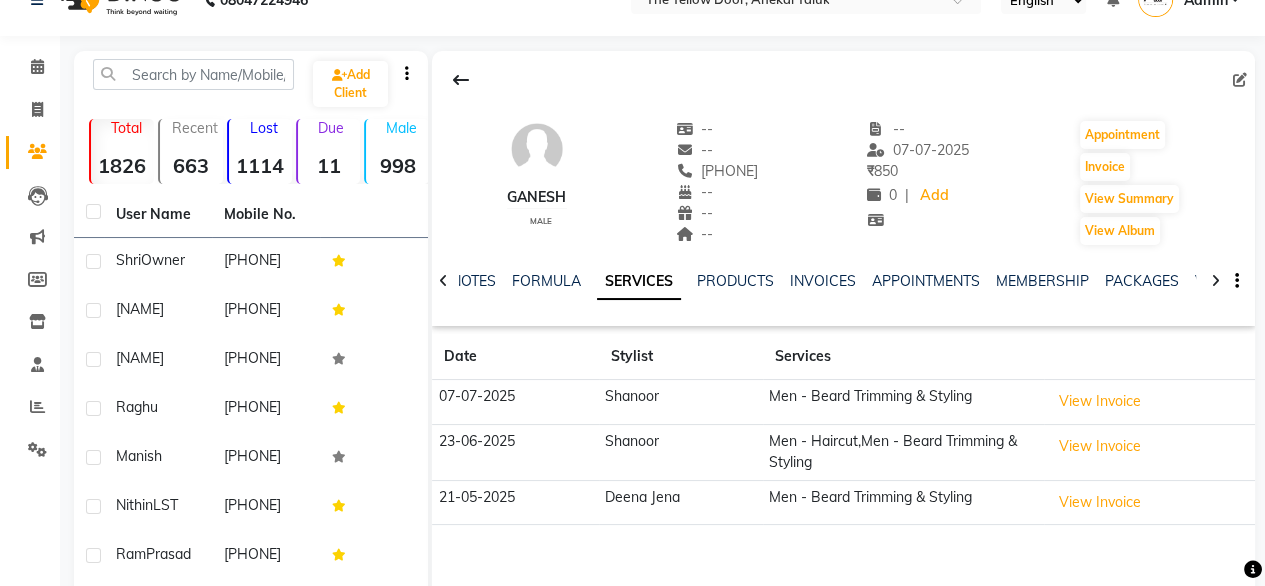 scroll, scrollTop: 0, scrollLeft: 0, axis: both 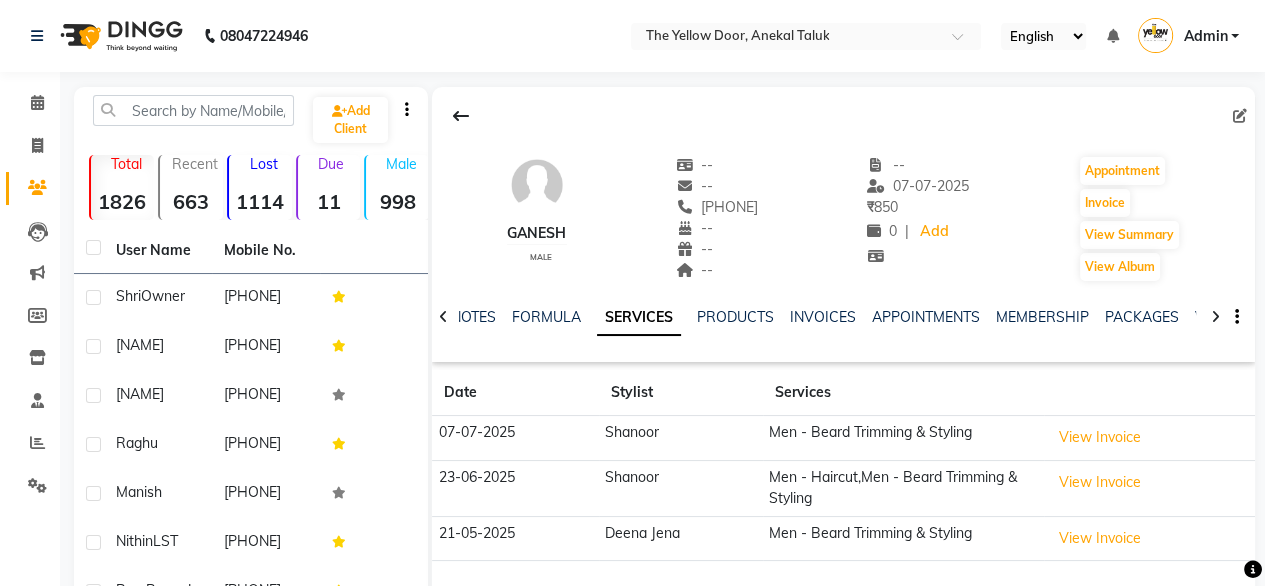 click on "NOTES FORMULA SERVICES PRODUCTS INVOICES APPOINTMENTS MEMBERSHIP PACKAGES VOUCHERS GIFTCARDS POINTS FORMS FAMILY CARDS WALLET" 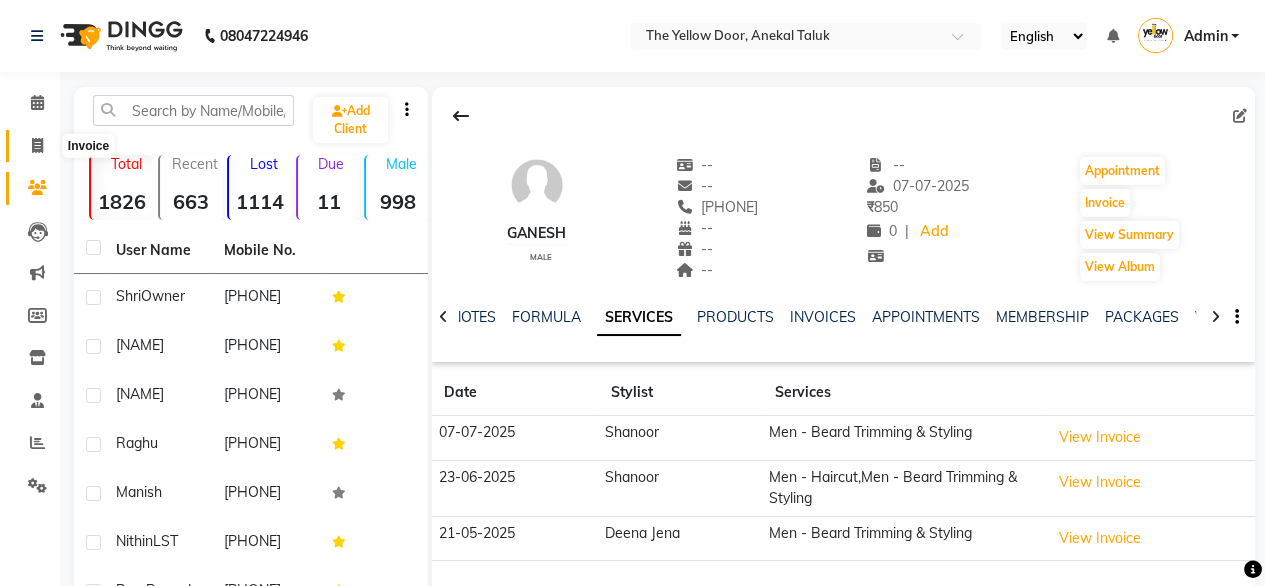 click 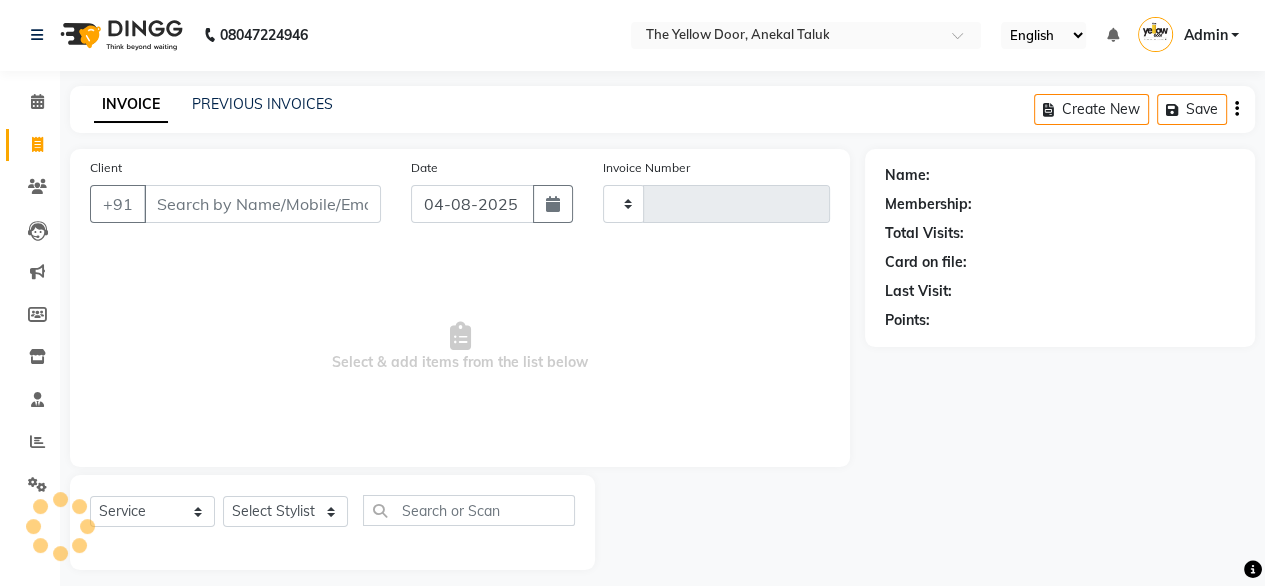 type on "01998" 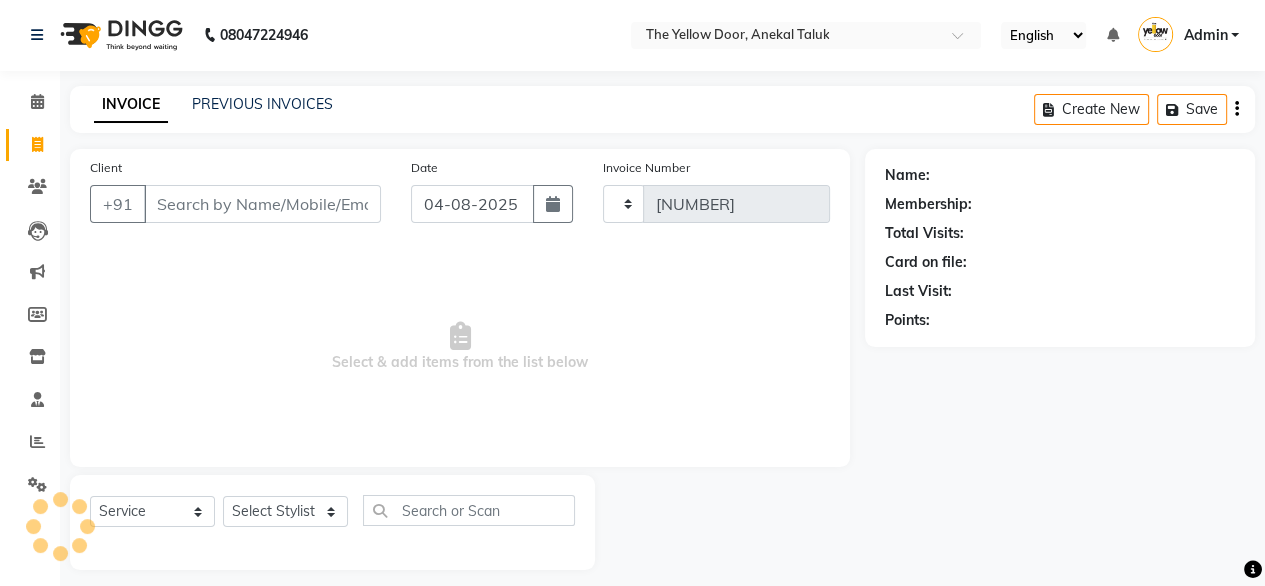 scroll, scrollTop: 16, scrollLeft: 0, axis: vertical 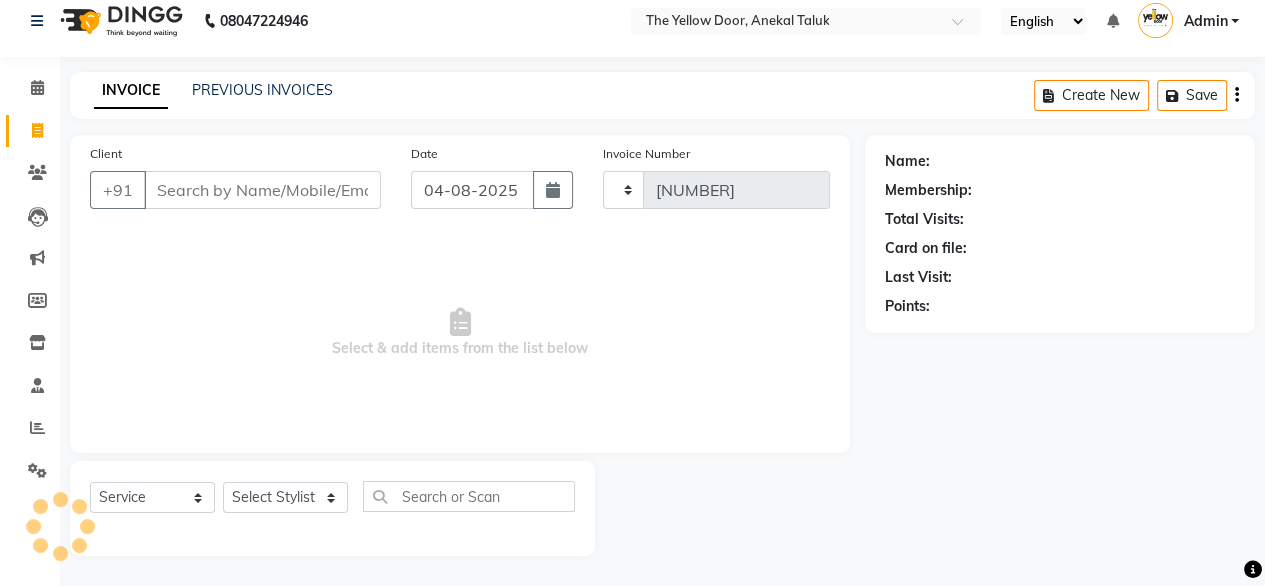 select on "5650" 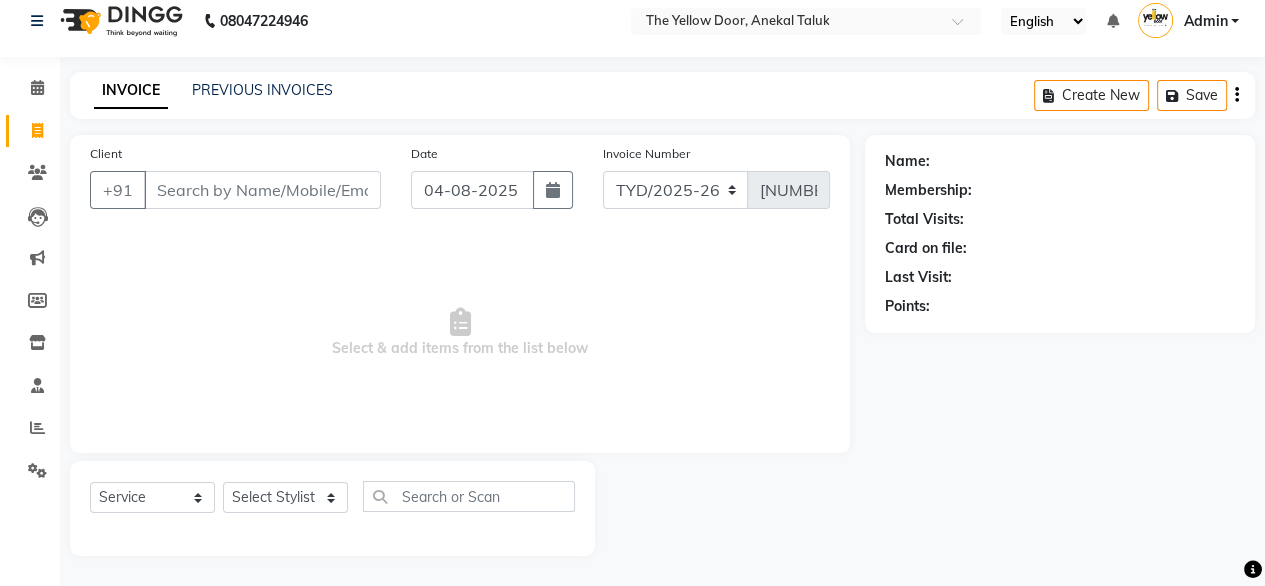 click on "Client" at bounding box center (262, 190) 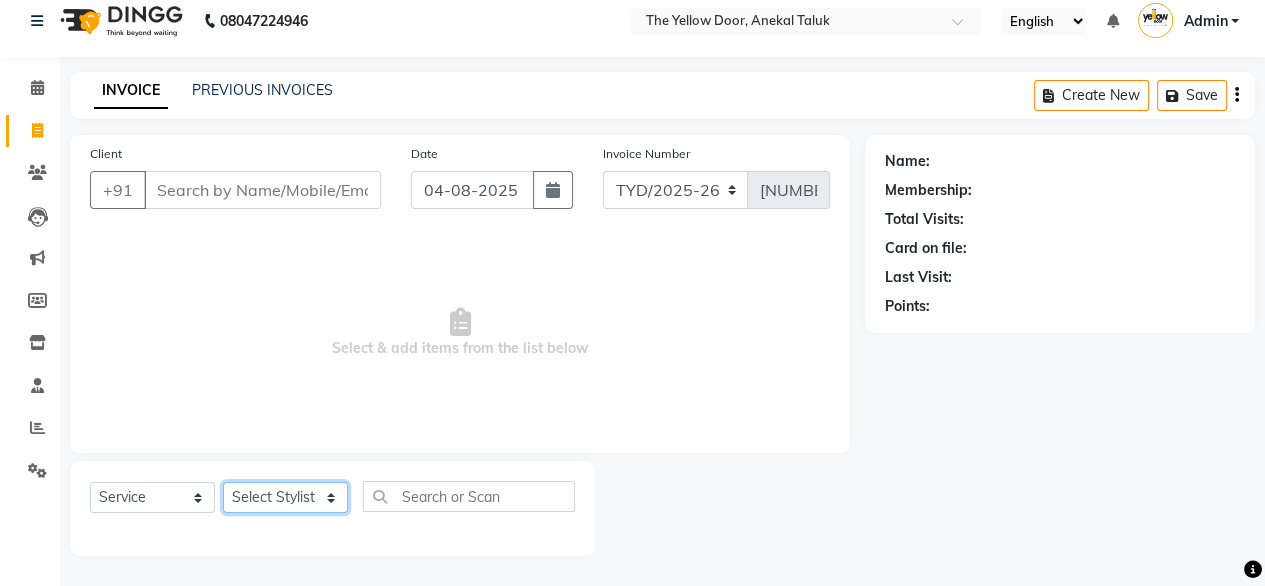 click on "Select Stylist Amit Roy Bina Deena Jena Housekeeping Manager Sajiya Shefi Shanoor Shri" 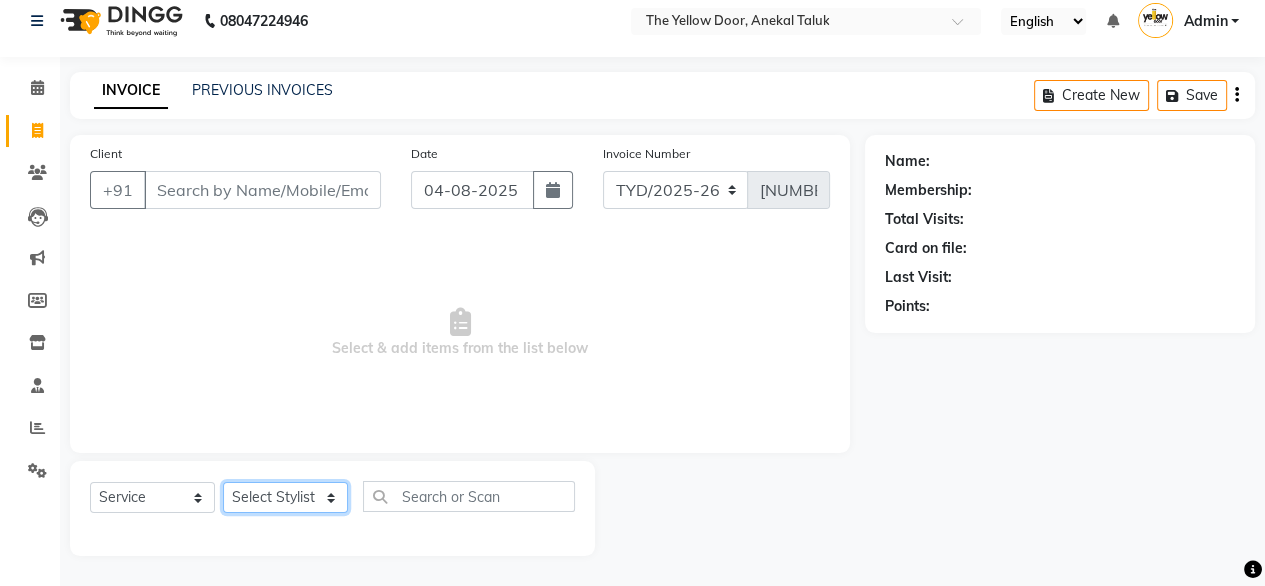 select on "41281" 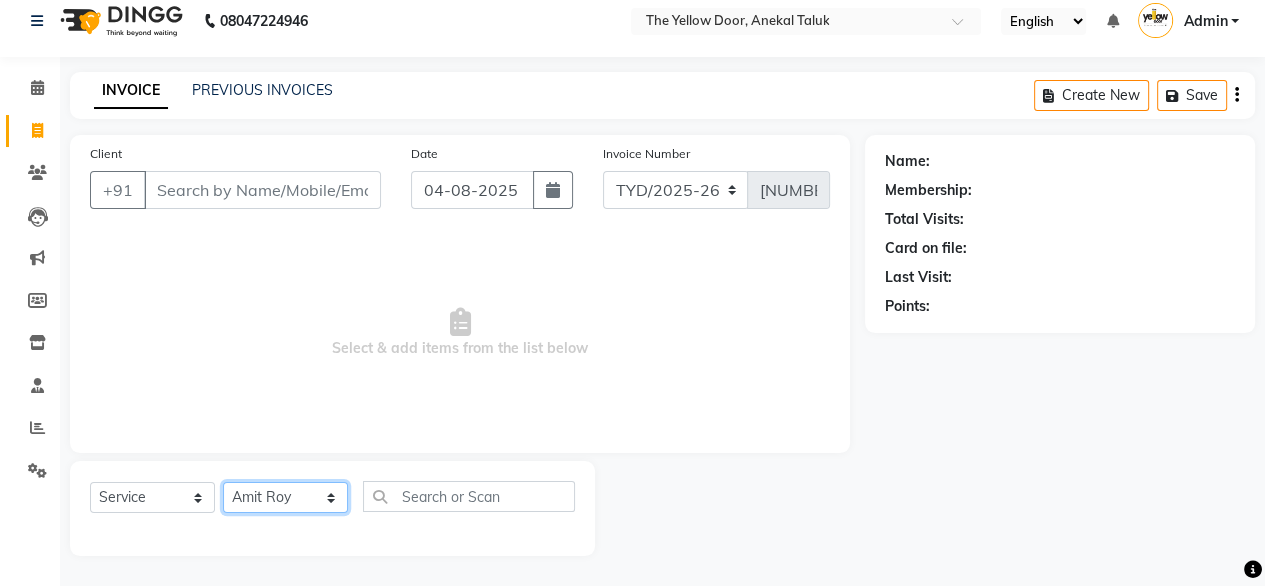 click on "Select Stylist Amit Roy Bina Deena Jena Housekeeping Manager Sajiya Shefi Shanoor Shri" 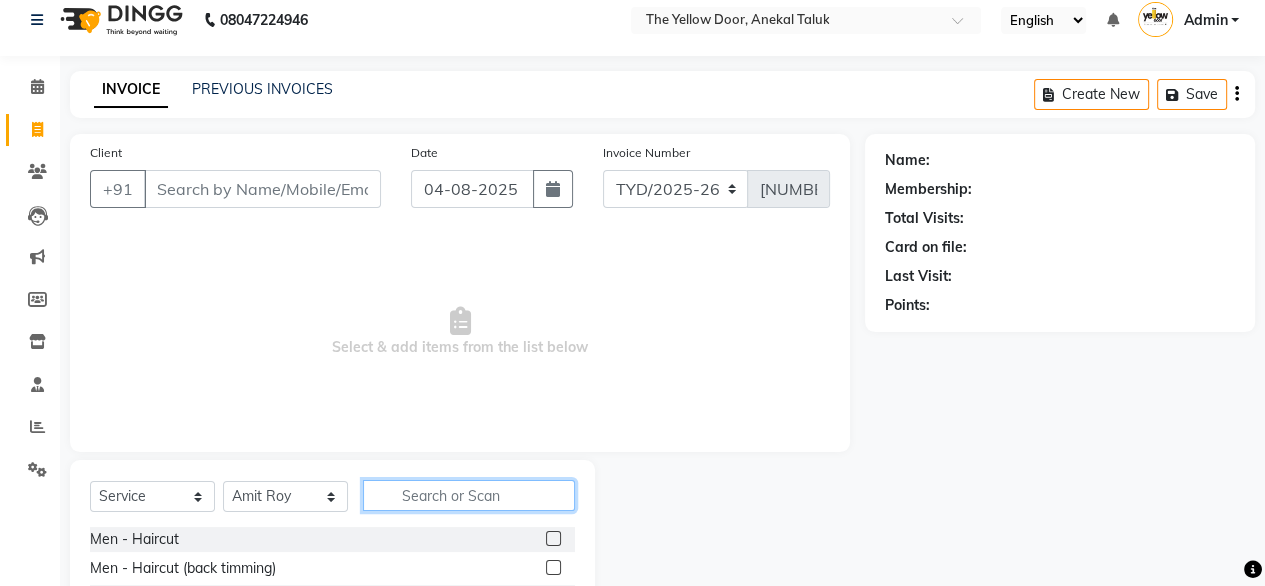 click 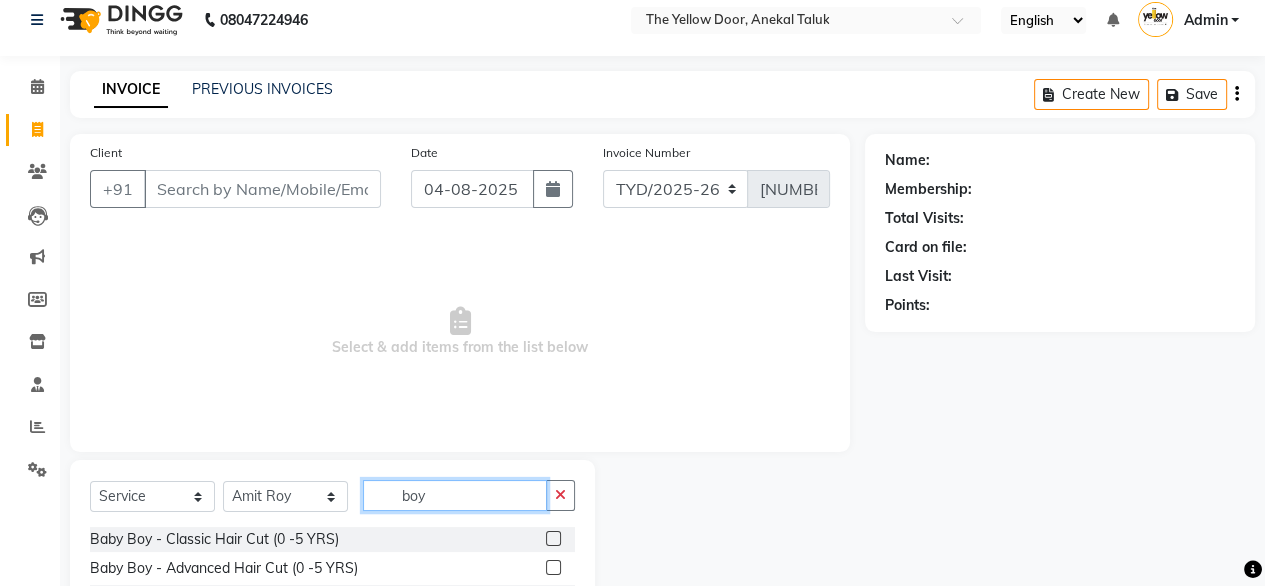 type on "boy" 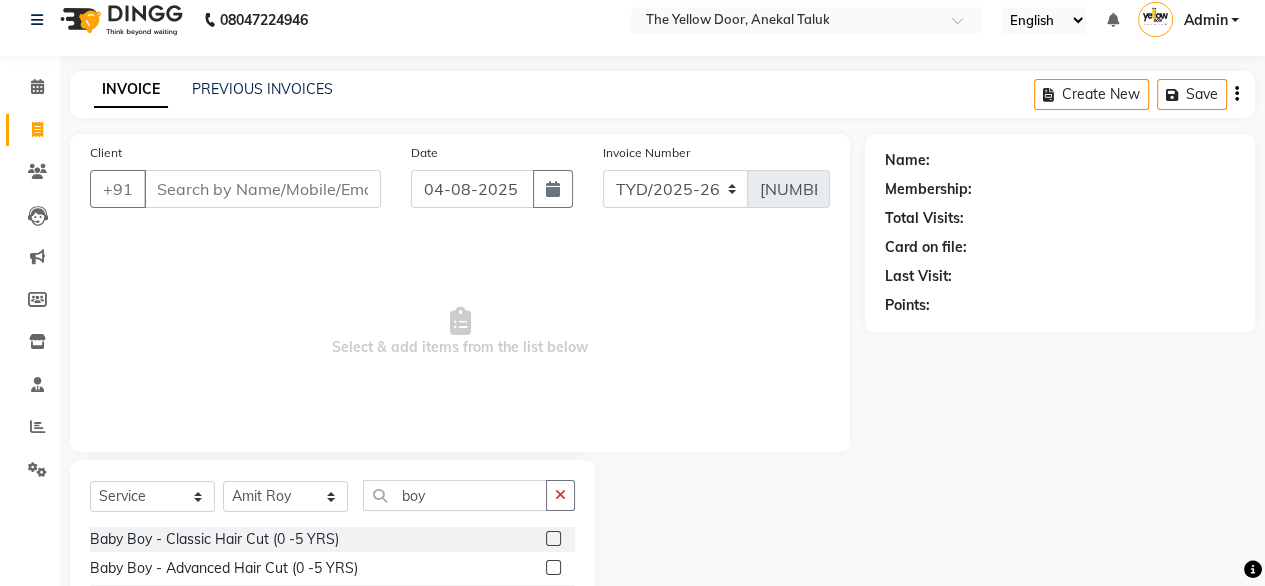 click 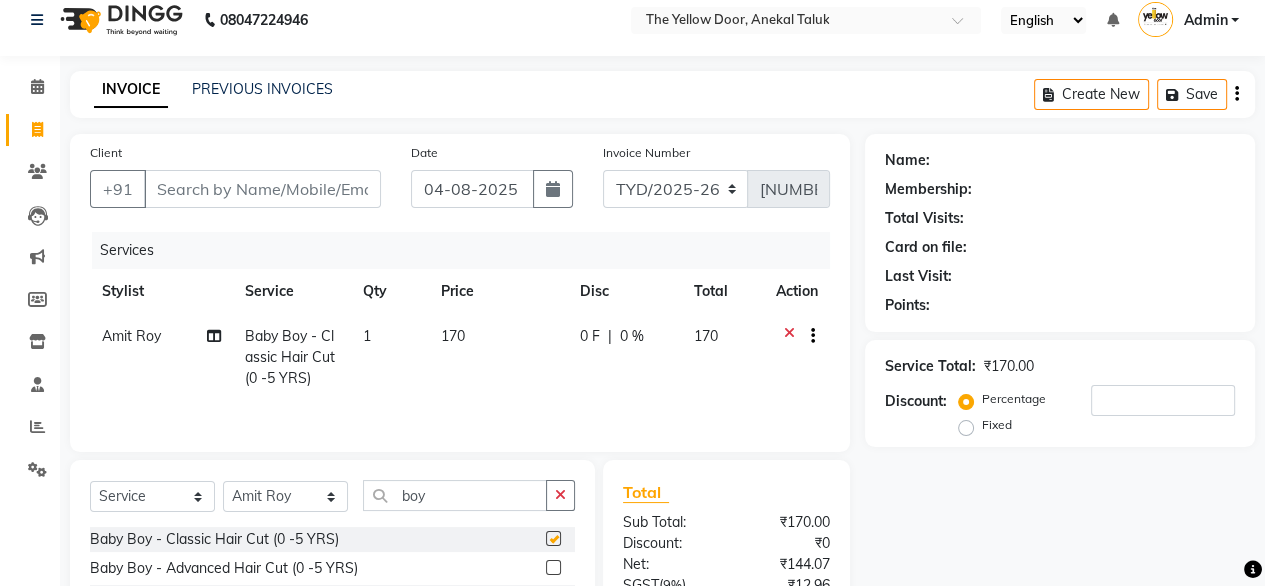 checkbox on "false" 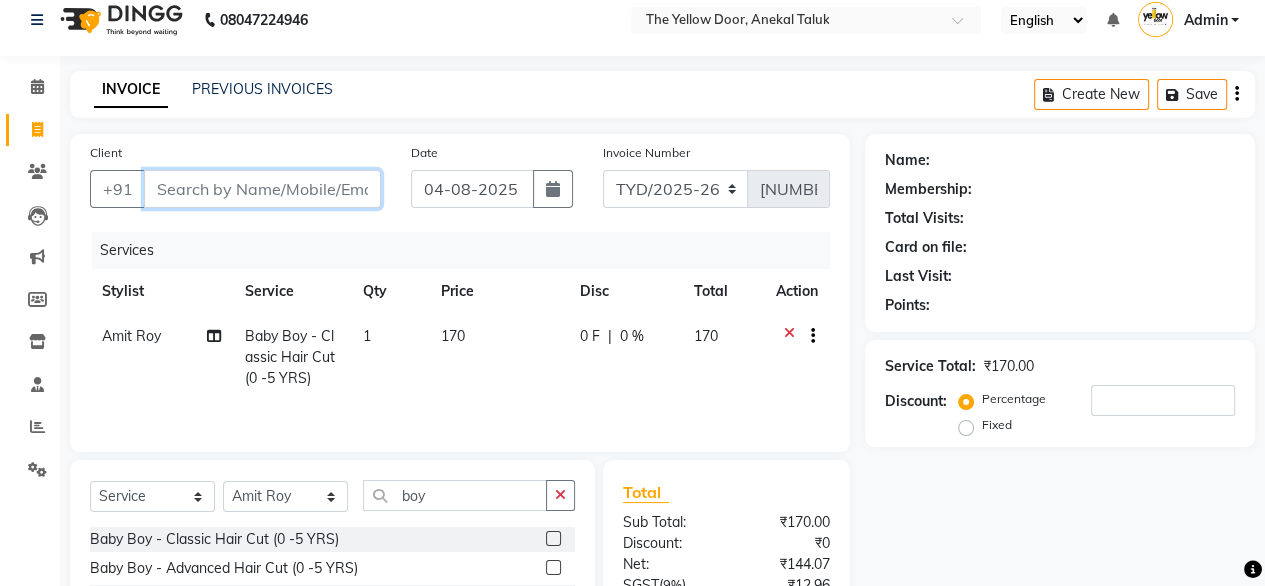 click on "Client" at bounding box center [262, 189] 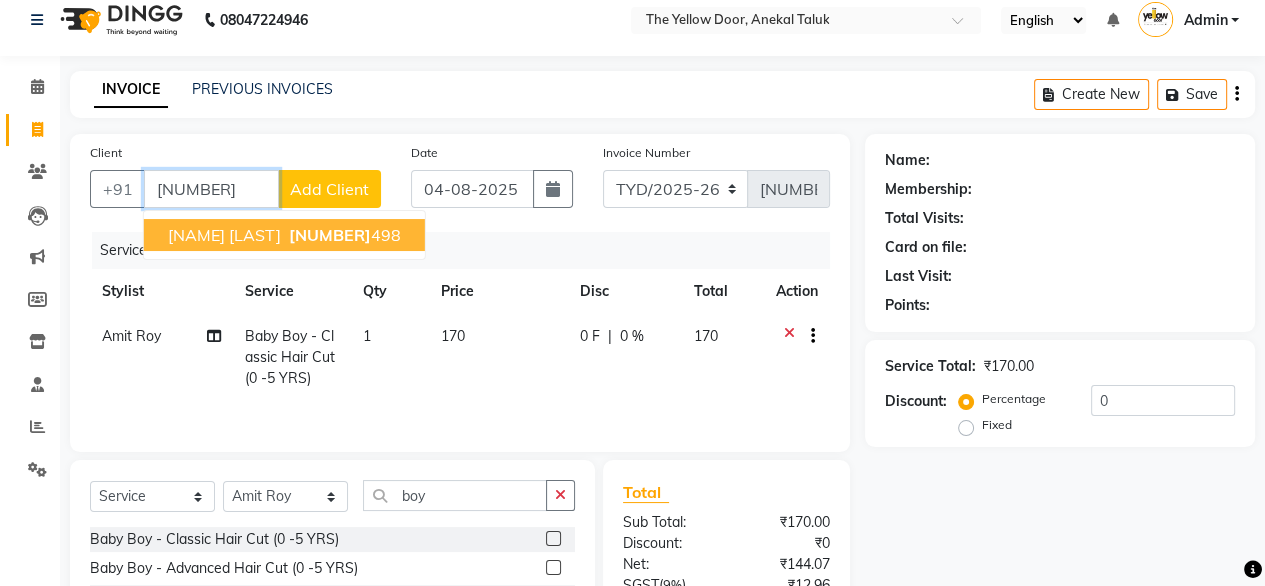 click on "9980597" at bounding box center (330, 235) 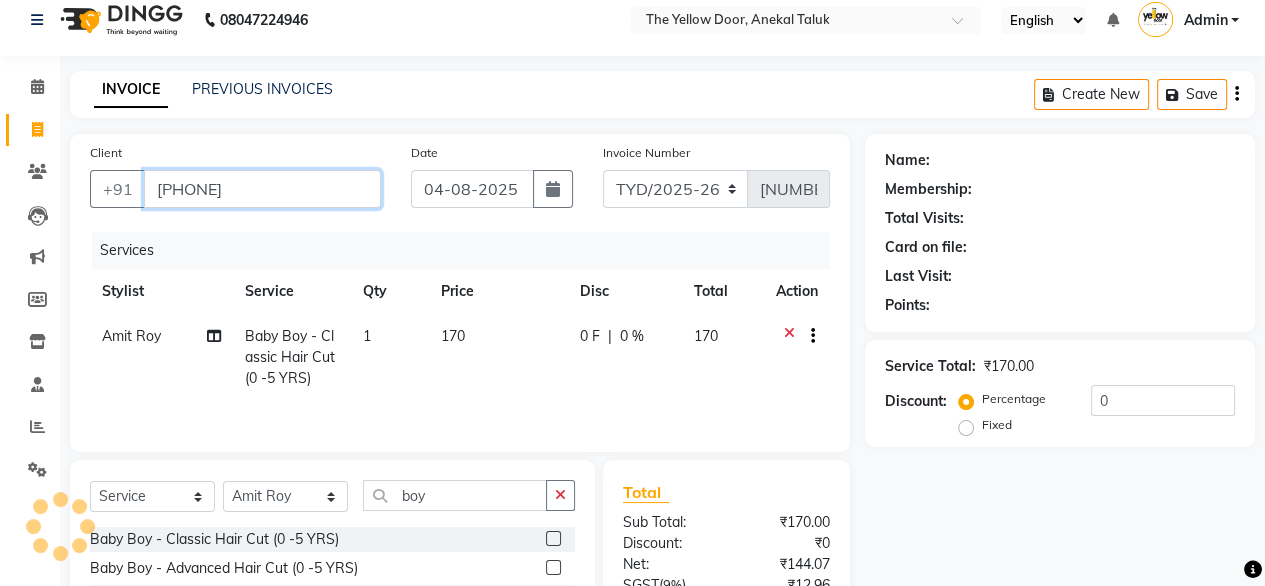 type on "9980597498" 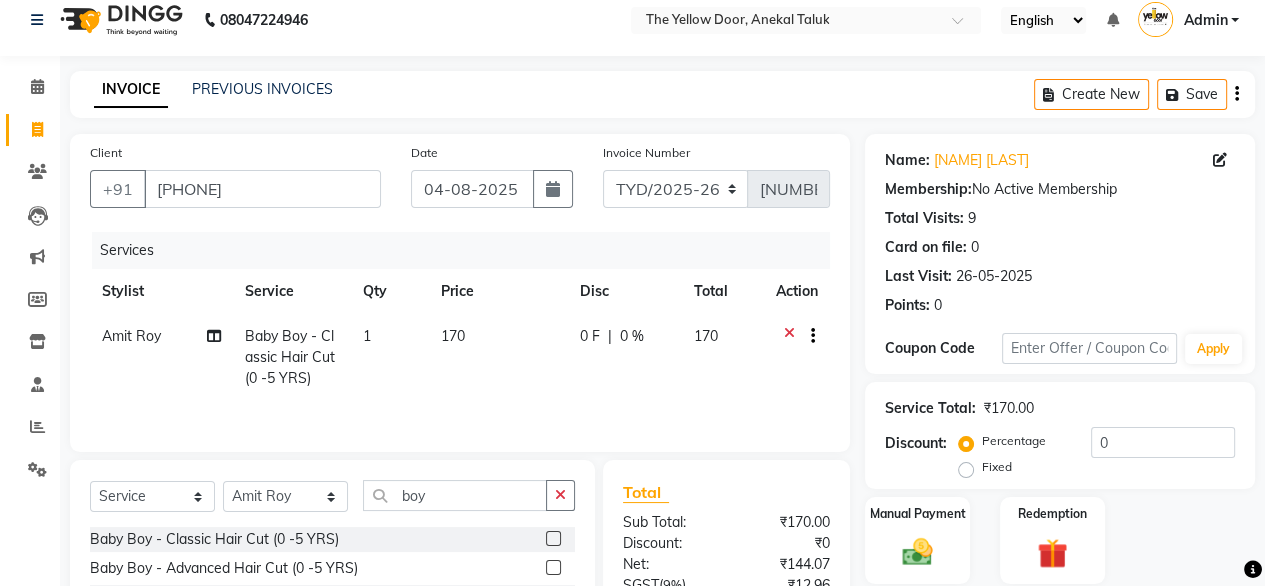 scroll, scrollTop: 216, scrollLeft: 0, axis: vertical 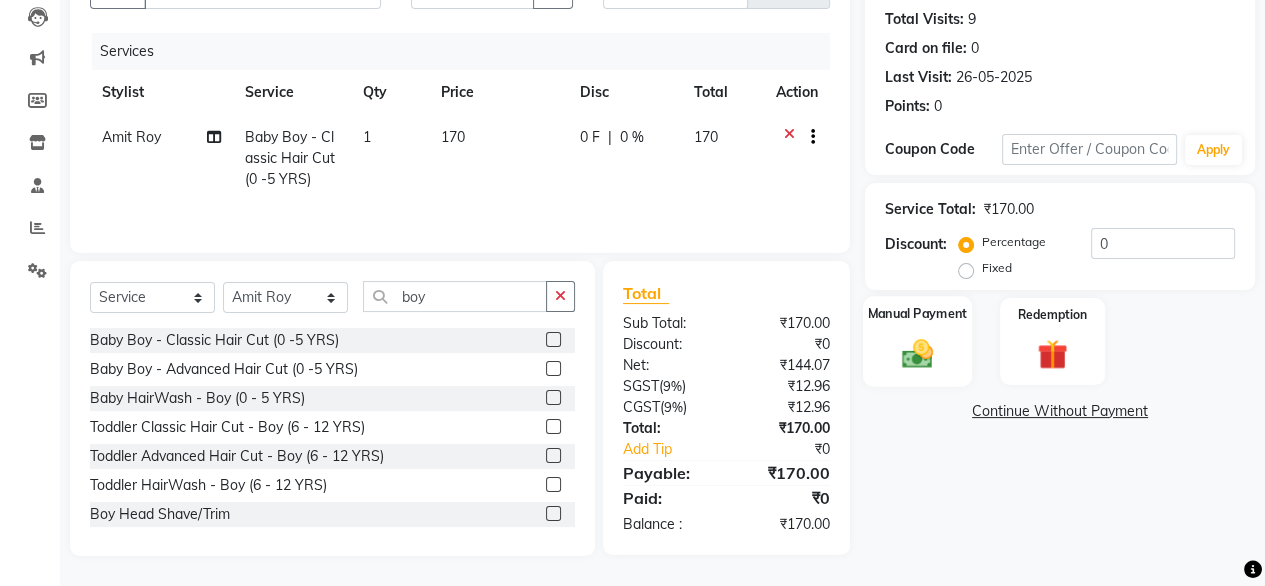 click 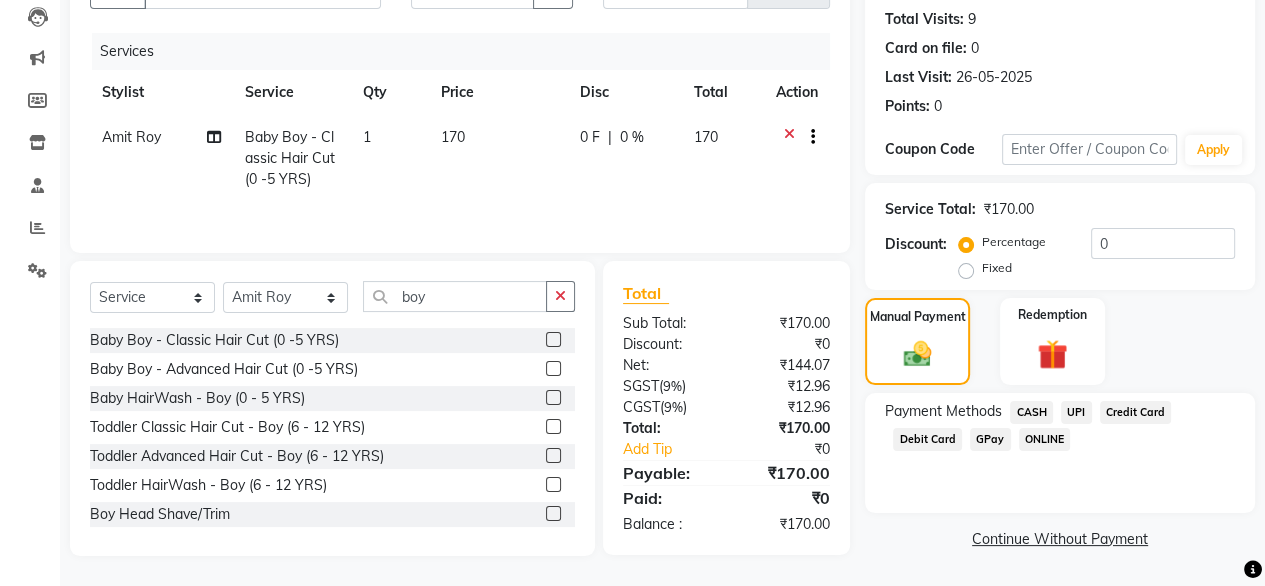 click on "UPI" 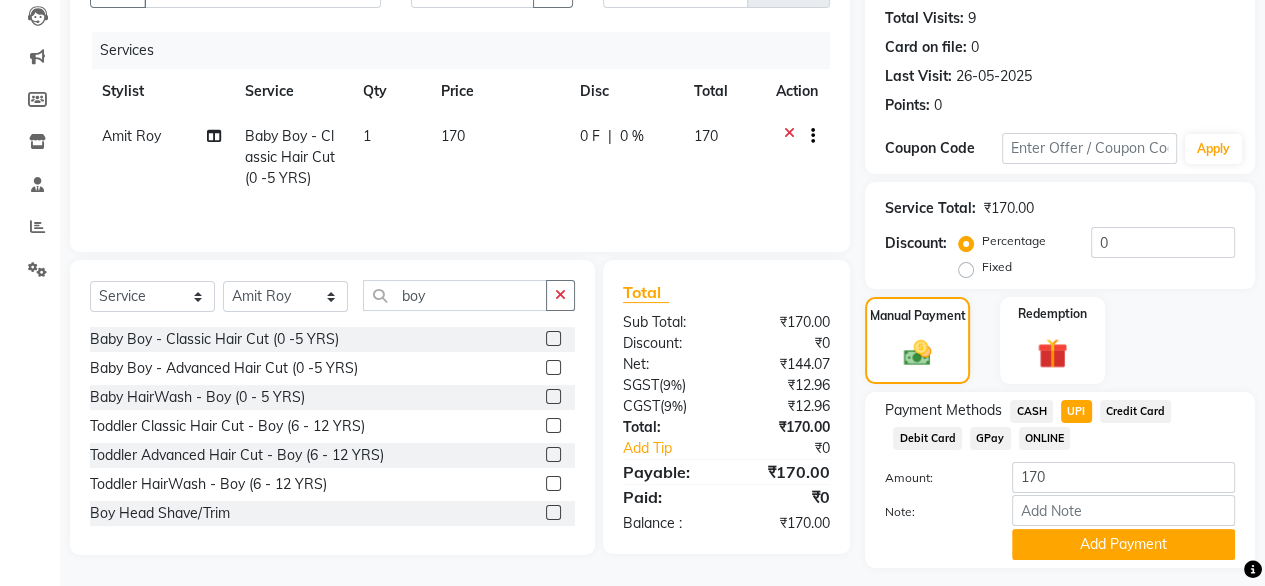 scroll, scrollTop: 272, scrollLeft: 0, axis: vertical 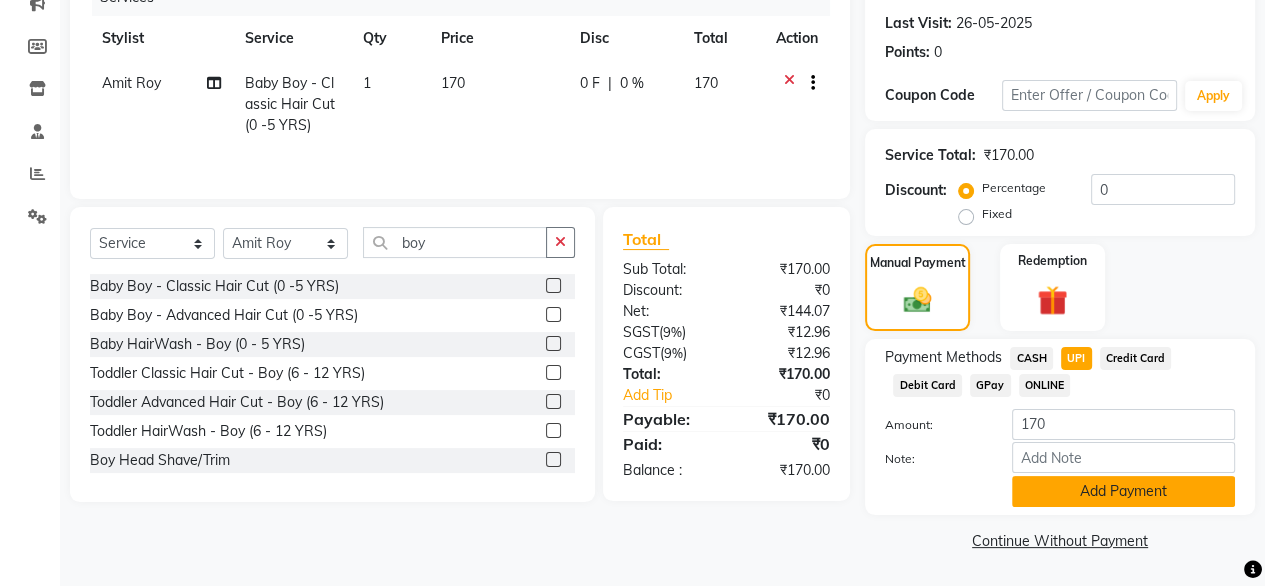 click on "Add Payment" 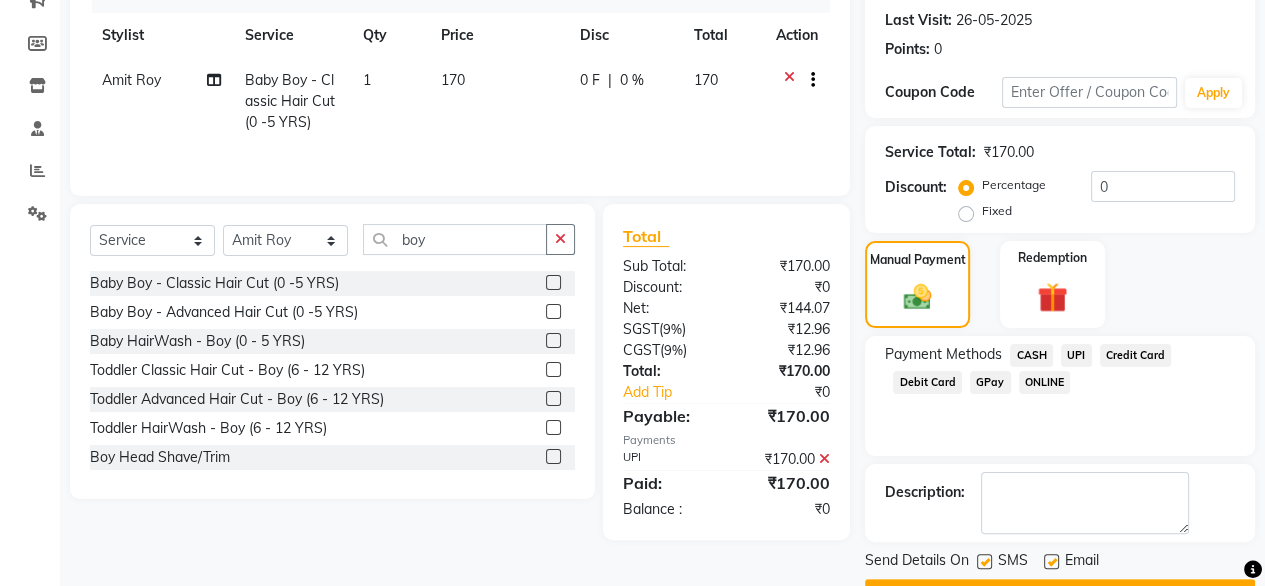 scroll, scrollTop: 325, scrollLeft: 0, axis: vertical 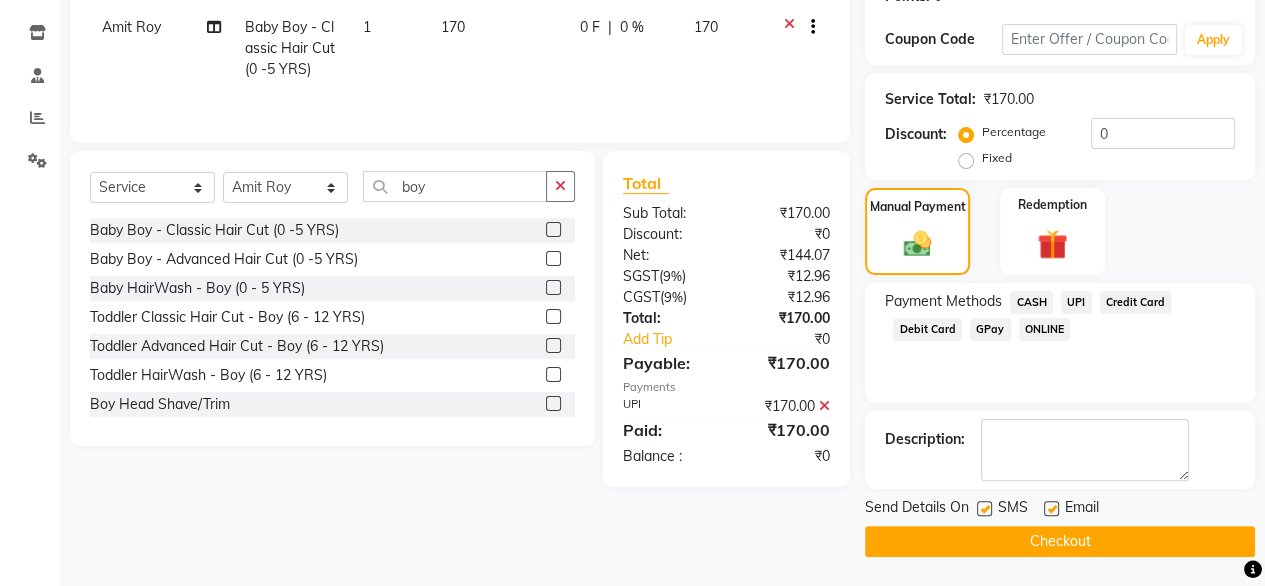 click 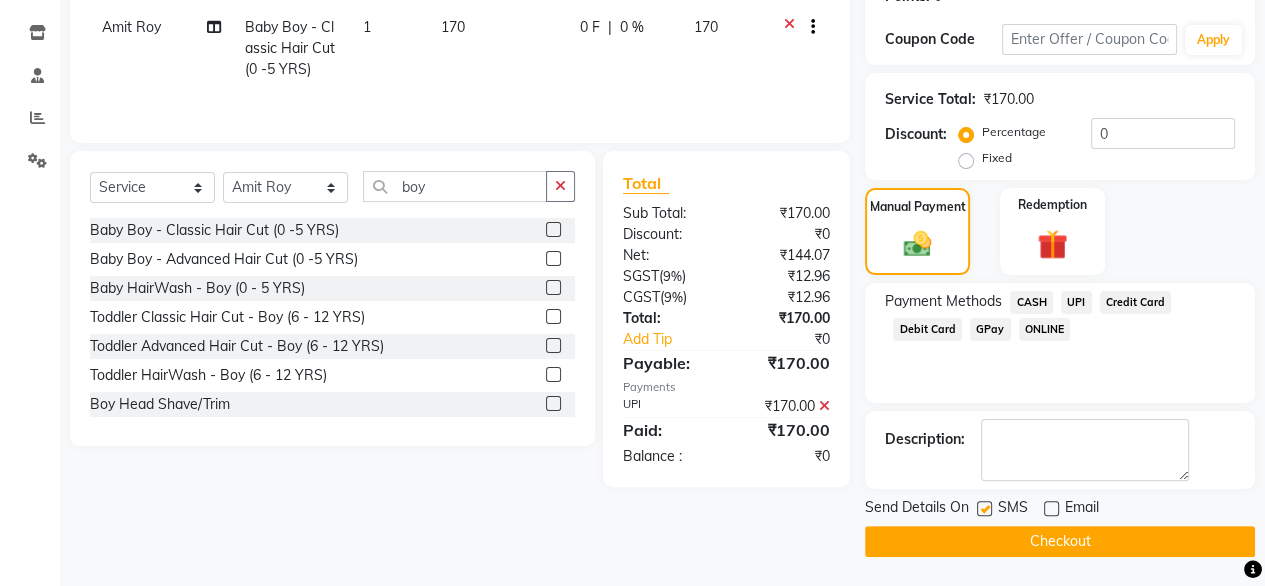 click on "Checkout" 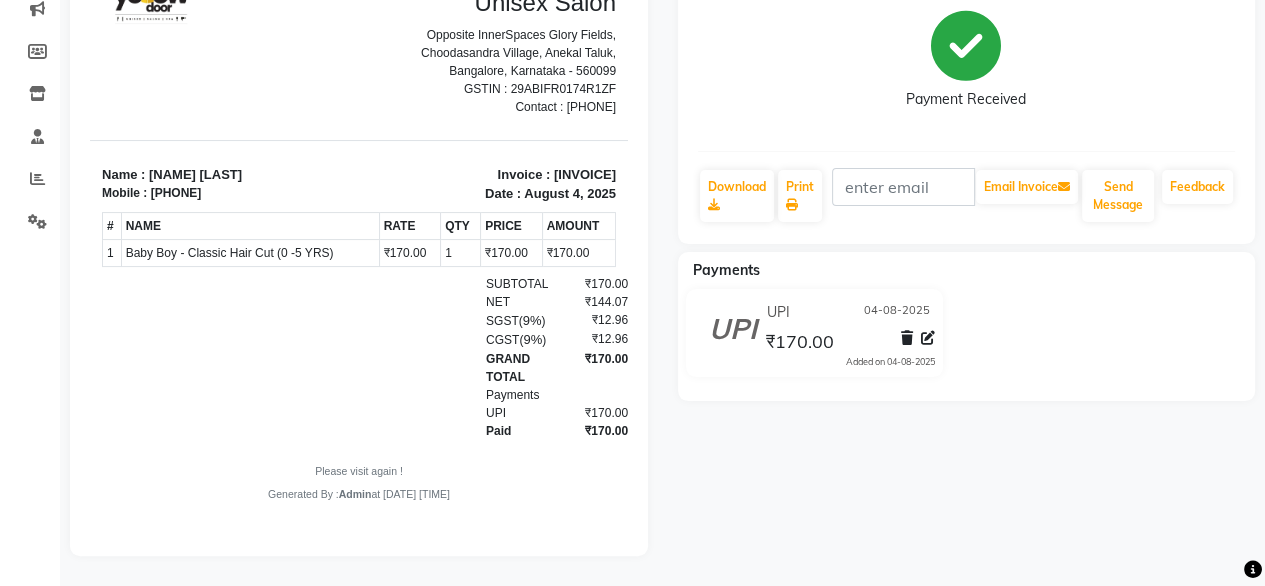 scroll, scrollTop: 0, scrollLeft: 0, axis: both 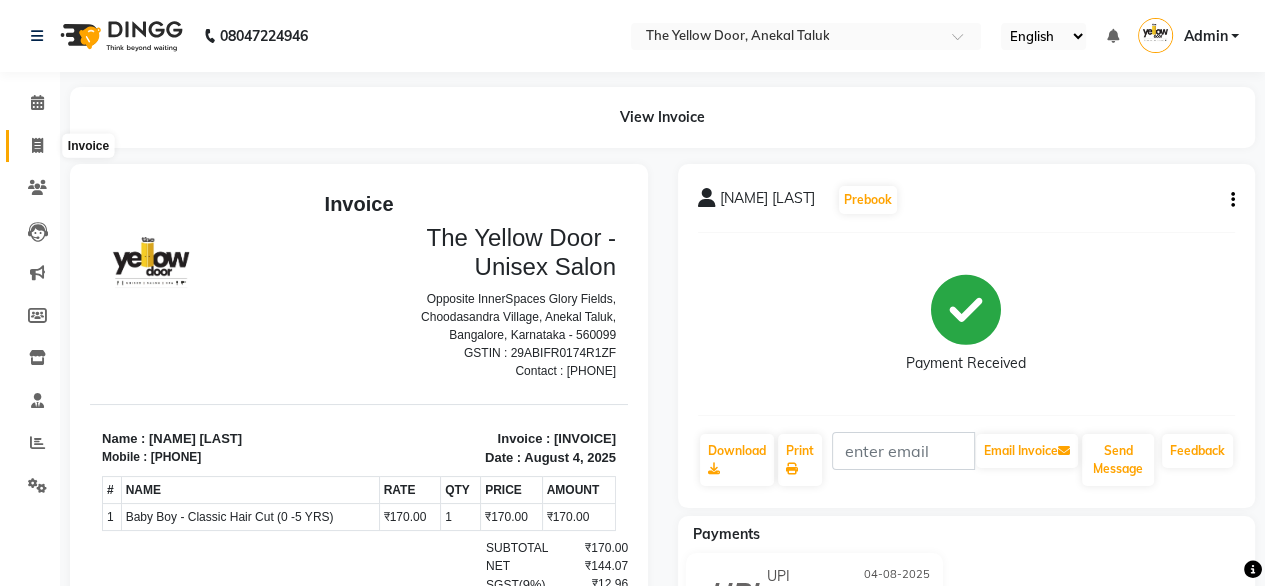 click 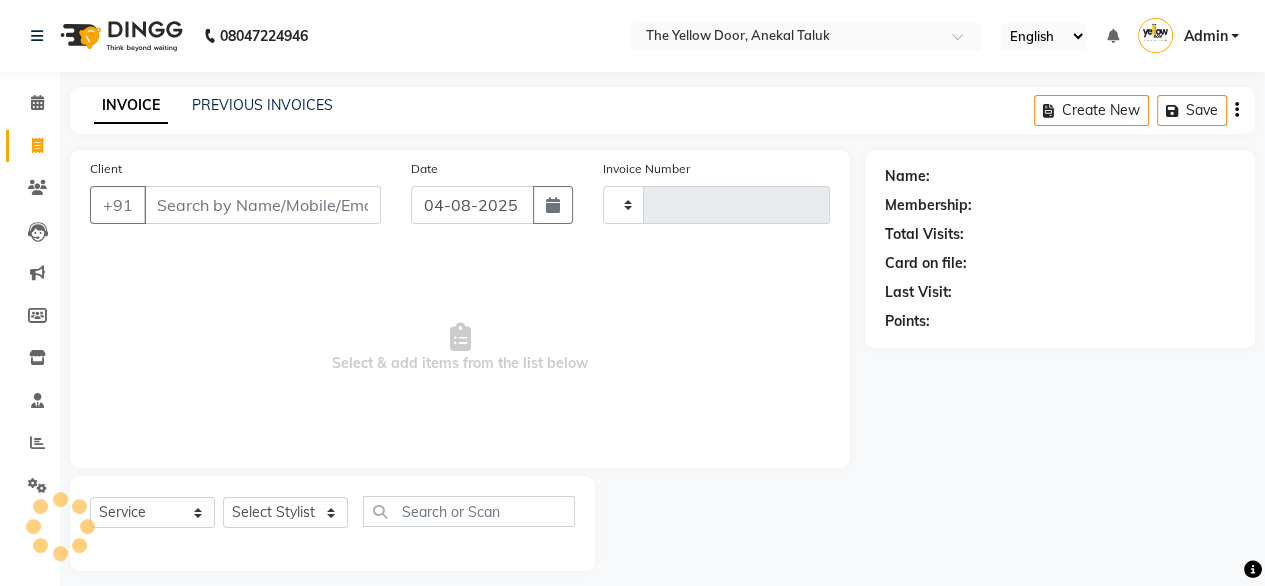 type on "01999" 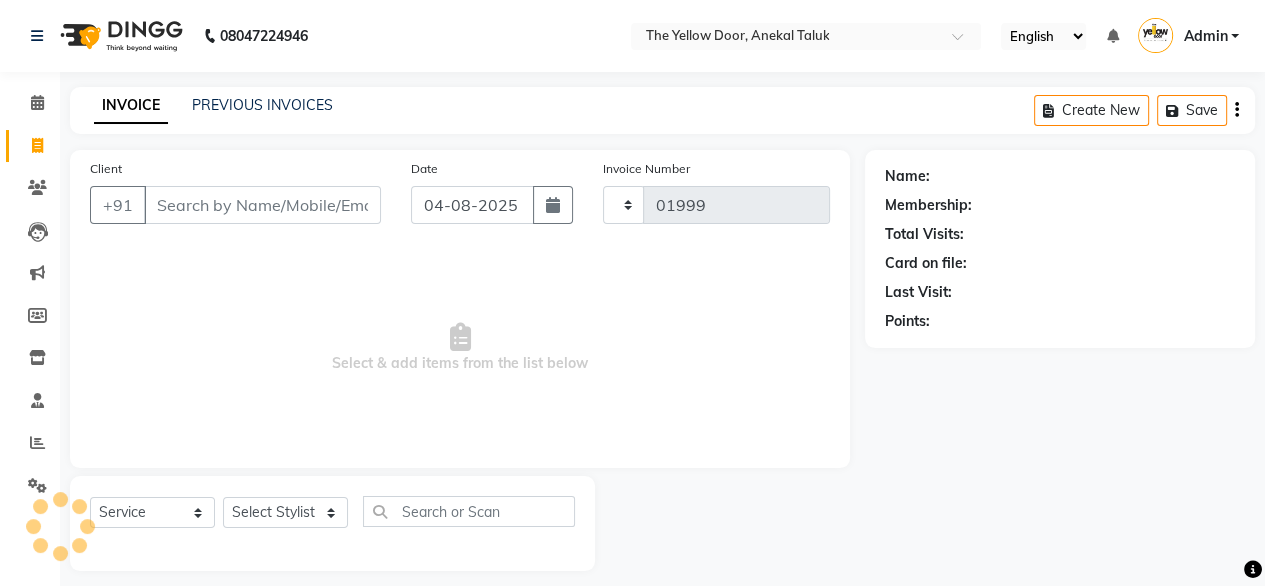 scroll, scrollTop: 16, scrollLeft: 0, axis: vertical 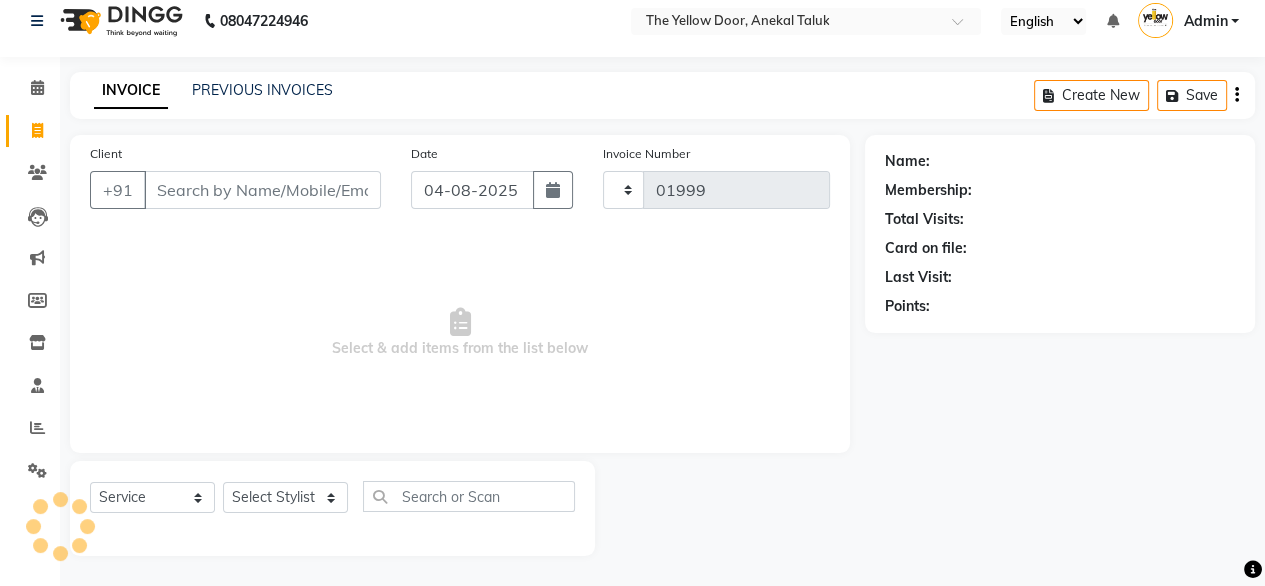 select on "5650" 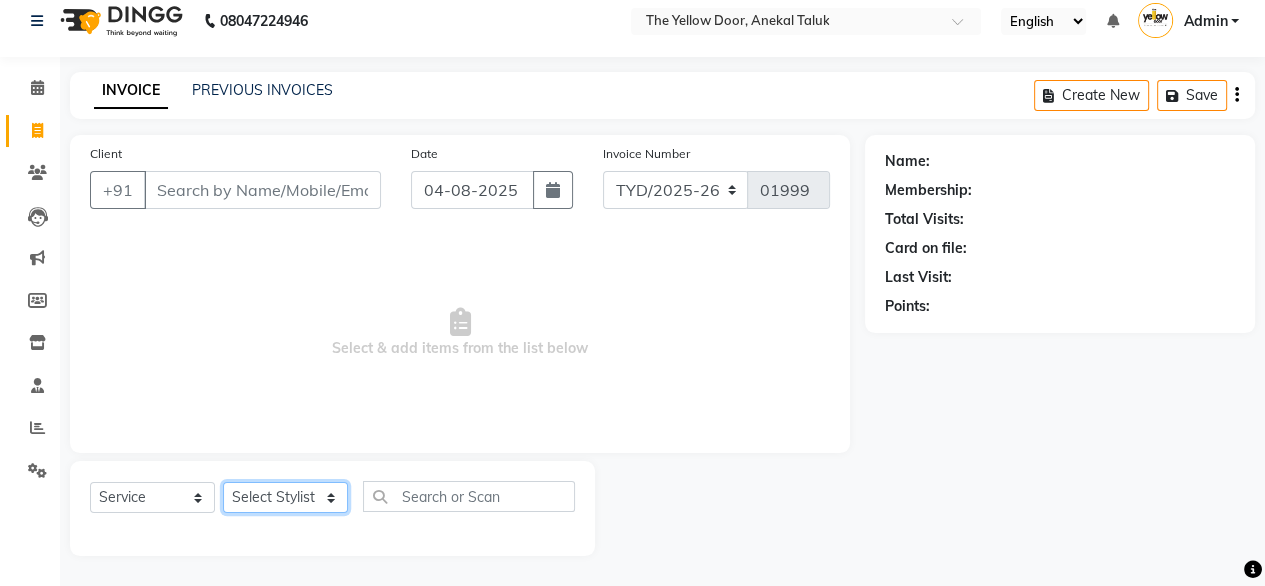 click on "Select Stylist Amit Roy Bina Deena Jena Housekeeping Manager Sajiya Shefi Shanoor Shri" 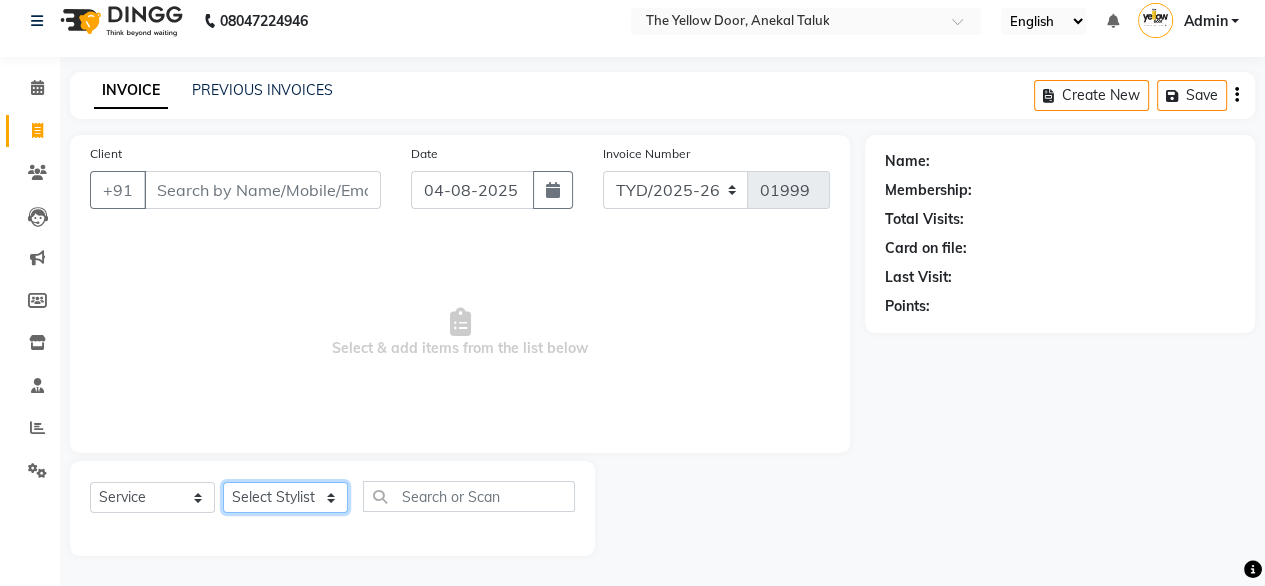 select on "71545" 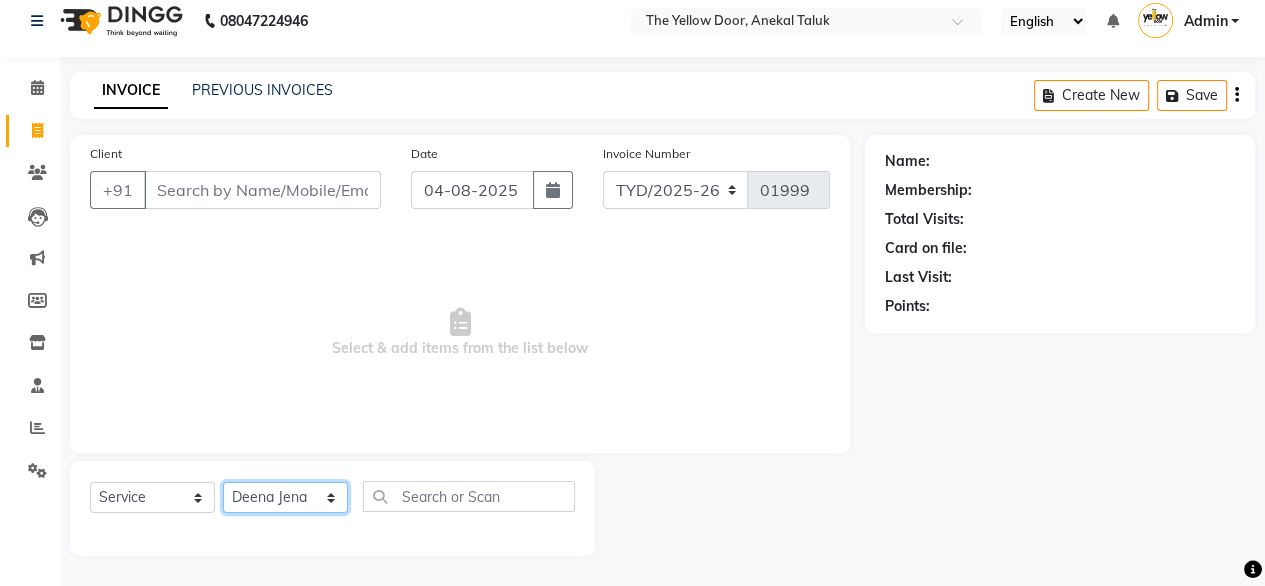 click on "Select Stylist Amit Roy Bina Deena Jena Housekeeping Manager Sajiya Shefi Shanoor Shri" 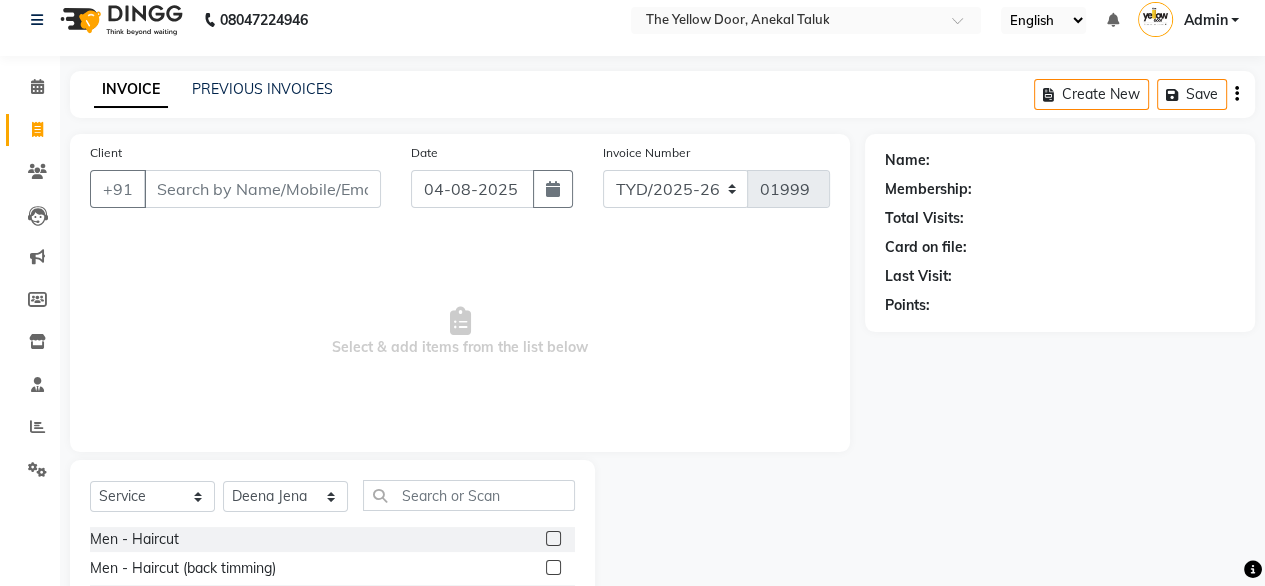 click 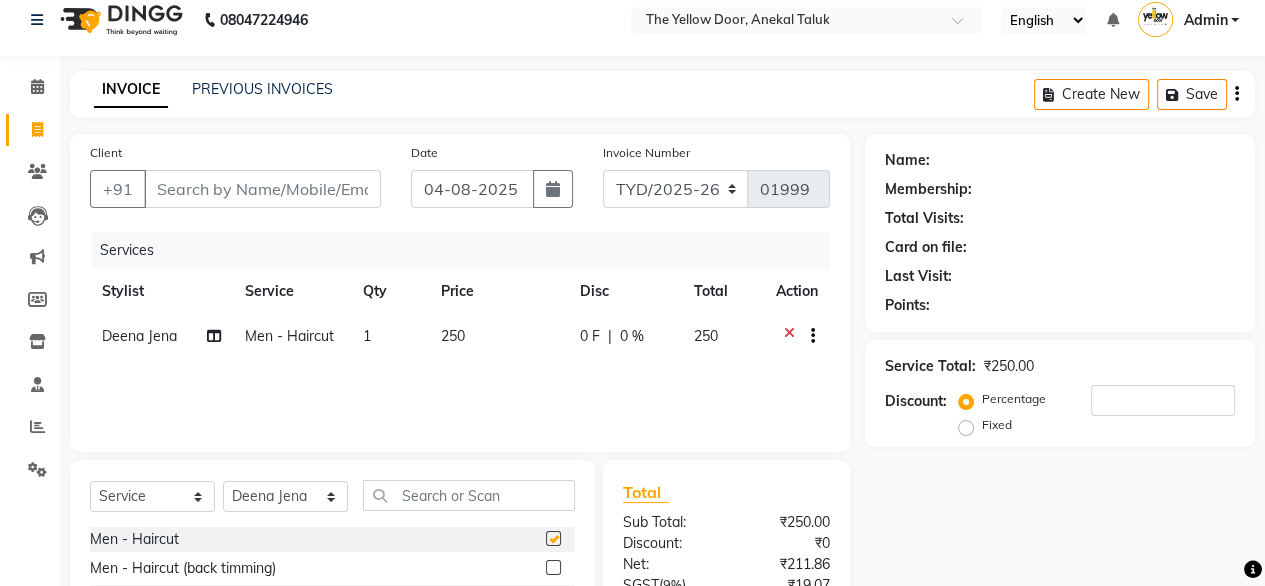 checkbox on "false" 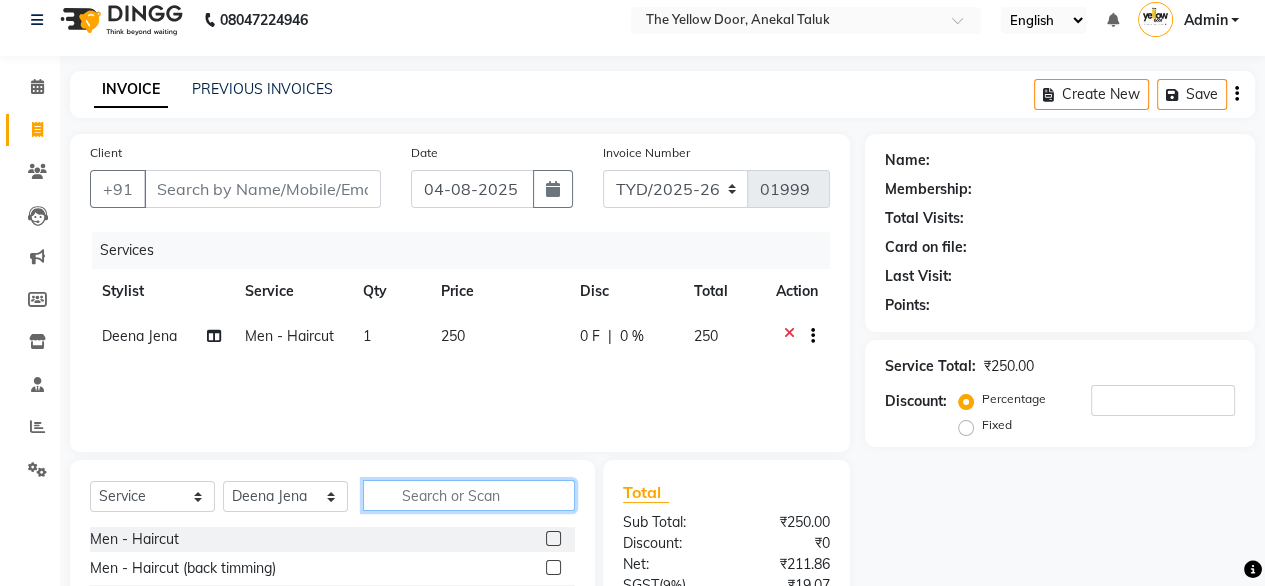 click 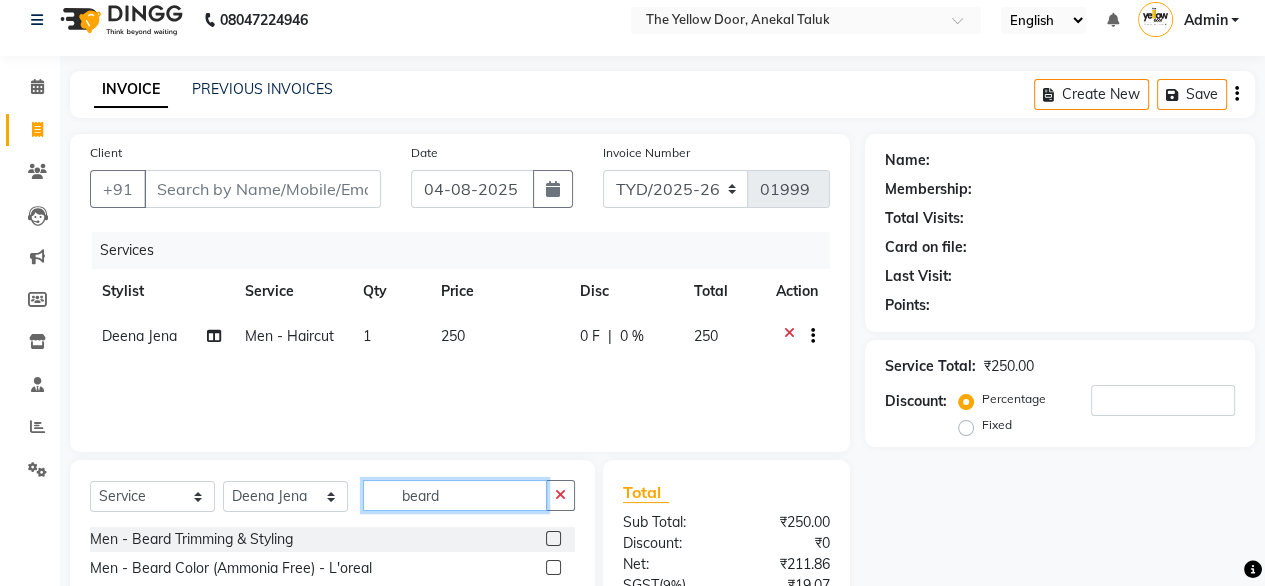 type on "beard" 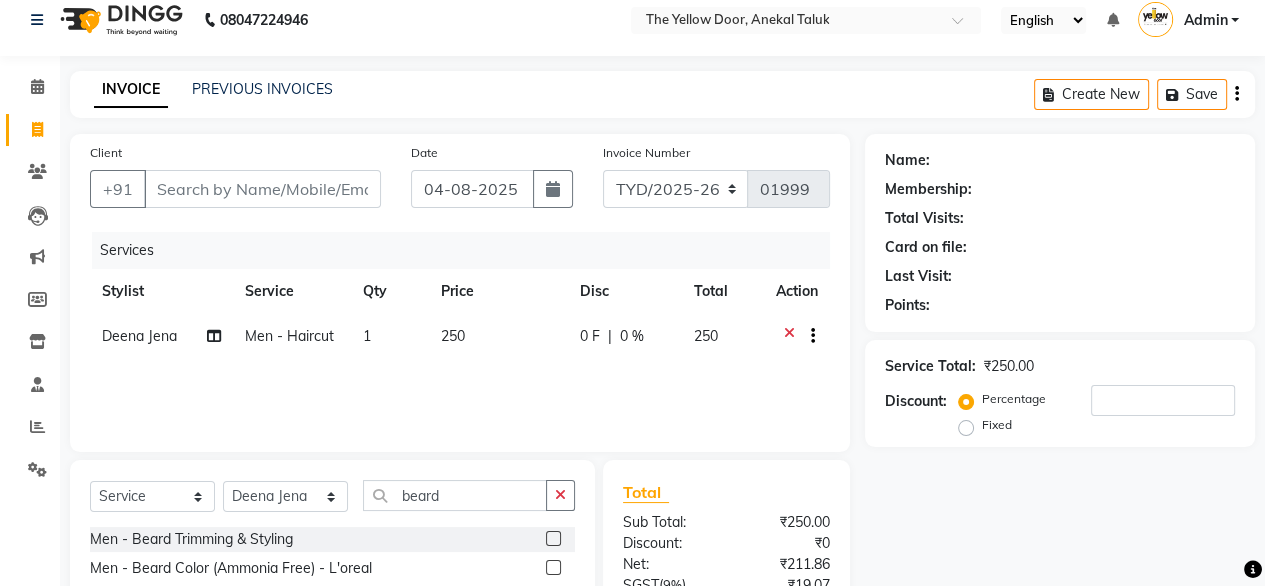 click 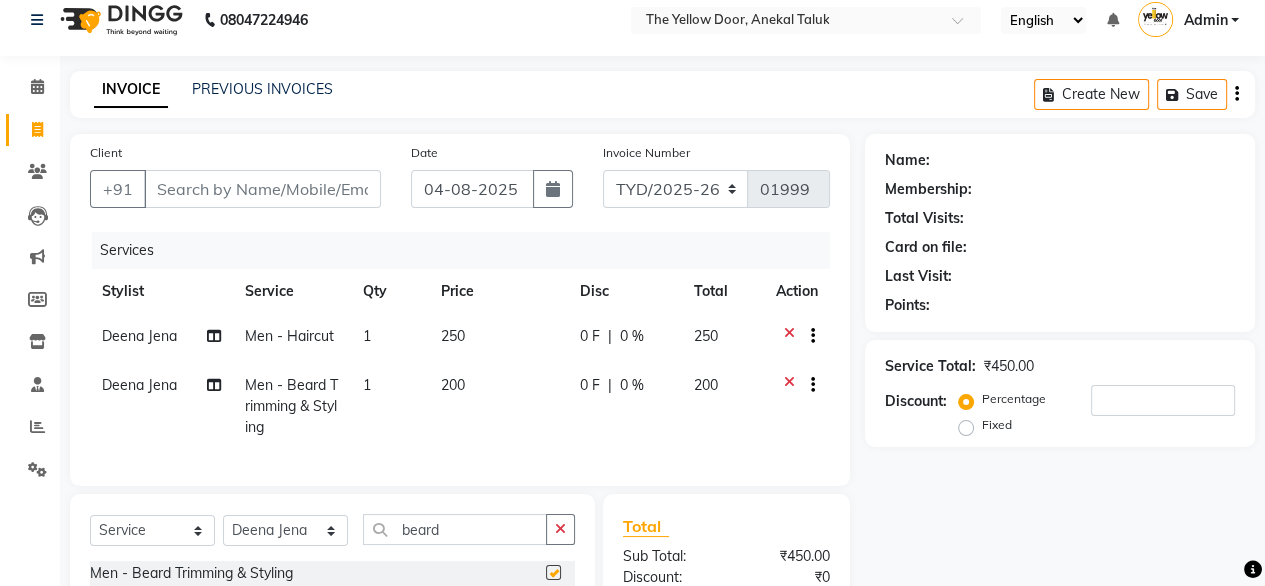 checkbox on "false" 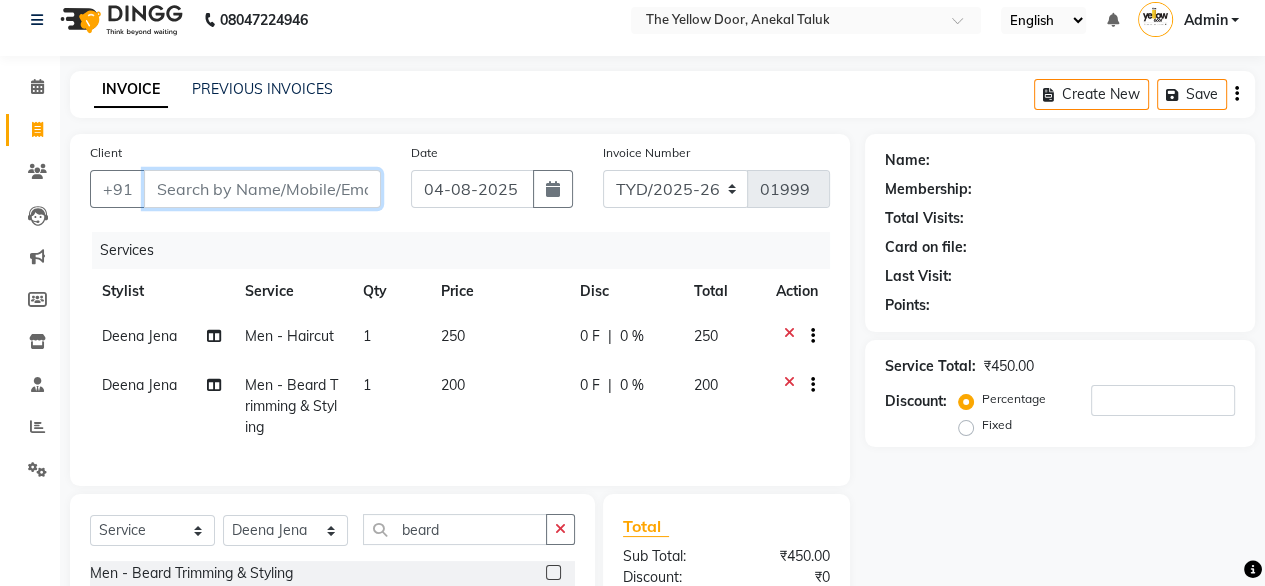 click on "Client" at bounding box center [262, 189] 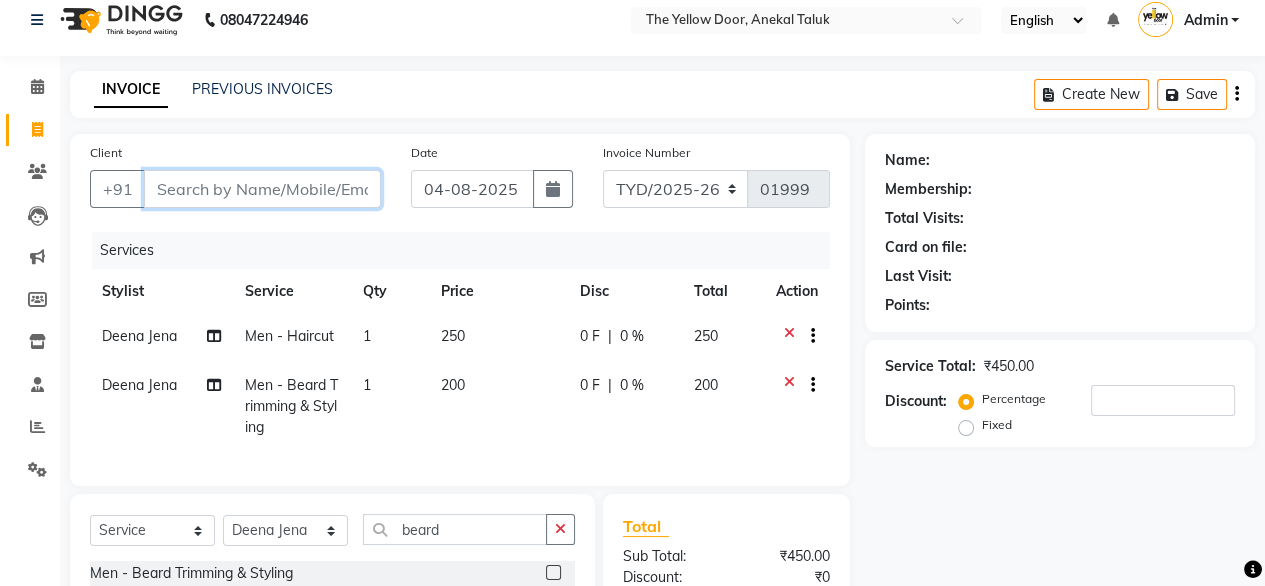 type on "7" 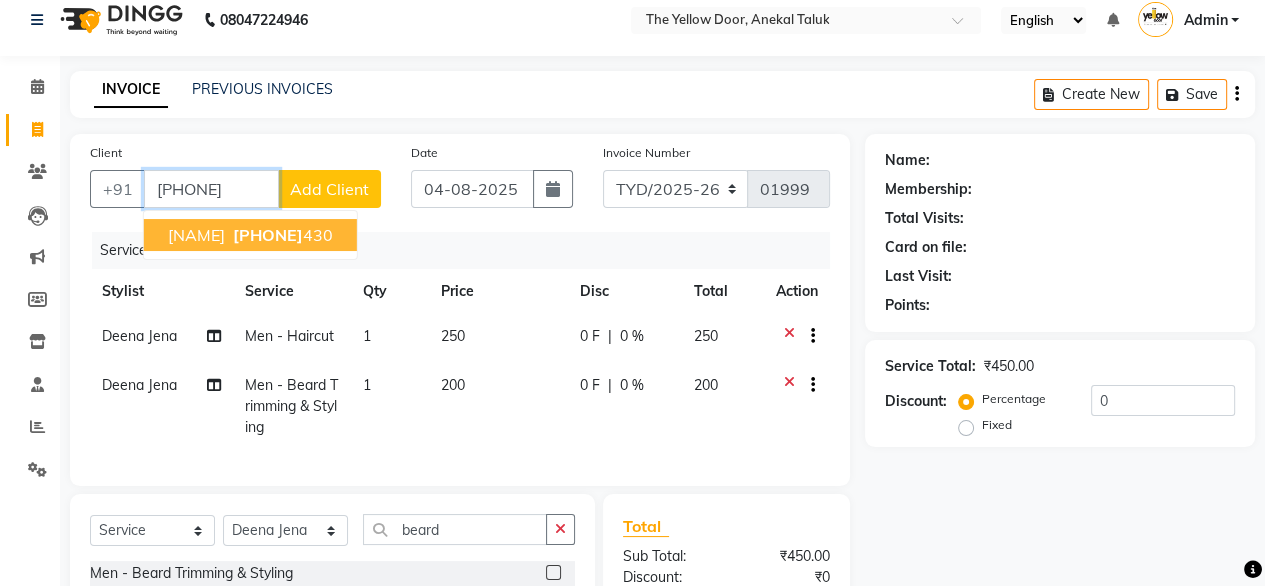 click on "7022485 430" at bounding box center [281, 235] 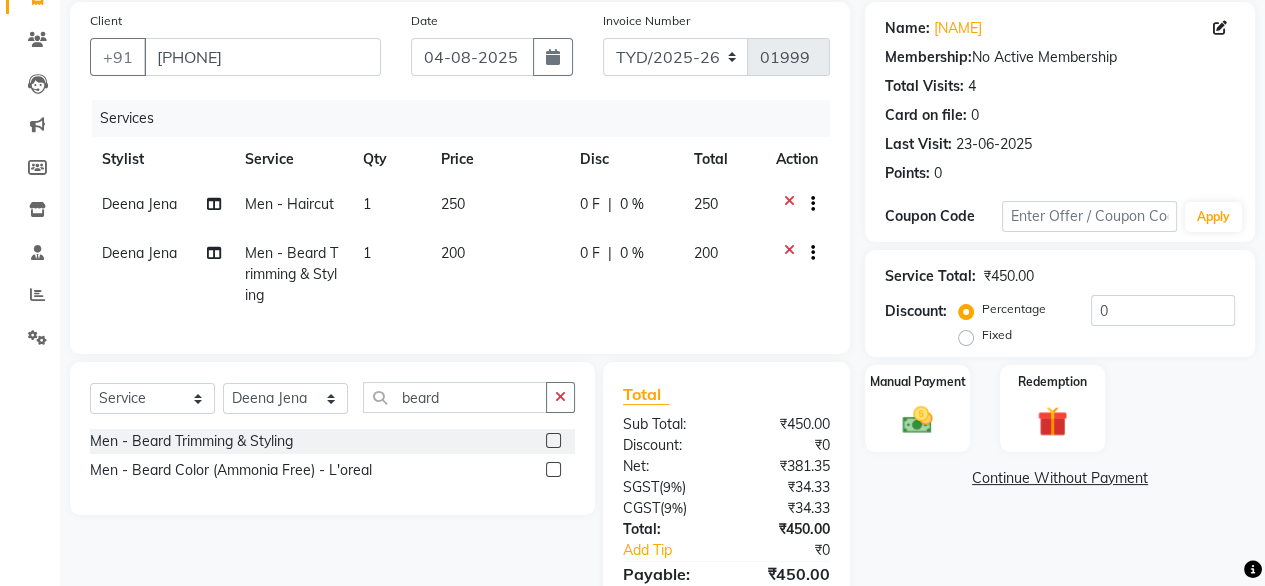 scroll, scrollTop: 156, scrollLeft: 0, axis: vertical 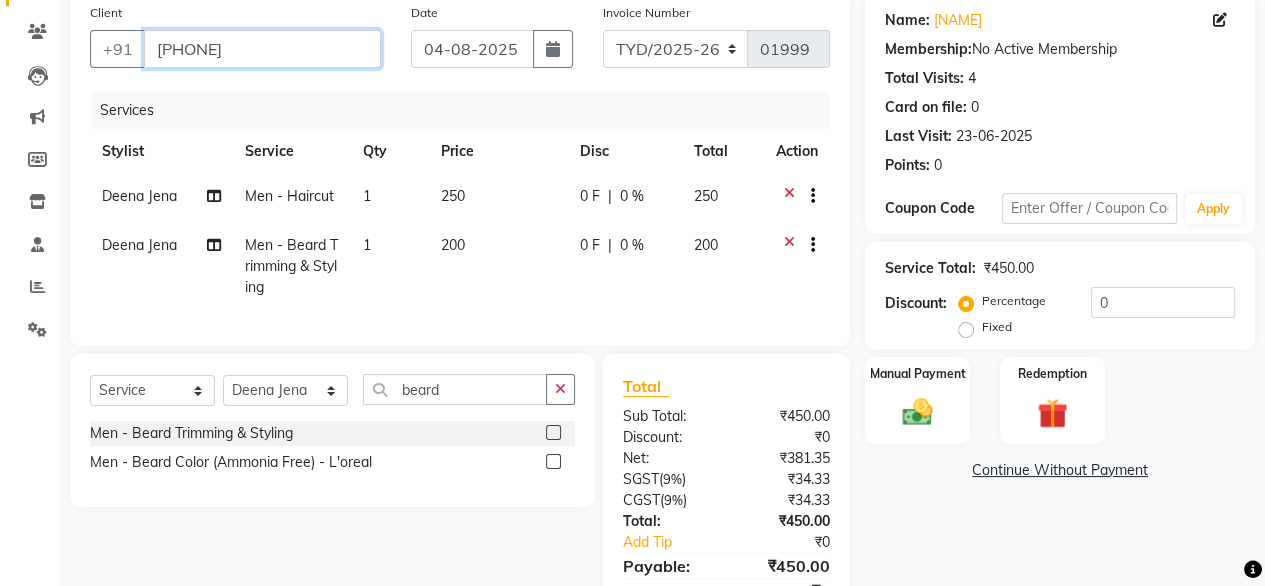 click on "[PHONE]" at bounding box center (262, 49) 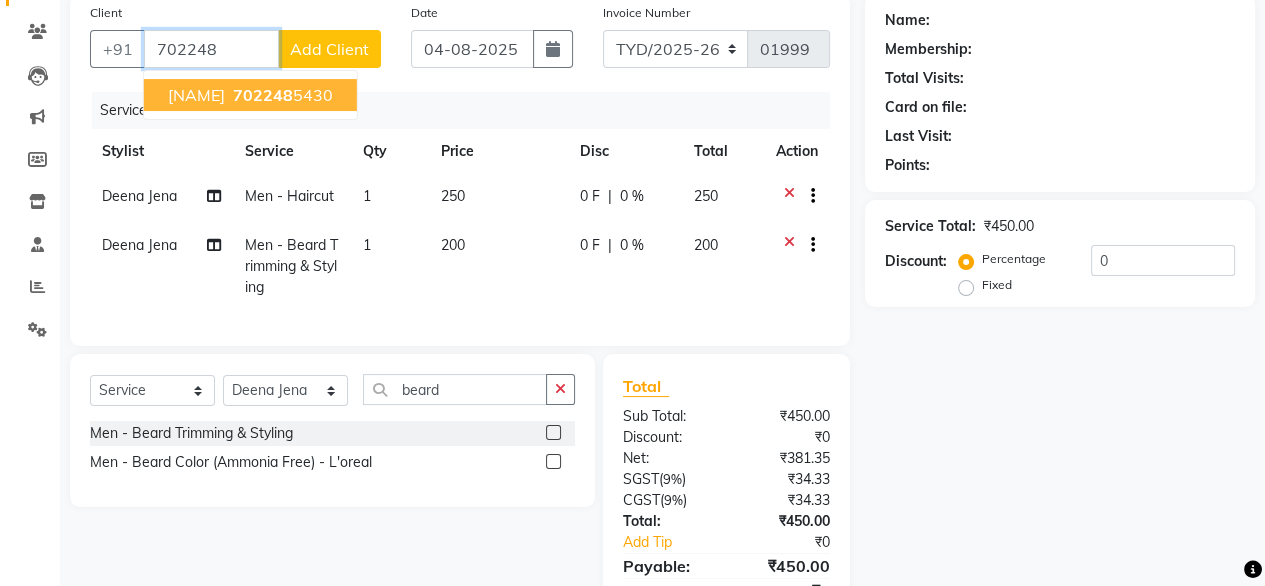 click on "702248" at bounding box center [263, 95] 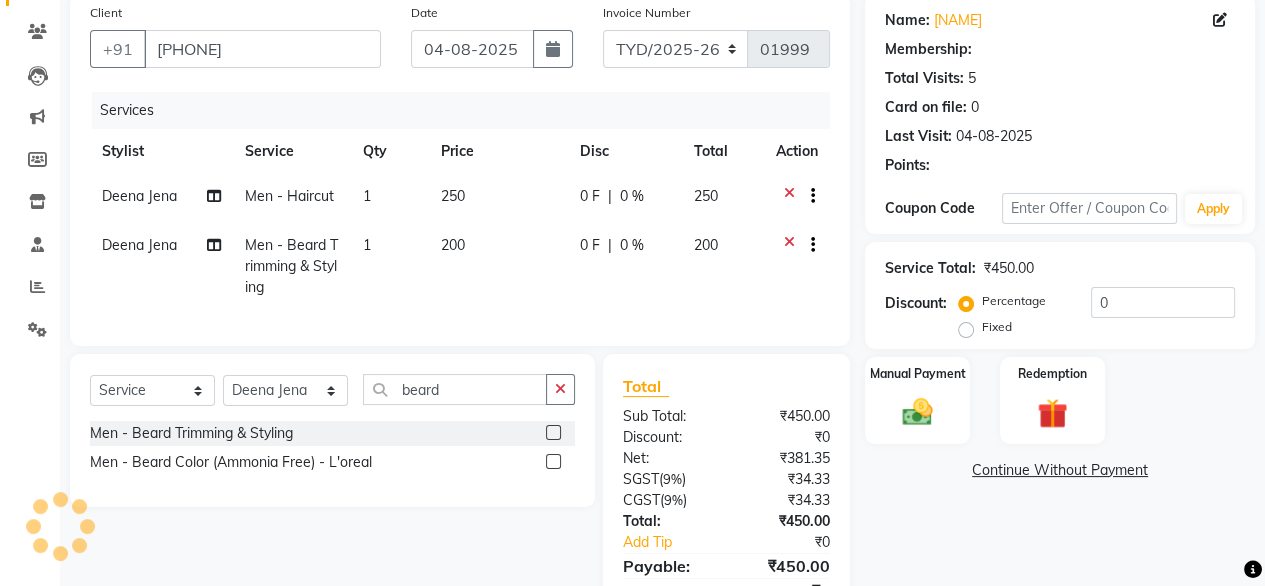 radio on "false" 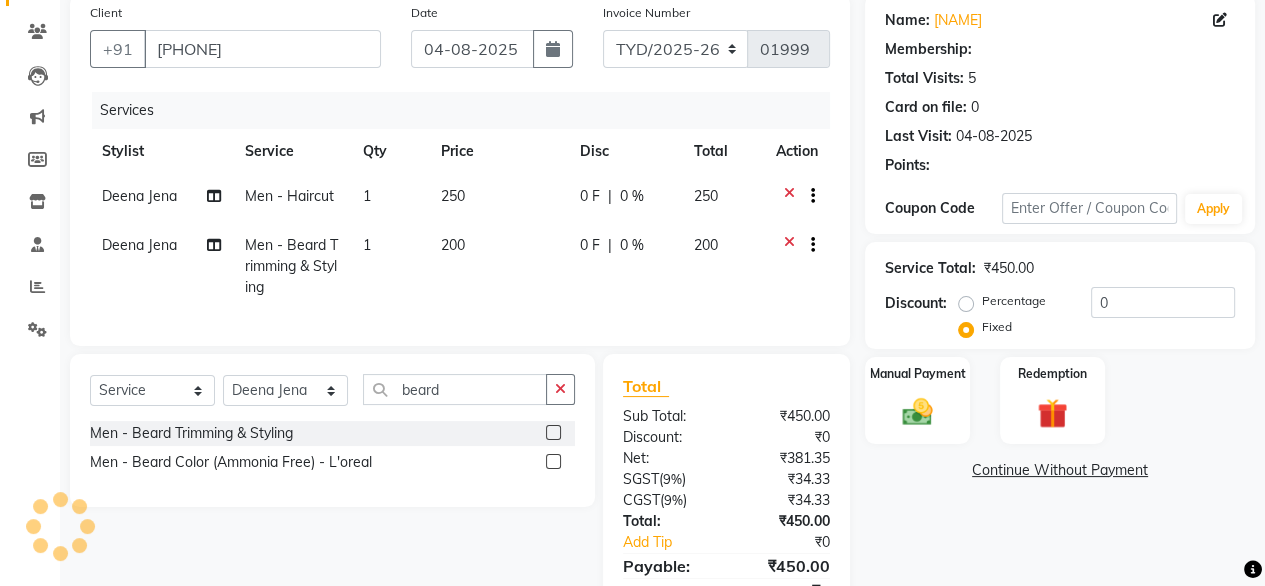 select on "1: Object" 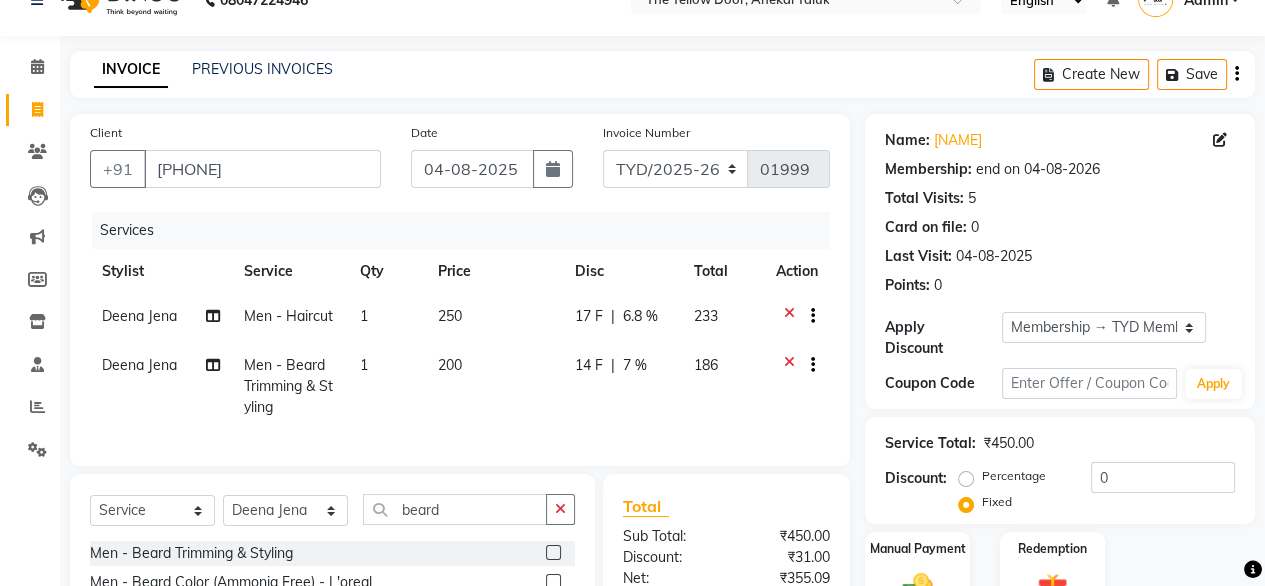 scroll, scrollTop: 264, scrollLeft: 0, axis: vertical 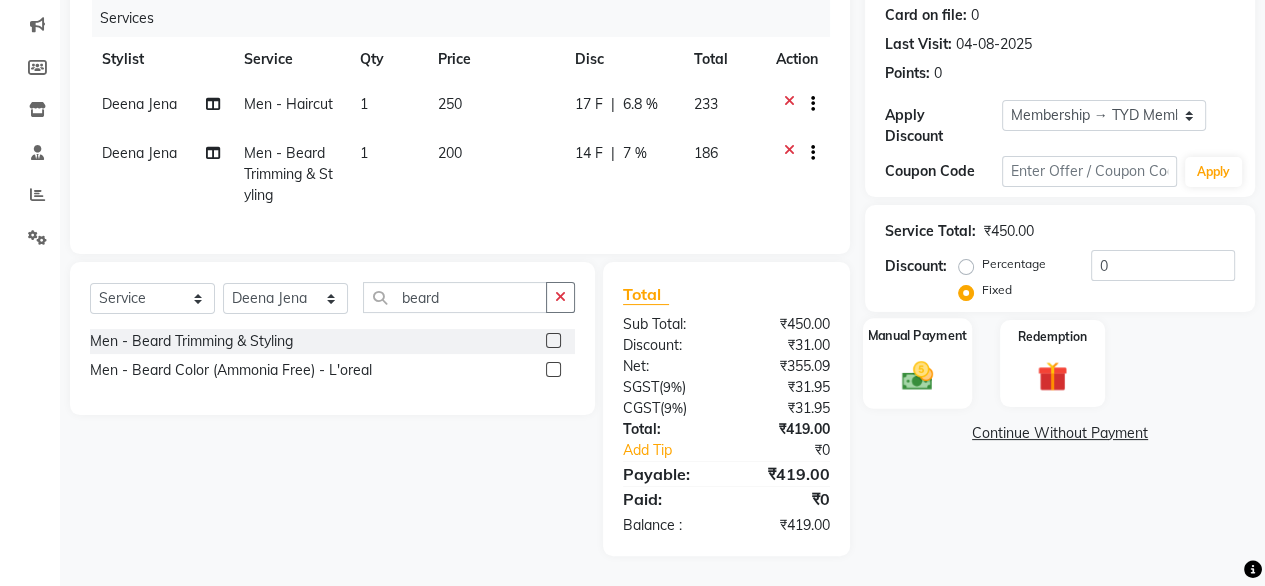 click 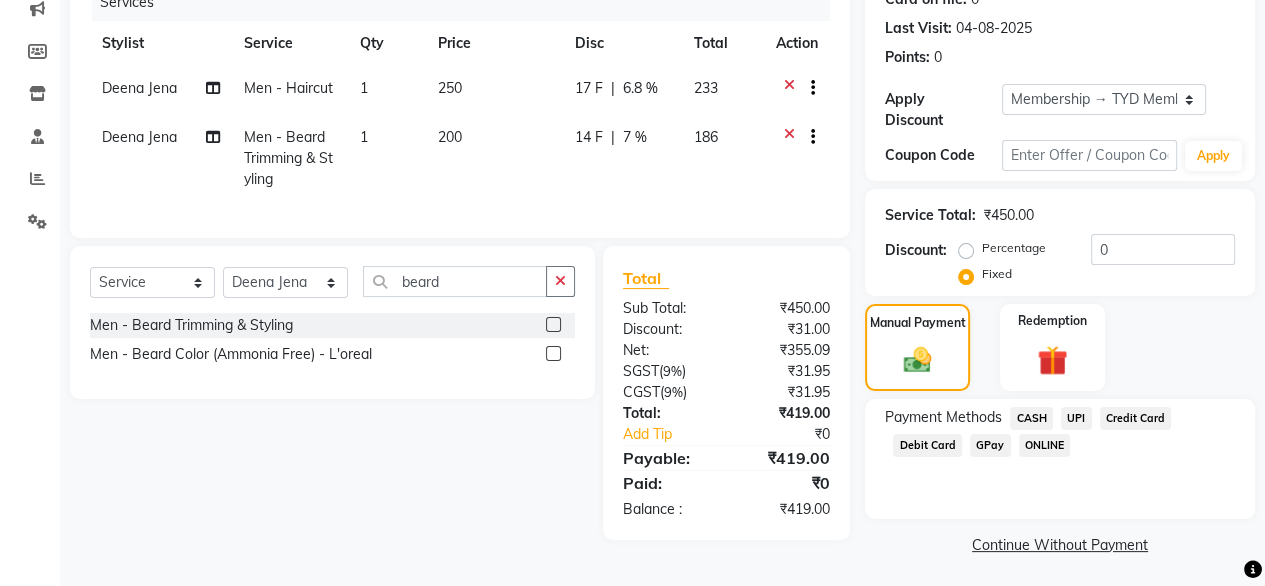 click on "UPI" 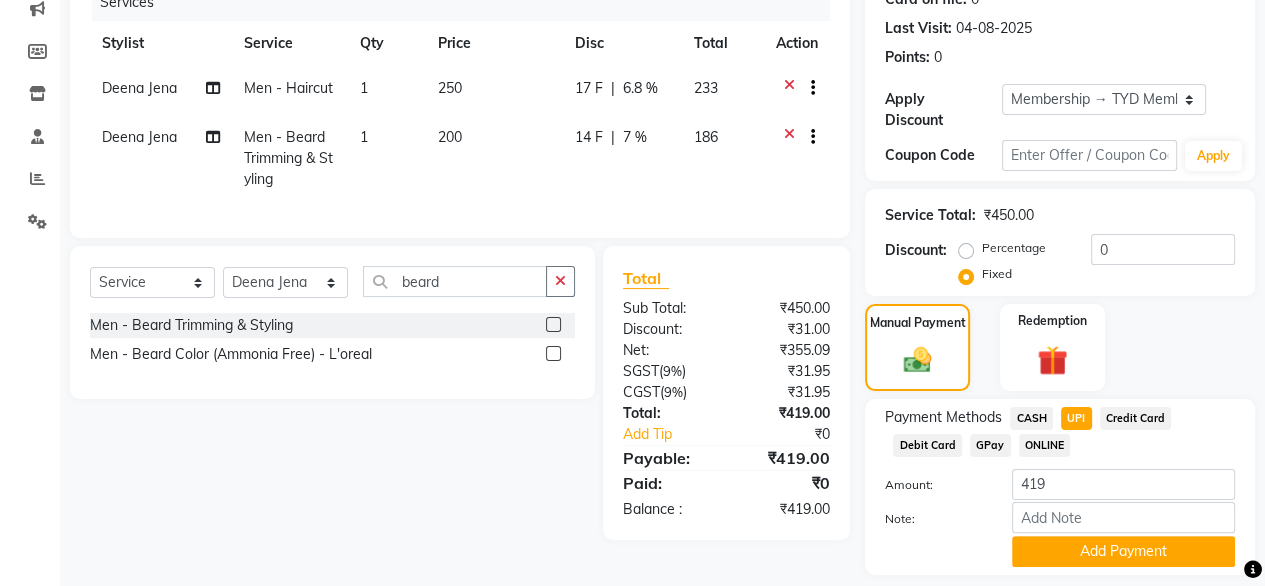 scroll, scrollTop: 311, scrollLeft: 0, axis: vertical 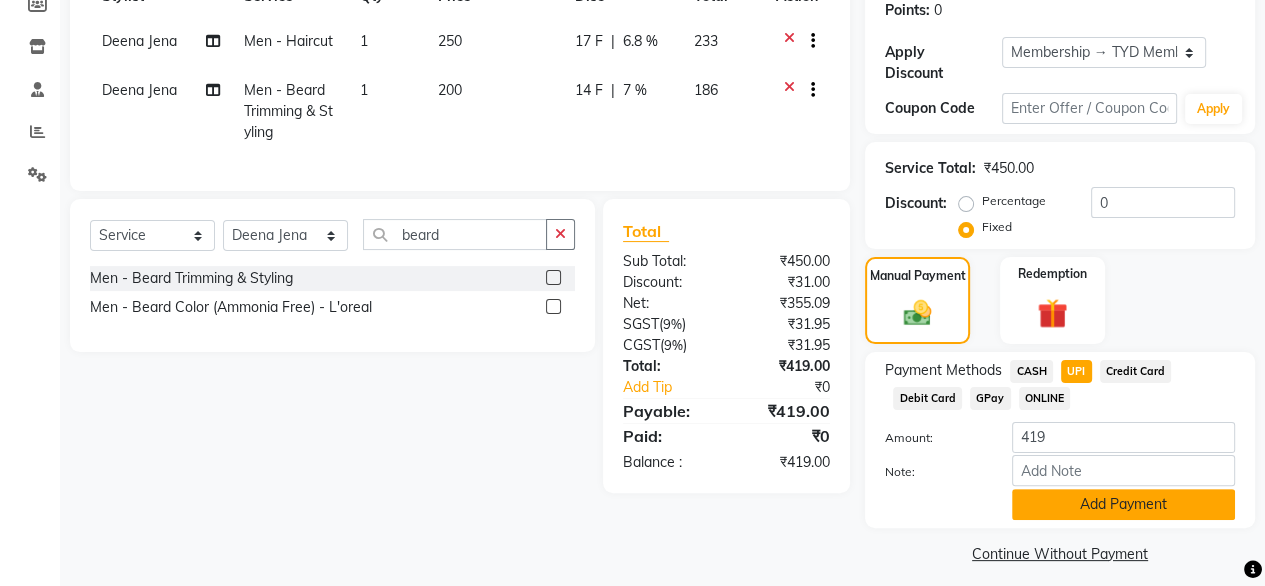 click on "Add Payment" 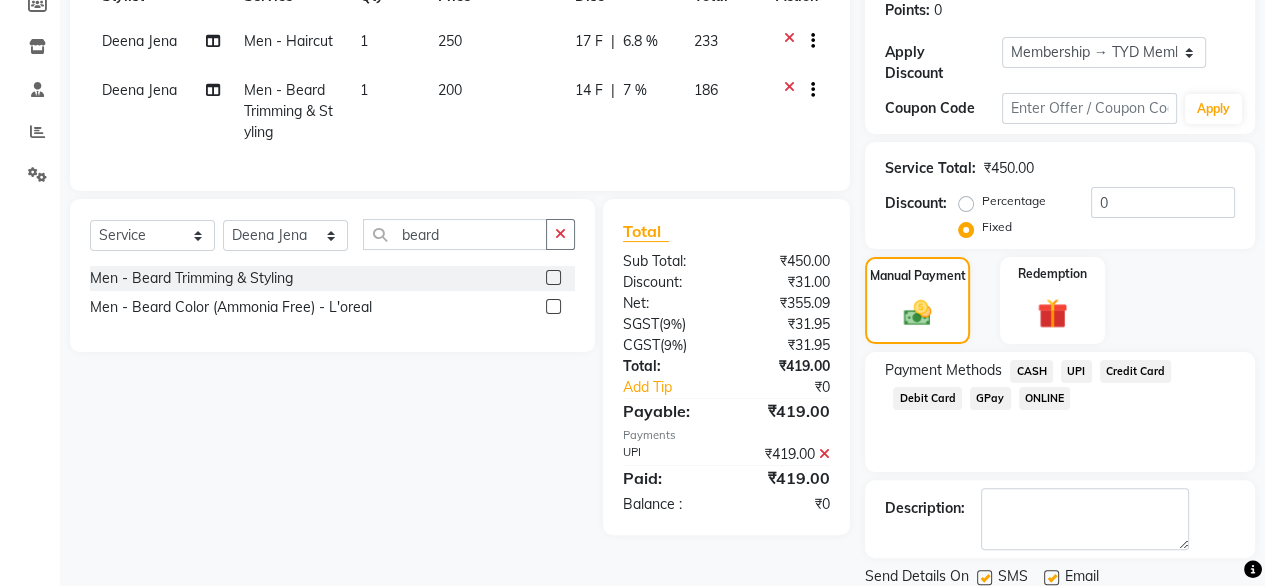 scroll, scrollTop: 364, scrollLeft: 0, axis: vertical 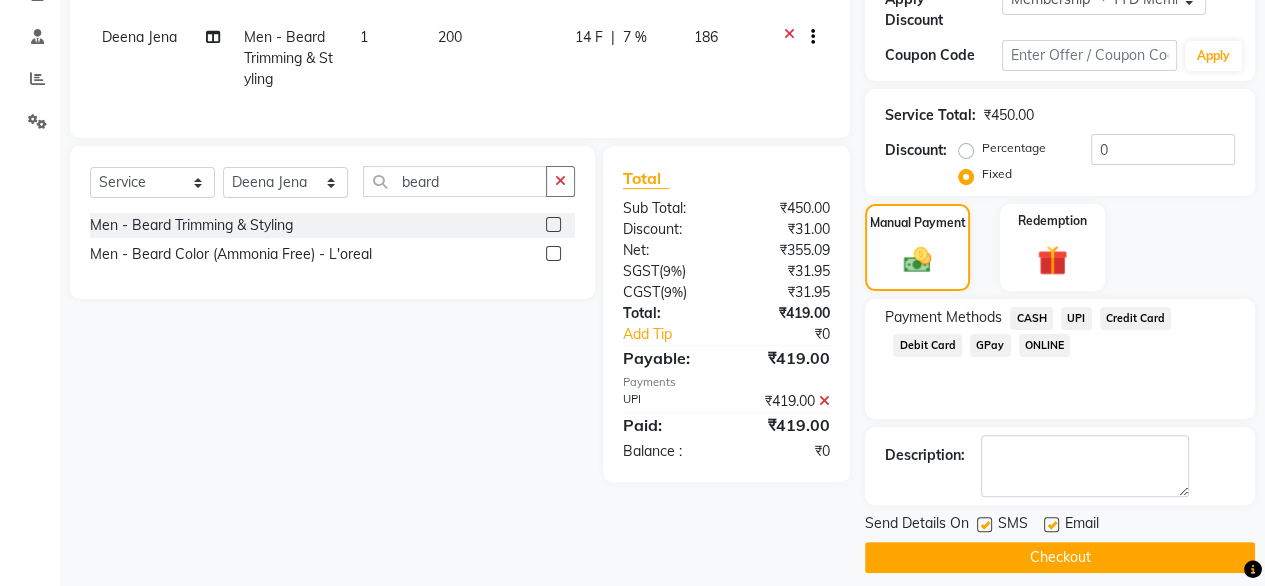 click on "Checkout" 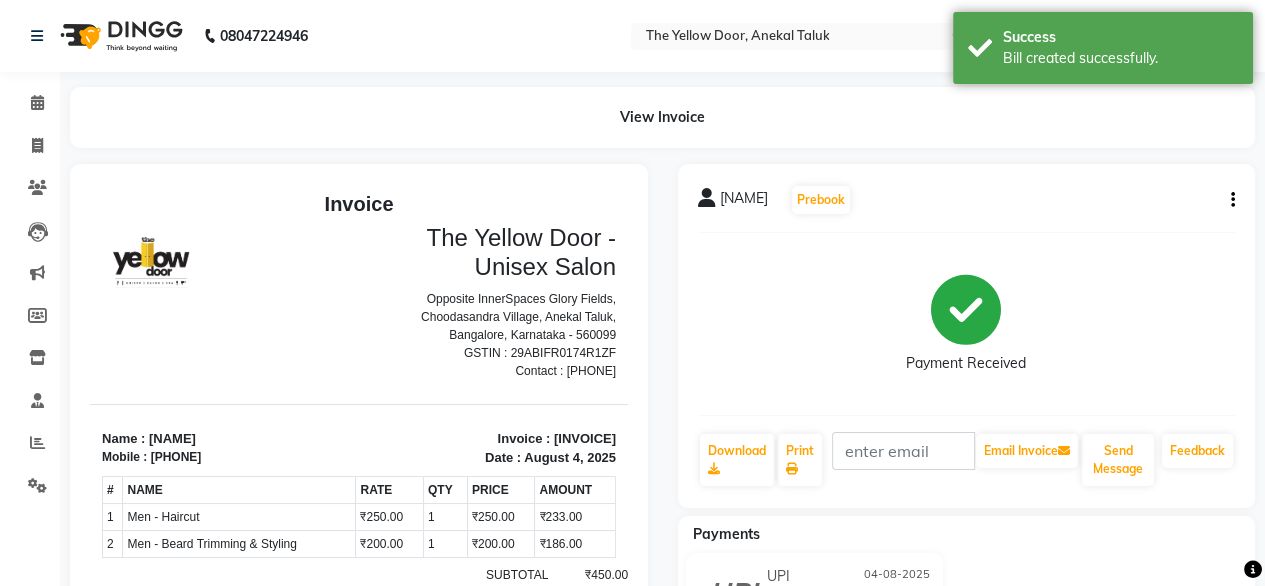 scroll, scrollTop: 0, scrollLeft: 0, axis: both 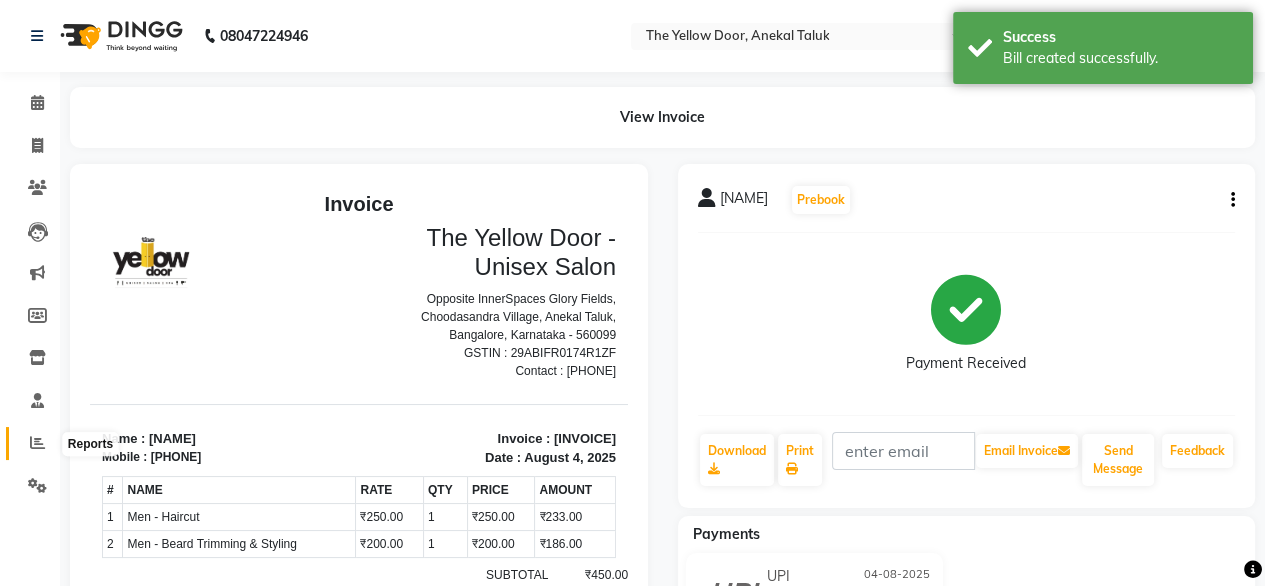 click 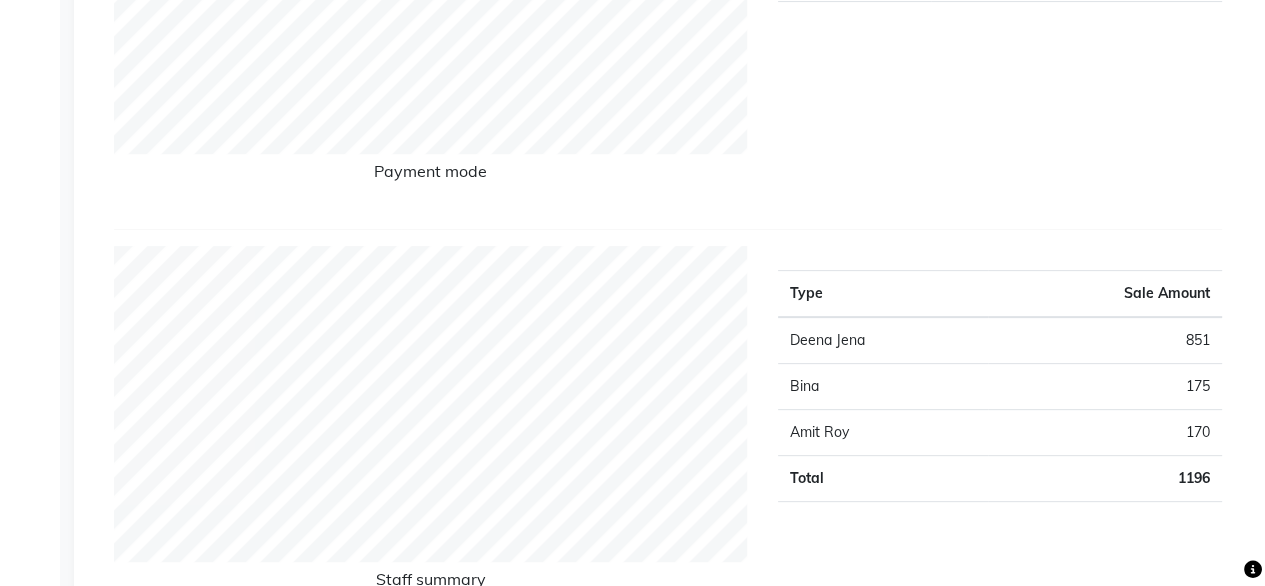 scroll, scrollTop: 0, scrollLeft: 0, axis: both 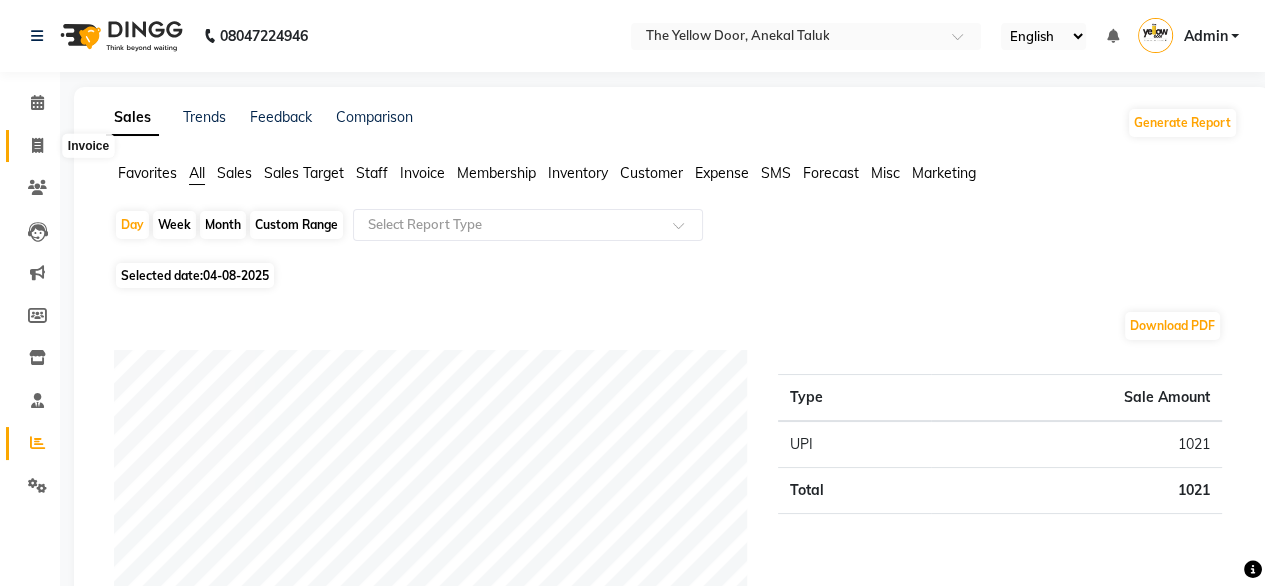 click 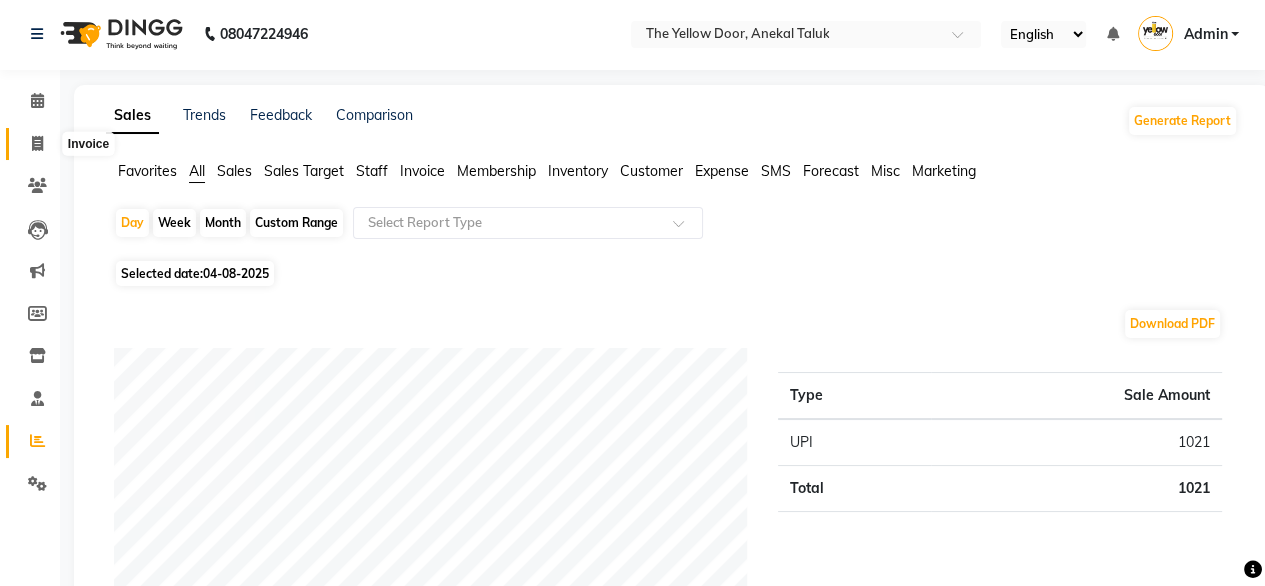 select on "service" 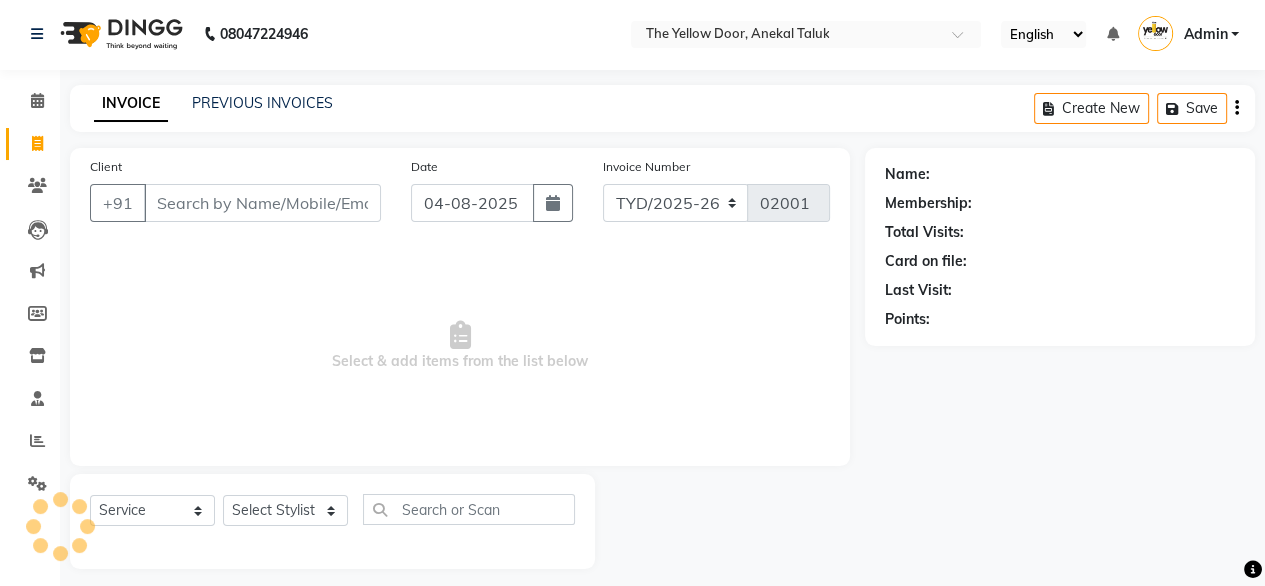scroll, scrollTop: 16, scrollLeft: 0, axis: vertical 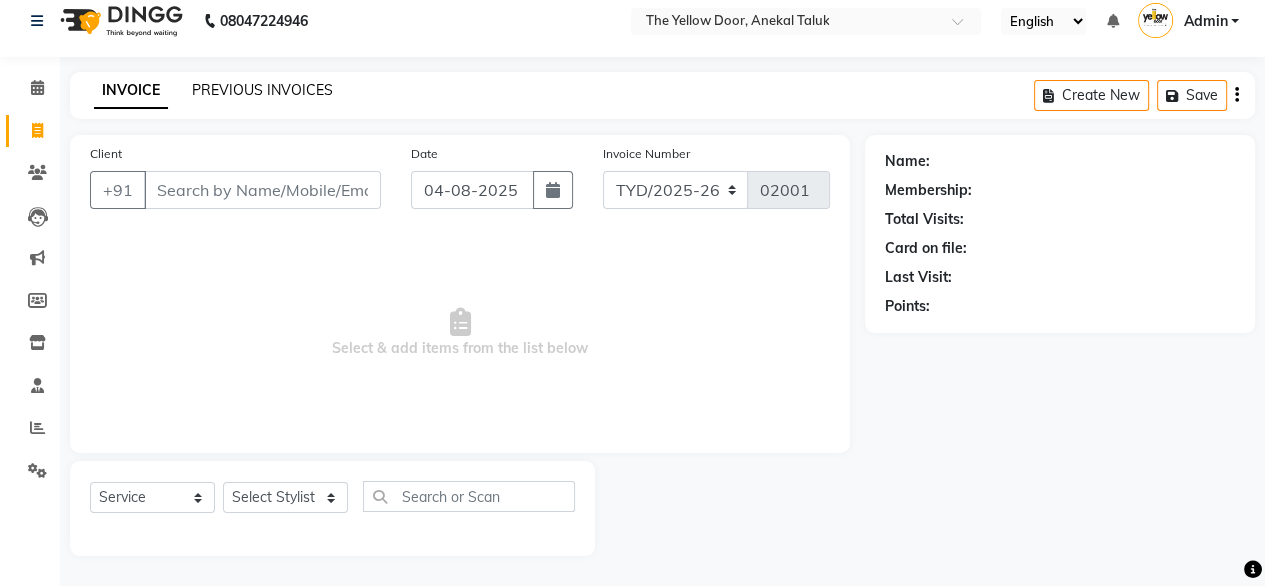 click on "PREVIOUS INVOICES" 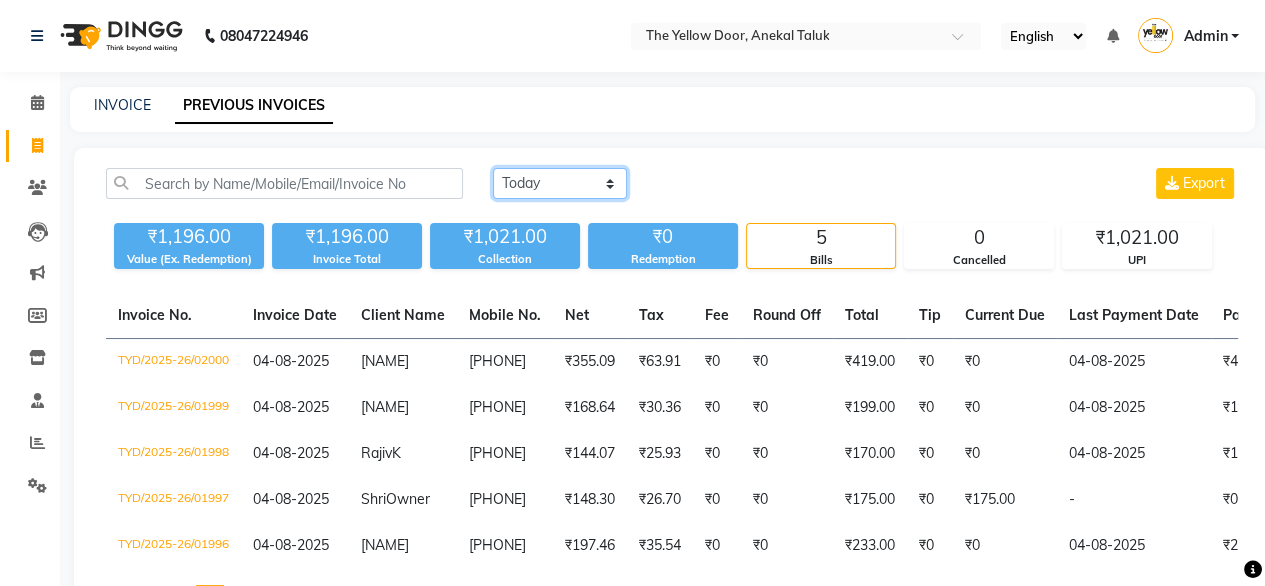 click on "Today Yesterday Custom Range" 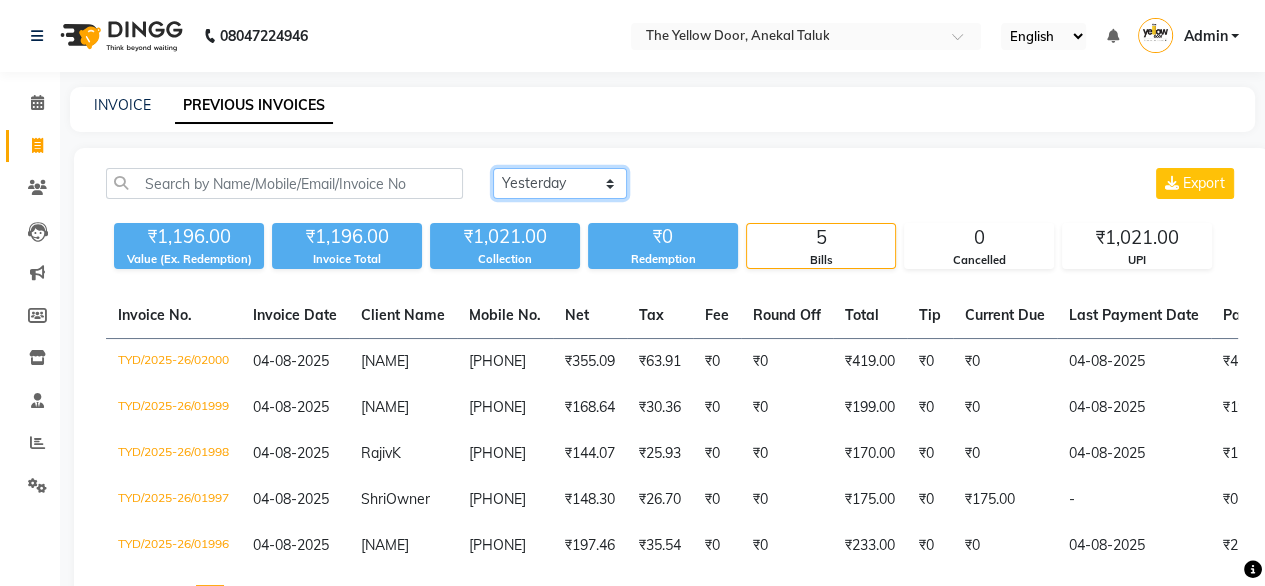 click on "Today Yesterday Custom Range" 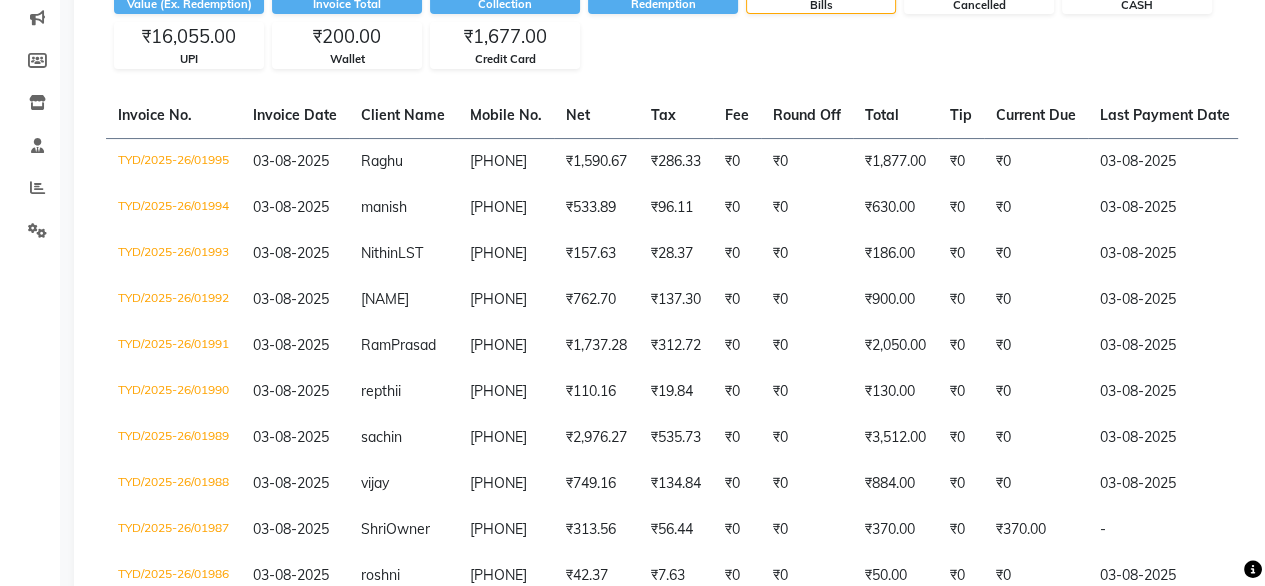 scroll, scrollTop: 256, scrollLeft: 0, axis: vertical 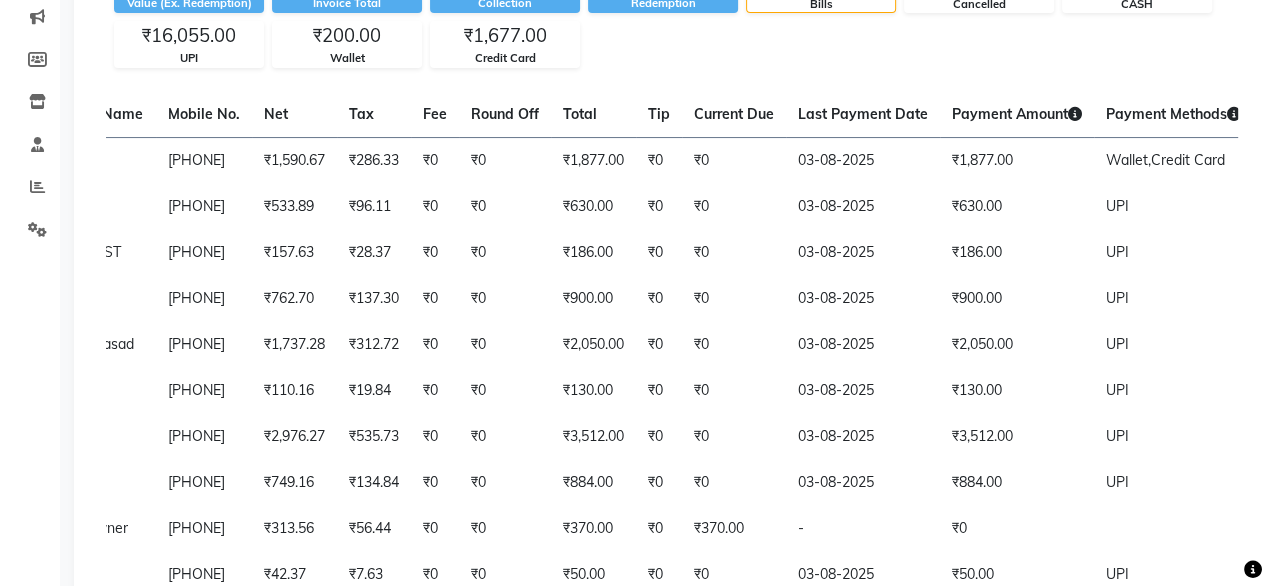 click on "03-08-2025" 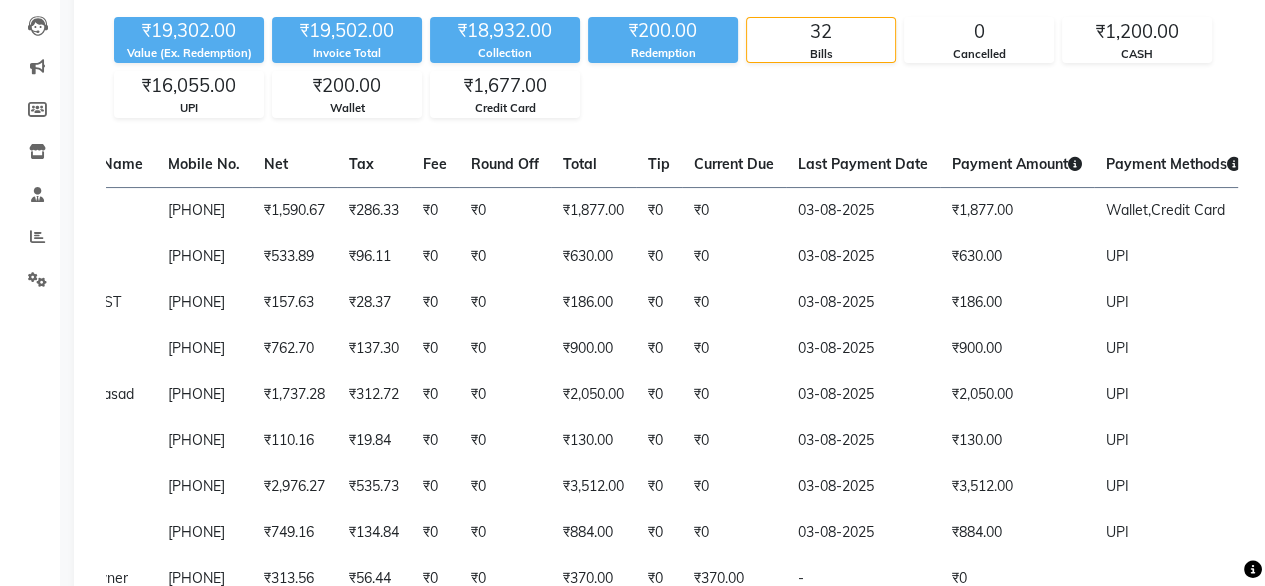 scroll, scrollTop: 203, scrollLeft: 0, axis: vertical 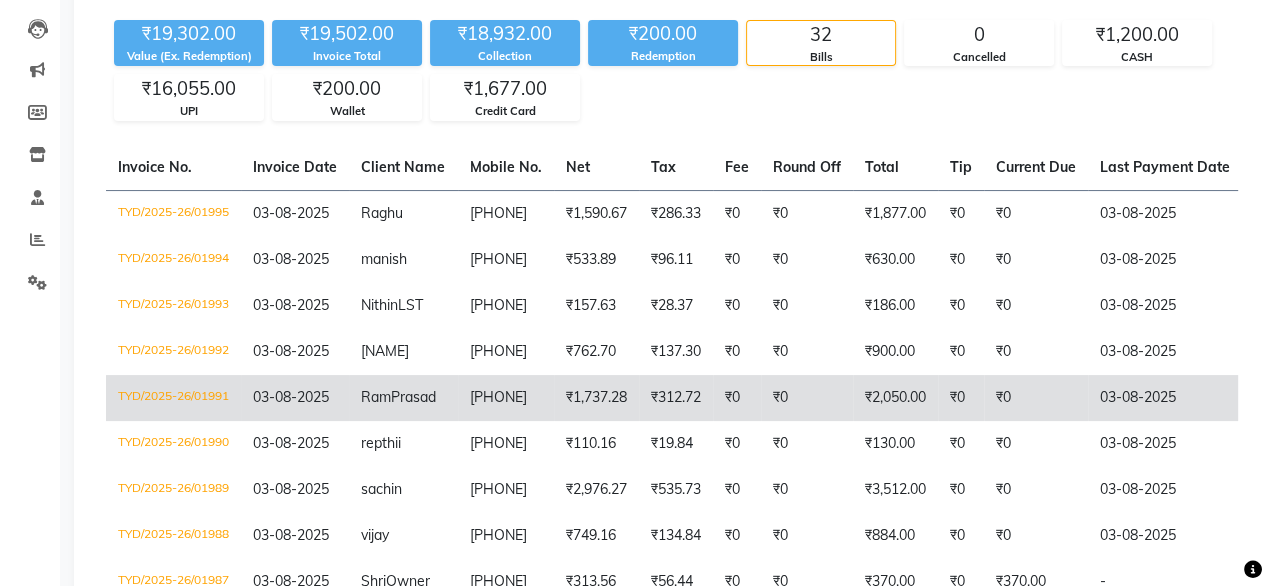 click on "₹0" 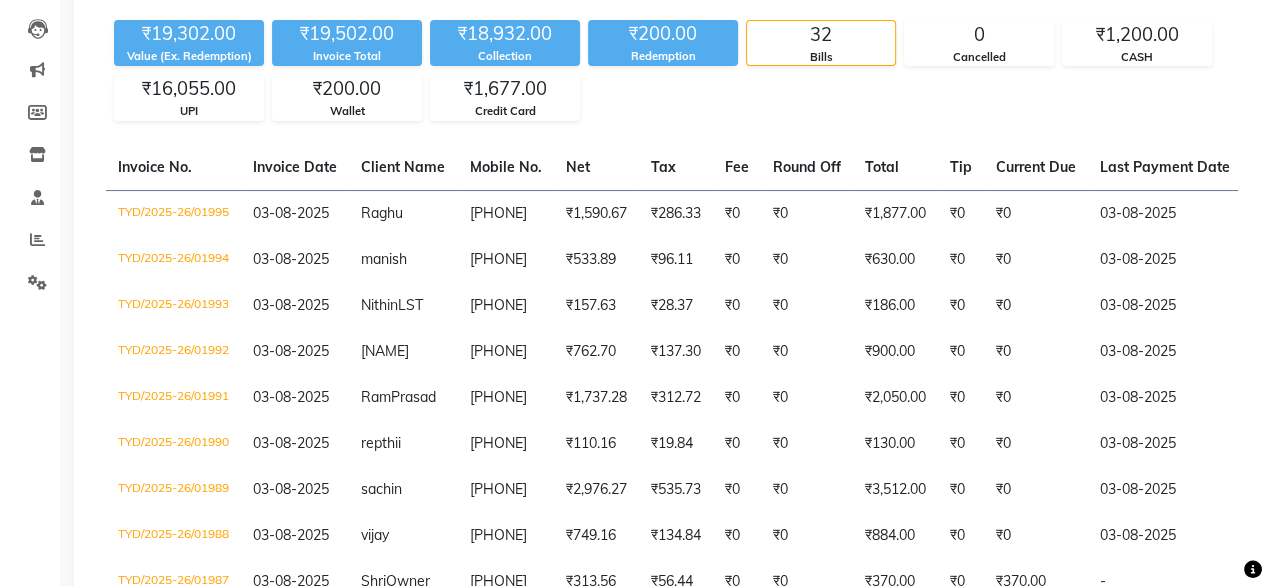 scroll, scrollTop: 0, scrollLeft: 0, axis: both 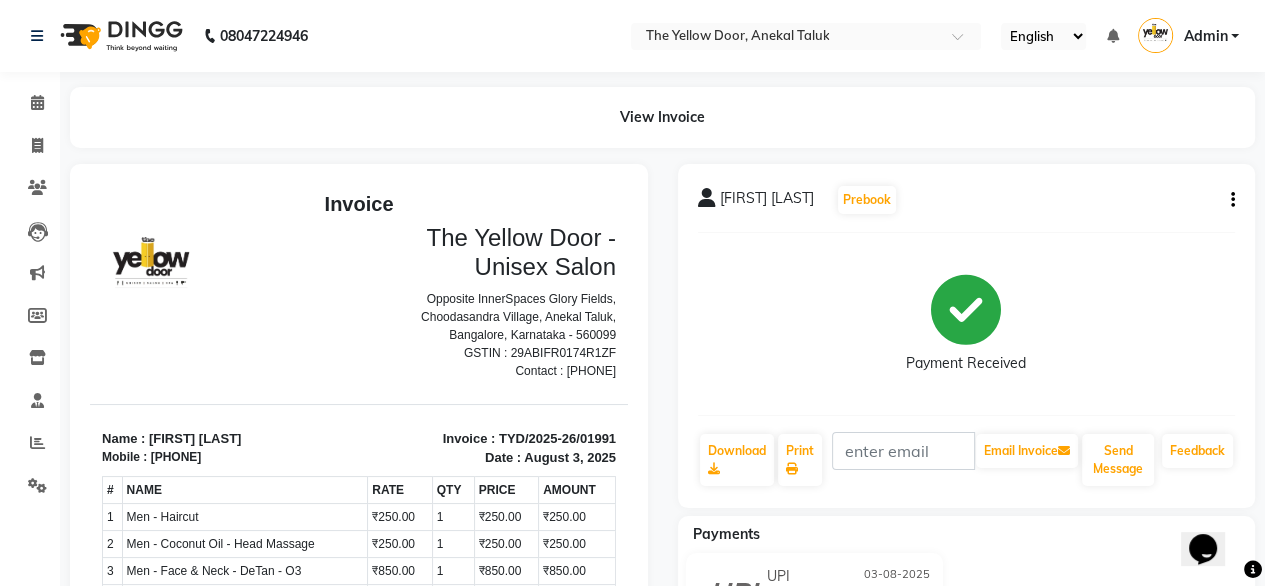 click 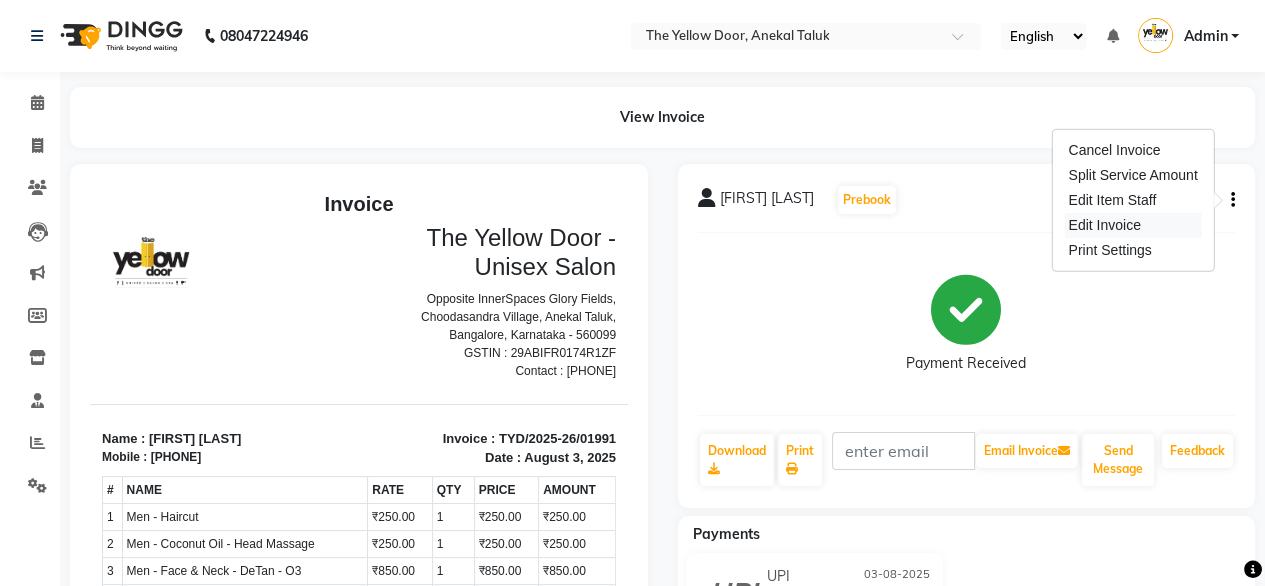 click on "Edit Invoice" at bounding box center (1132, 225) 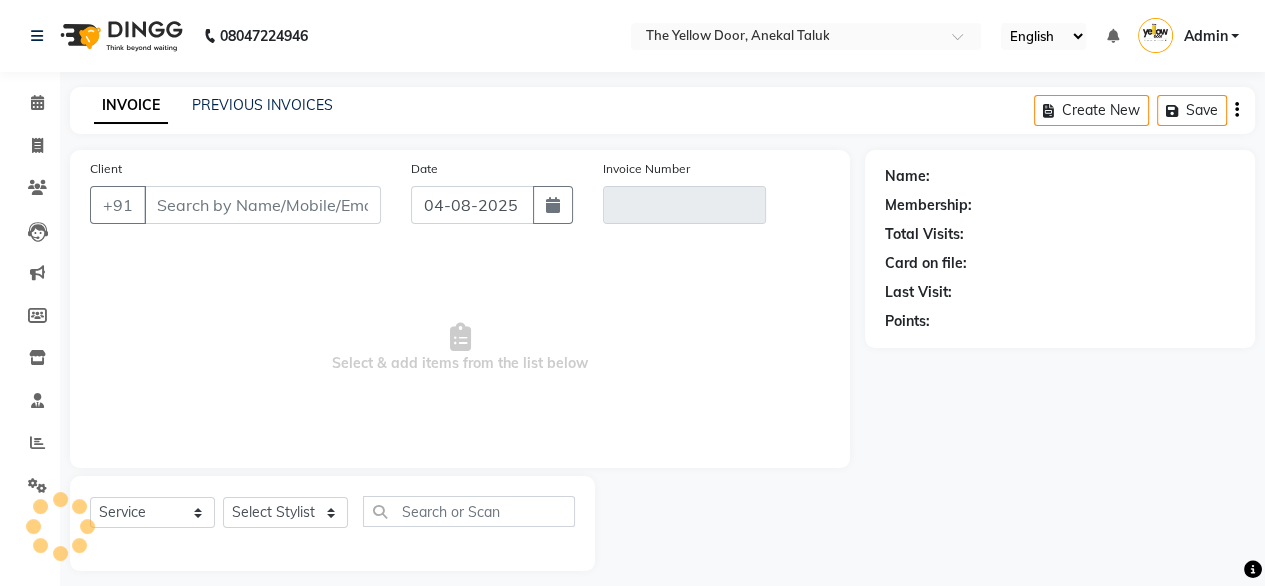 scroll, scrollTop: 16, scrollLeft: 0, axis: vertical 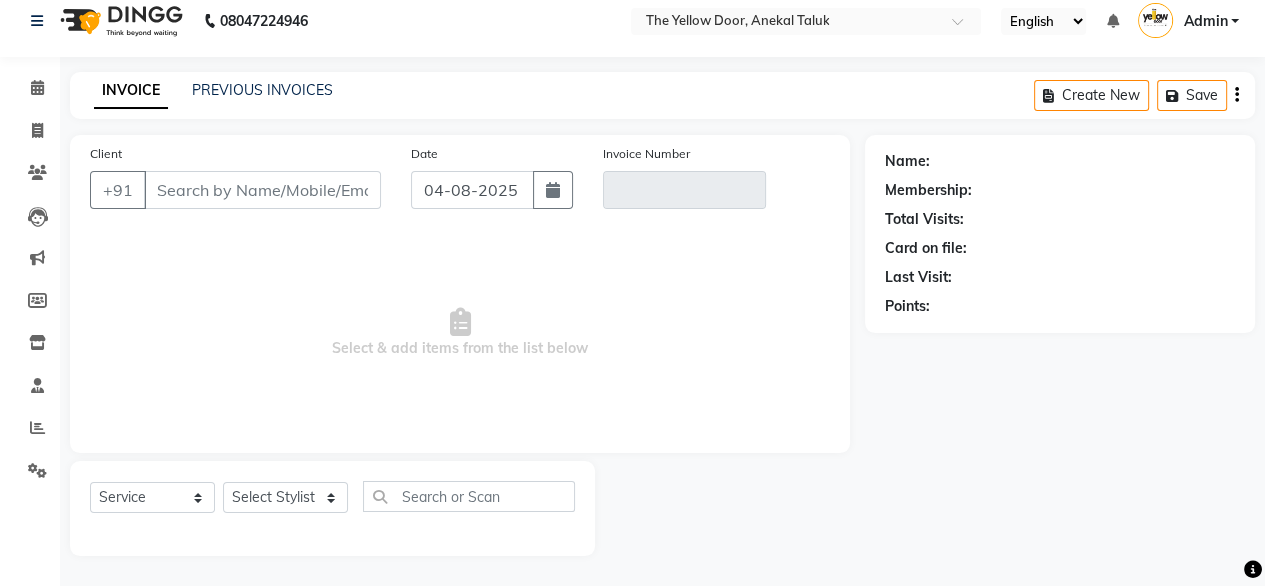 type on "[PHONE]" 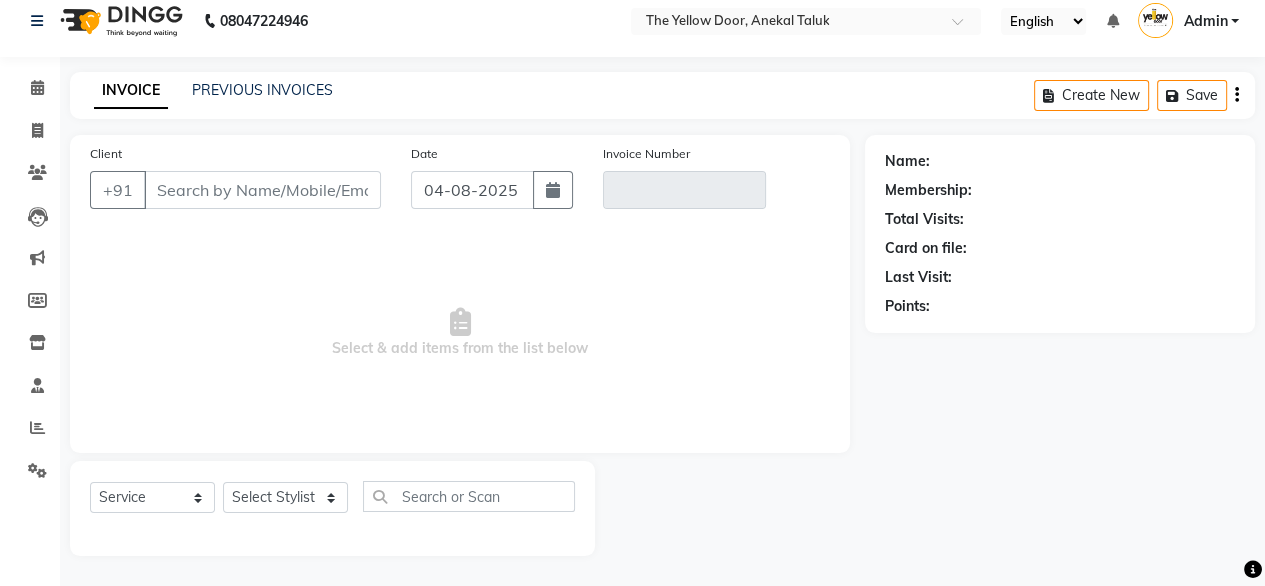 type on "TYD/2025-26/01991" 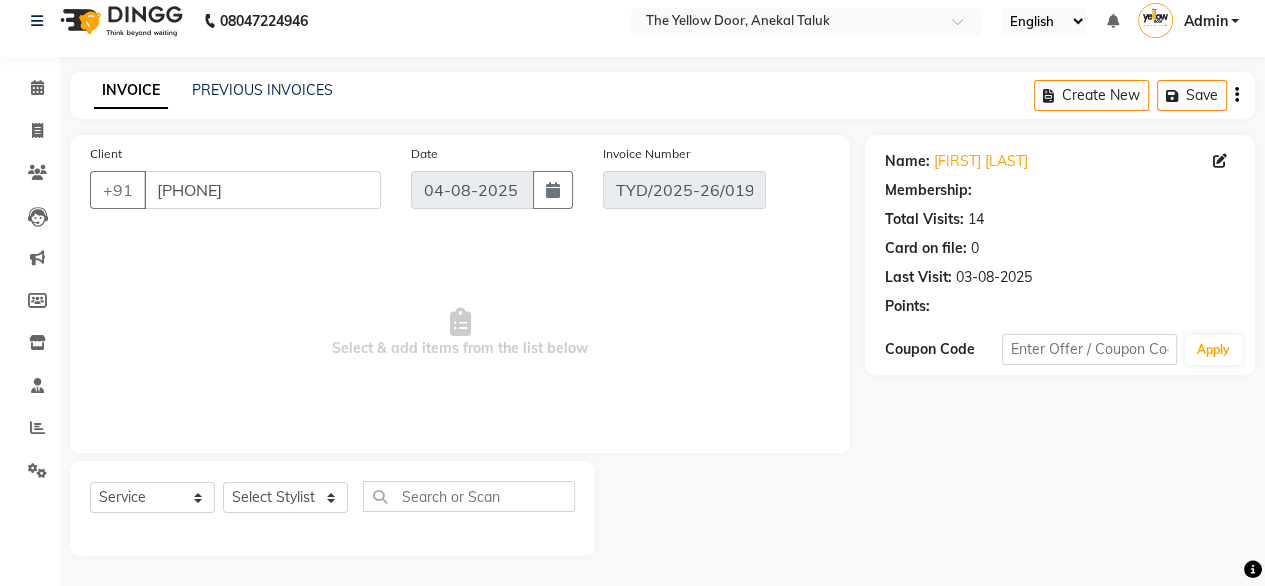 select on "1: Object" 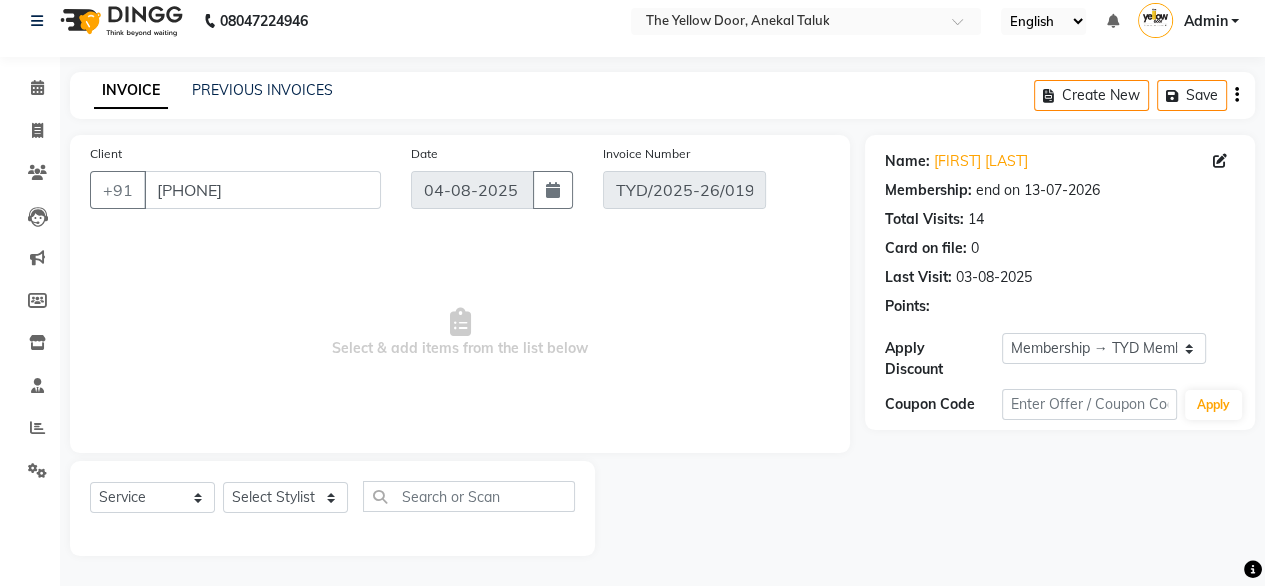 type on "03-08-2025" 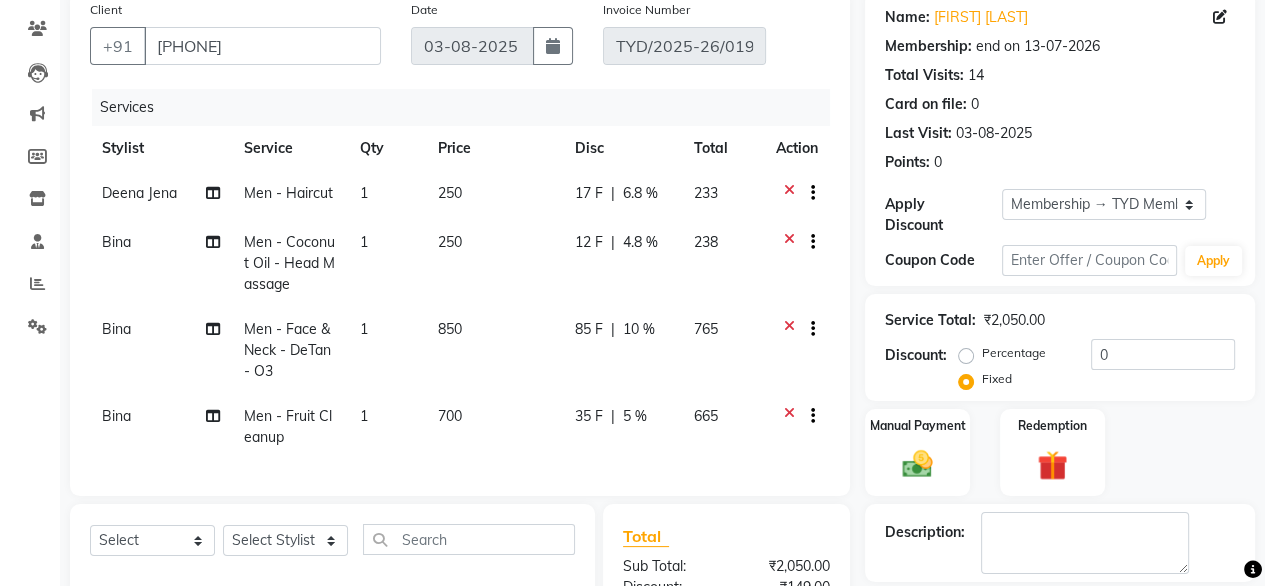 scroll, scrollTop: 160, scrollLeft: 0, axis: vertical 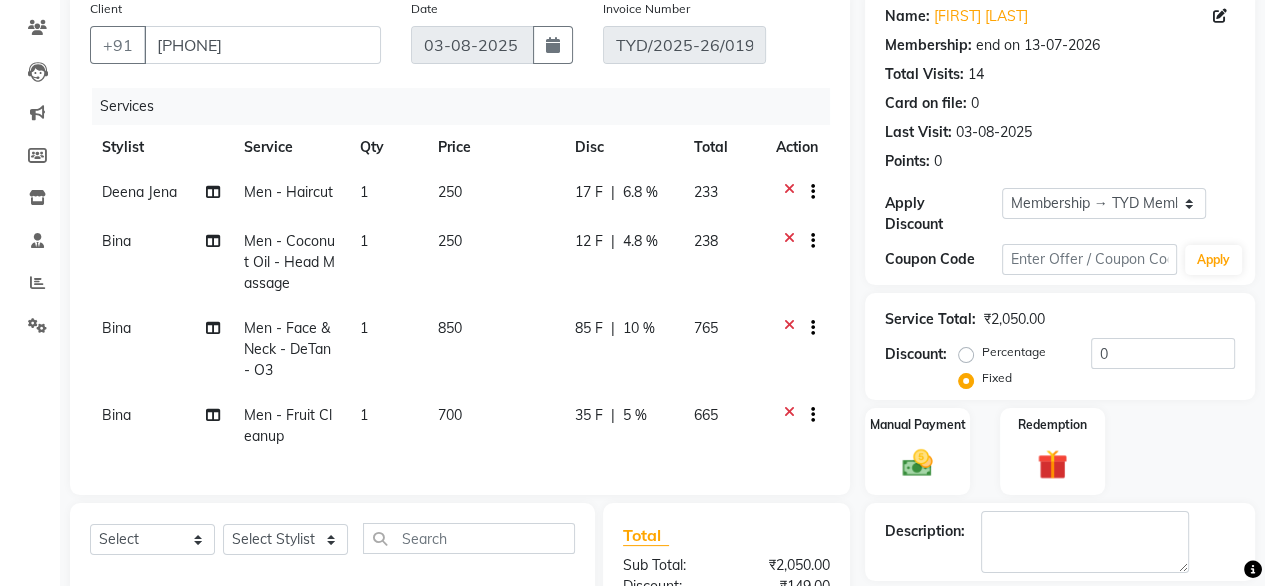 click 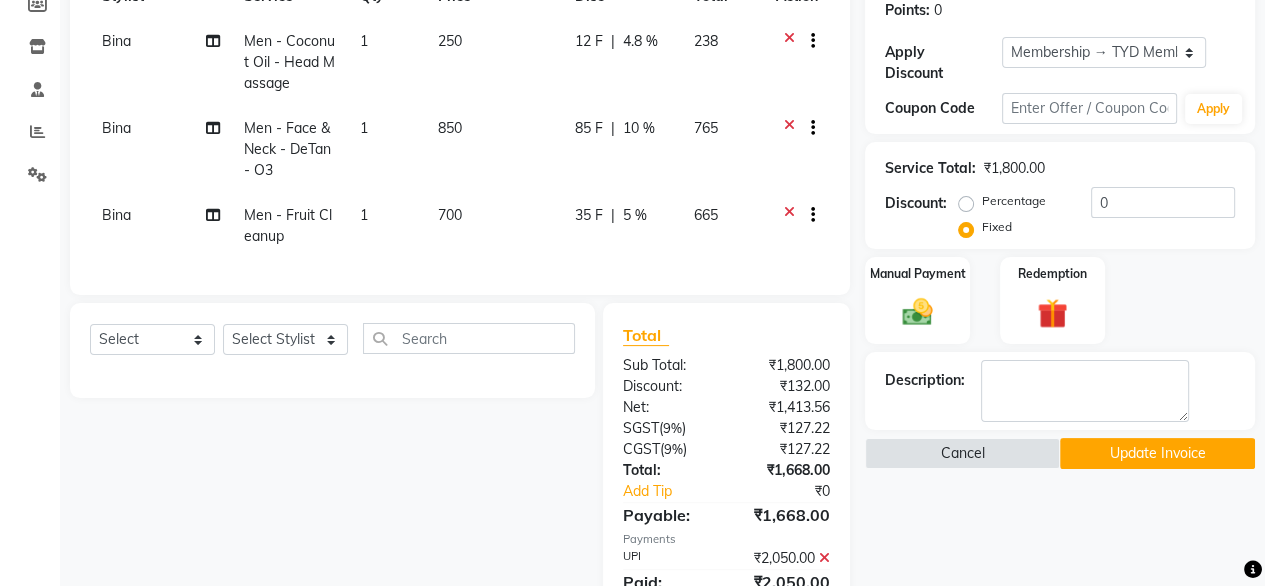 scroll, scrollTop: 315, scrollLeft: 0, axis: vertical 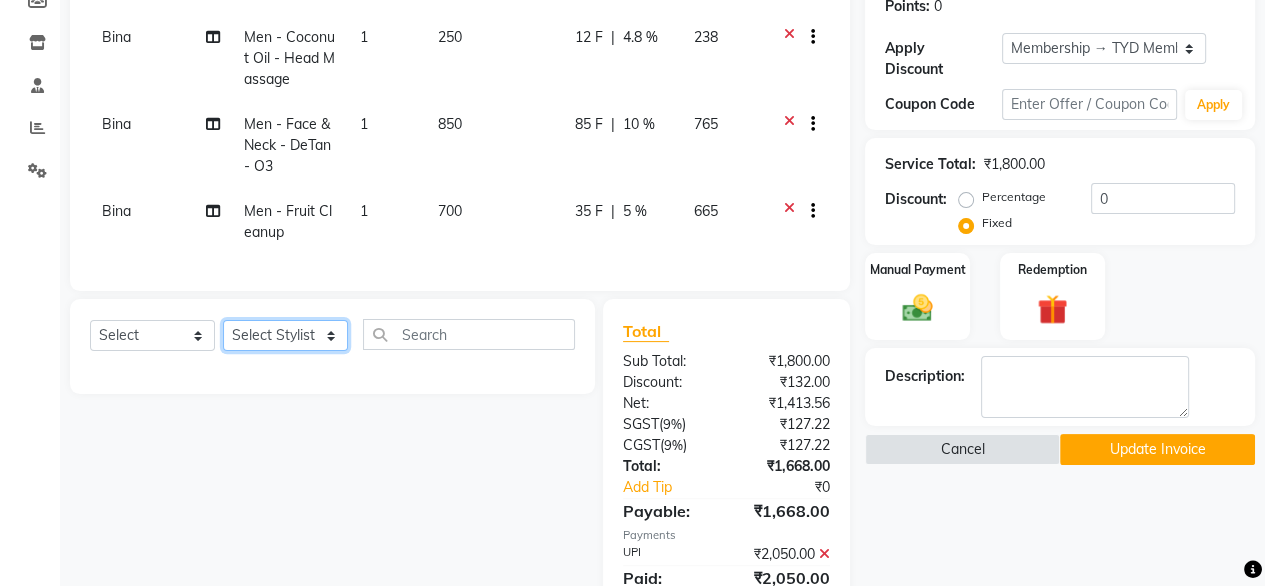 click on "Select Stylist Amit Roy Bina Deena Jena Housekeeping Manager Sajiya Shefi Shanoor Shri" 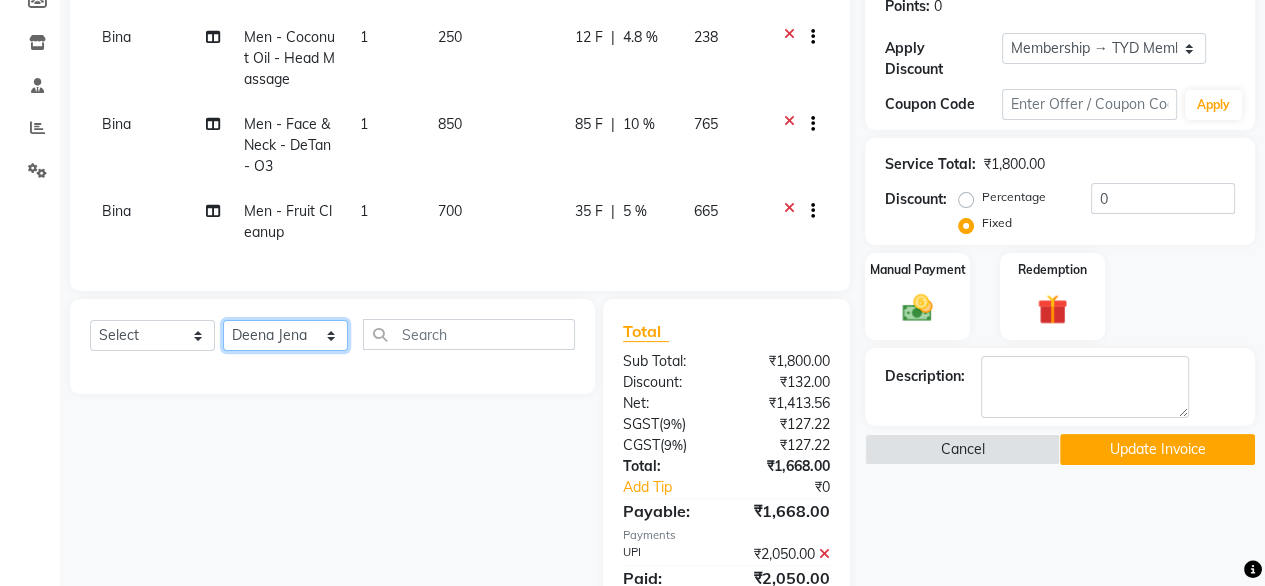 click on "Select Stylist Amit Roy Bina Deena Jena Housekeeping Manager Sajiya Shefi Shanoor Shri" 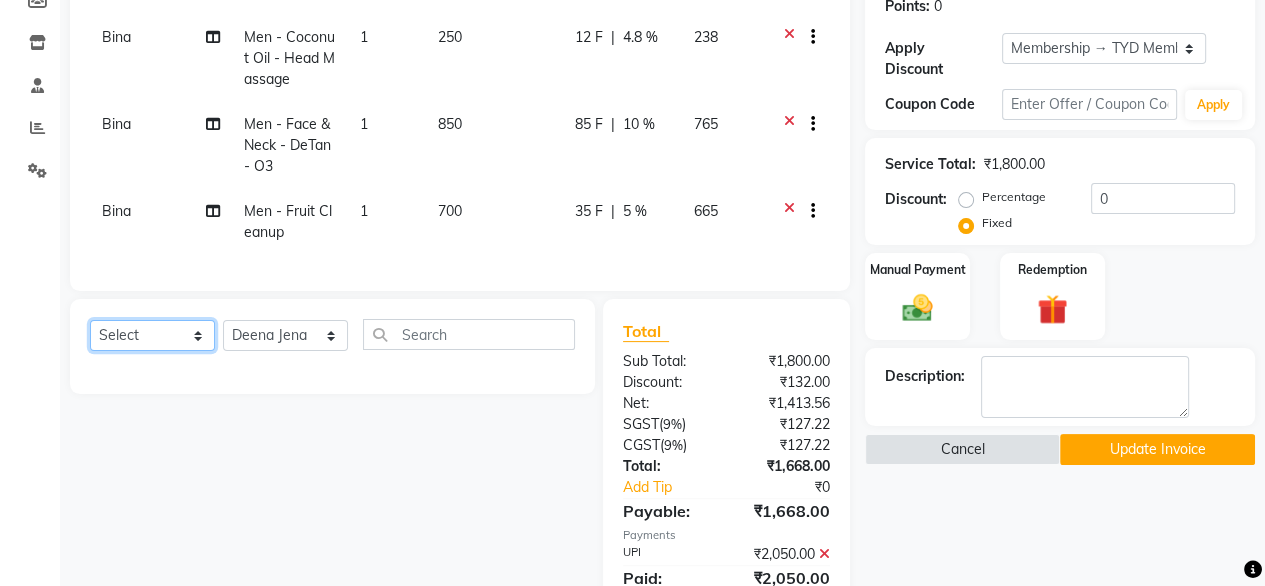 drag, startPoint x: 164, startPoint y: 349, endPoint x: 146, endPoint y: 416, distance: 69.375786 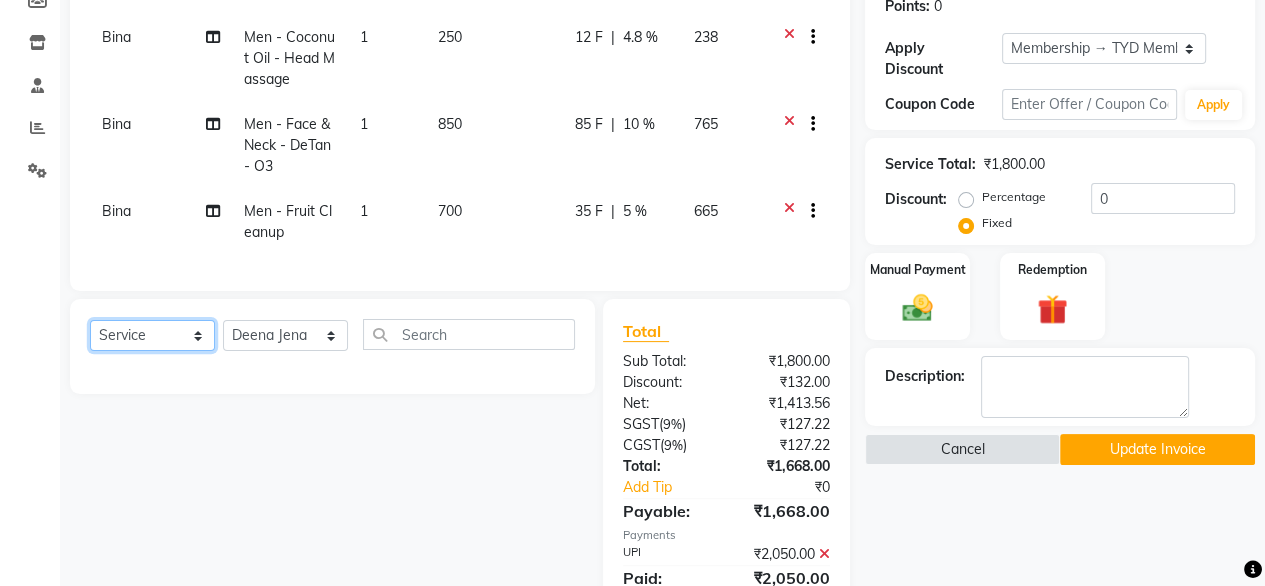 click on "Select  Service  Product  Membership  Package Voucher Prepaid Gift Card" 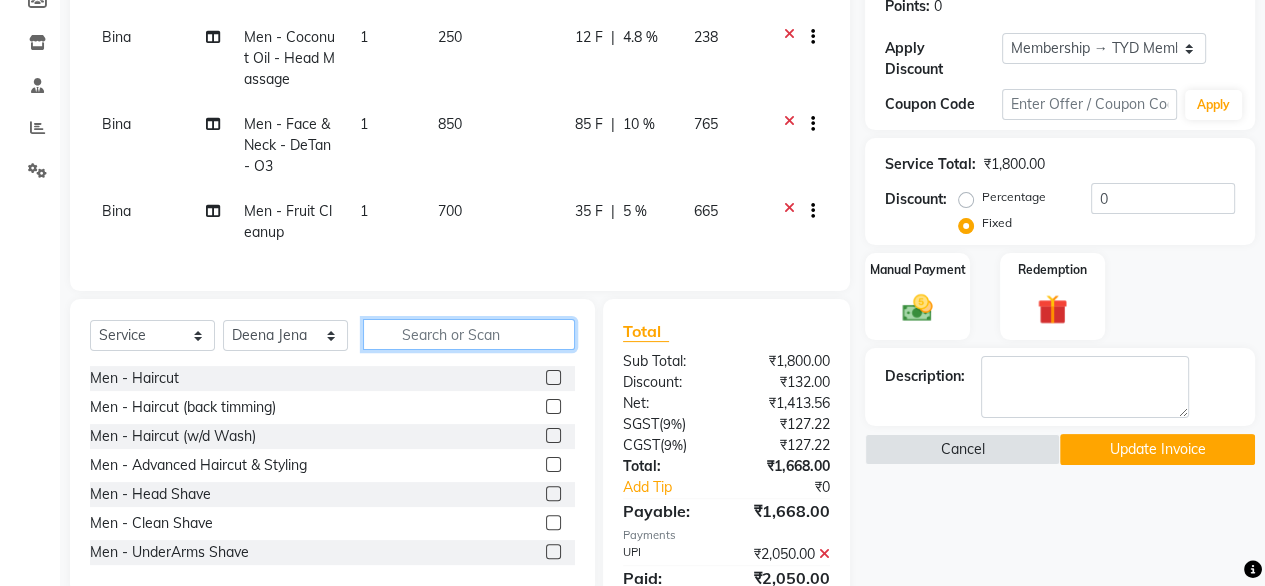 click 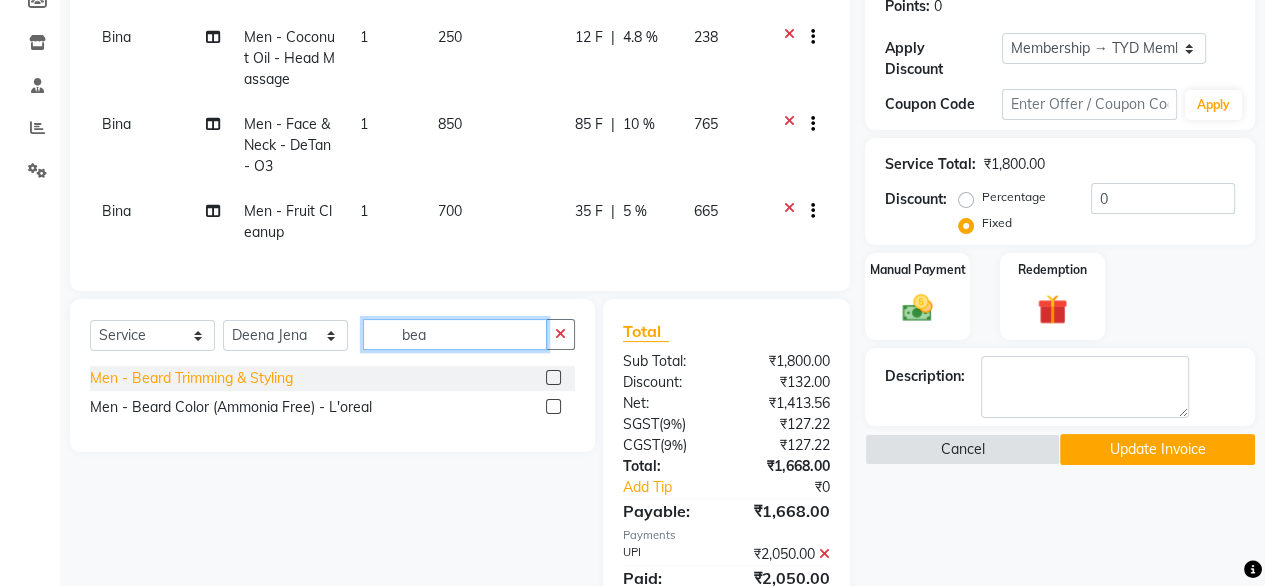 type on "bea" 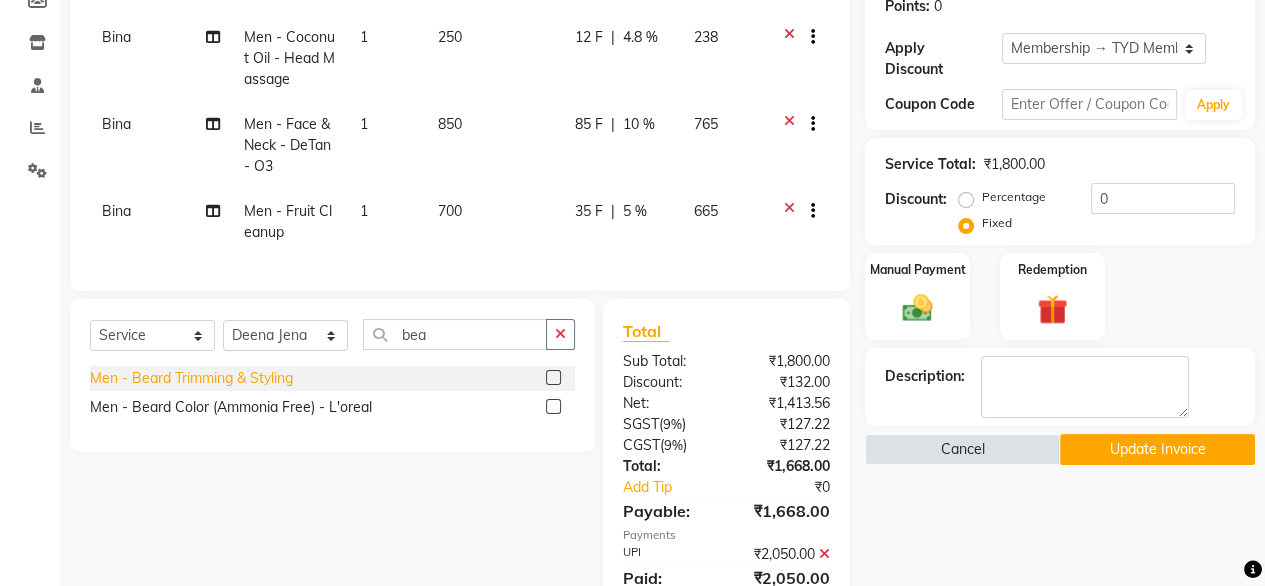 click on "Men - Beard Trimming & Styling" 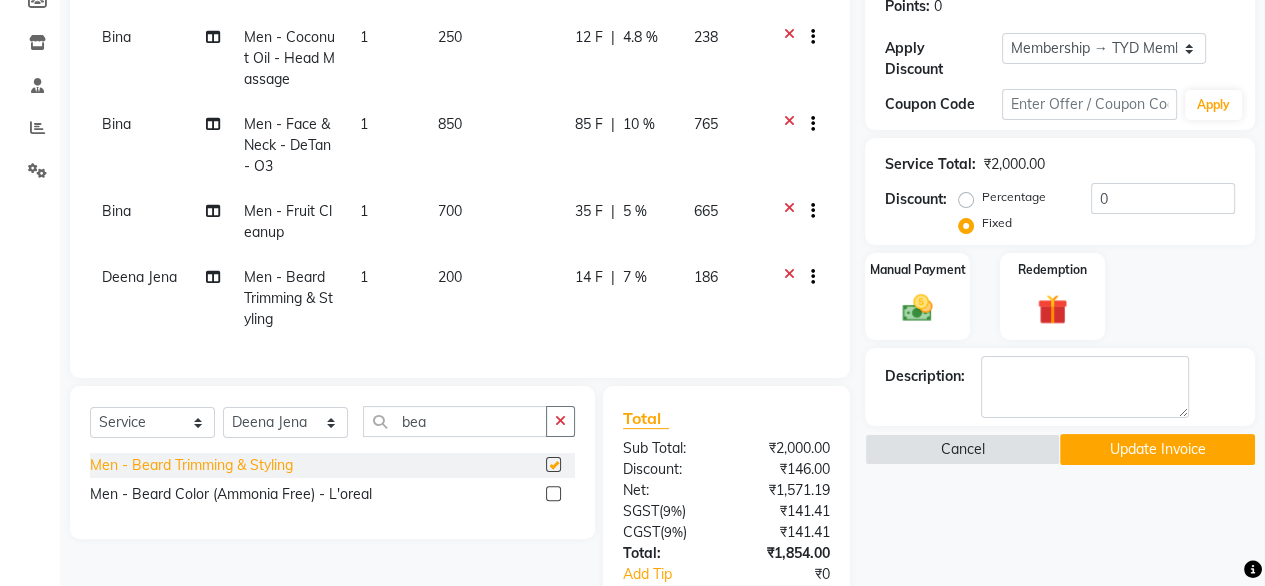 checkbox on "false" 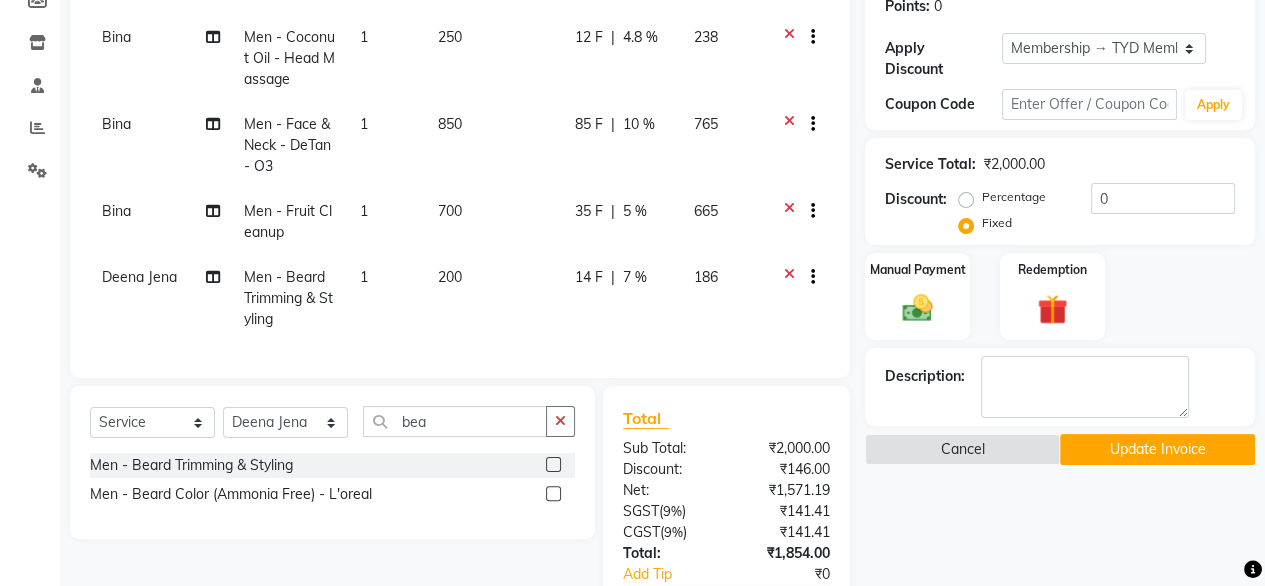 scroll, scrollTop: 513, scrollLeft: 0, axis: vertical 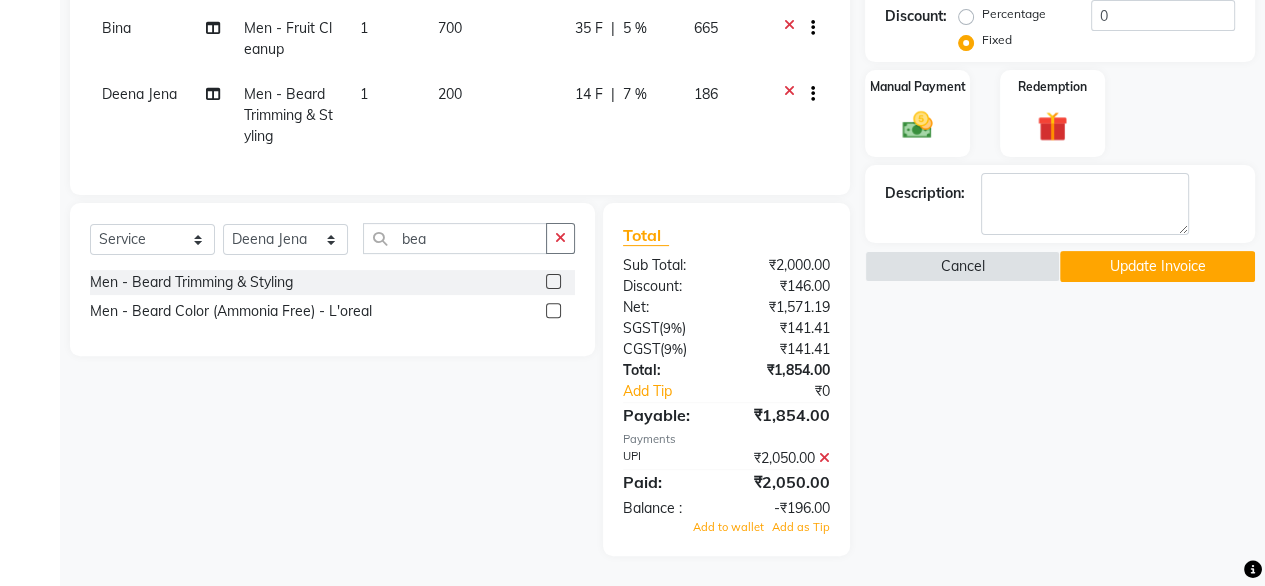 click 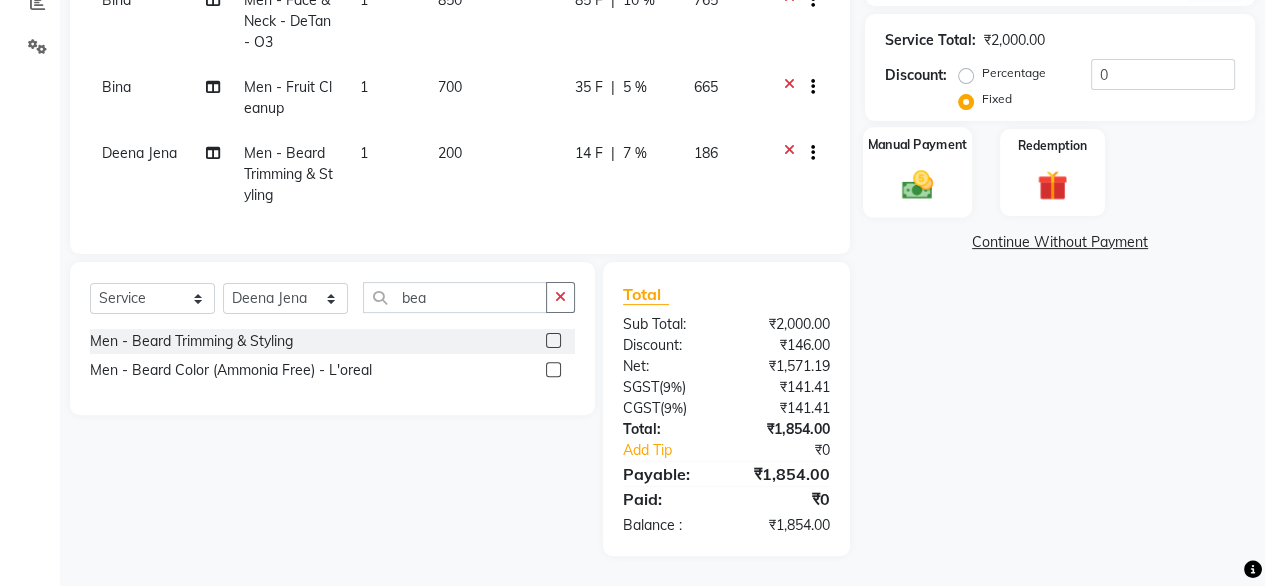 click on "Manual Payment" 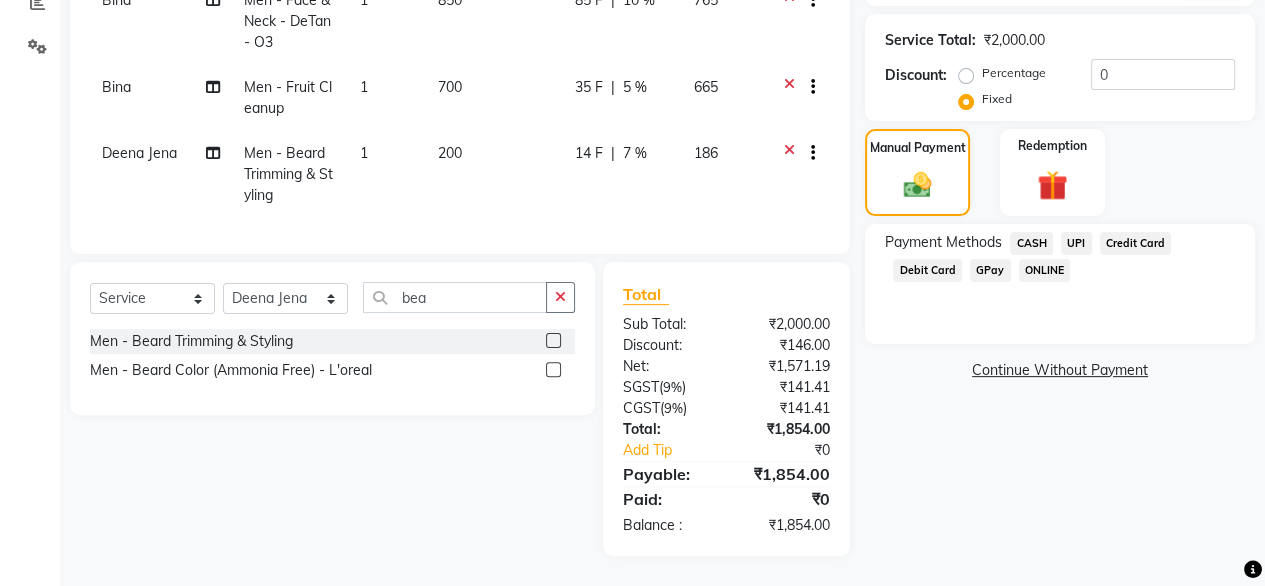 click on "UPI" 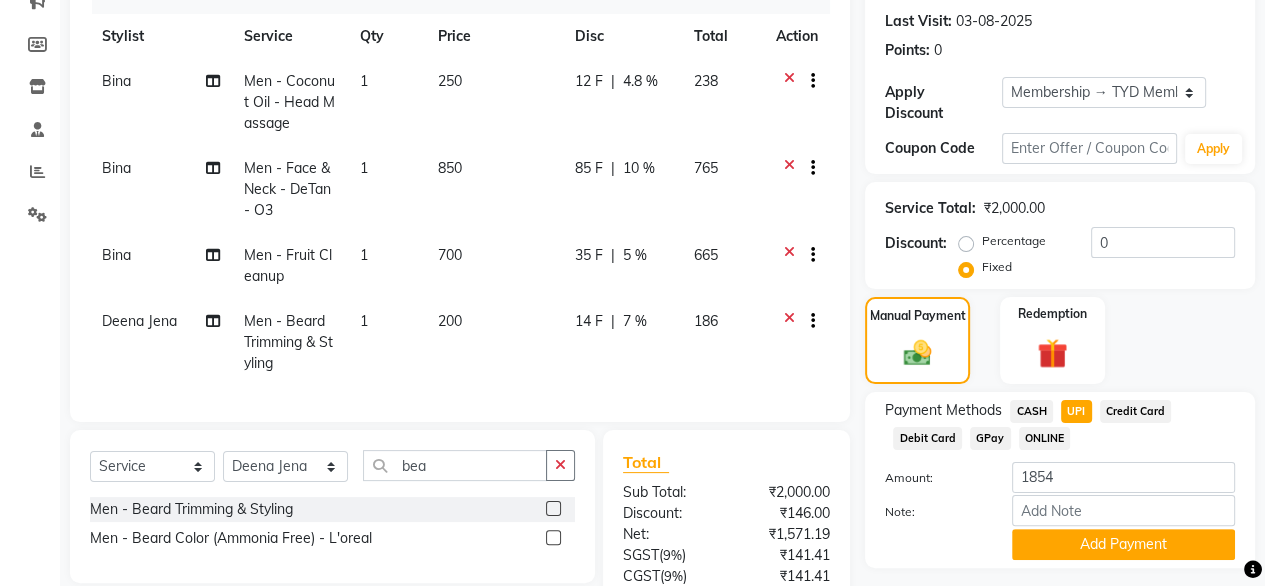 scroll, scrollTop: 455, scrollLeft: 0, axis: vertical 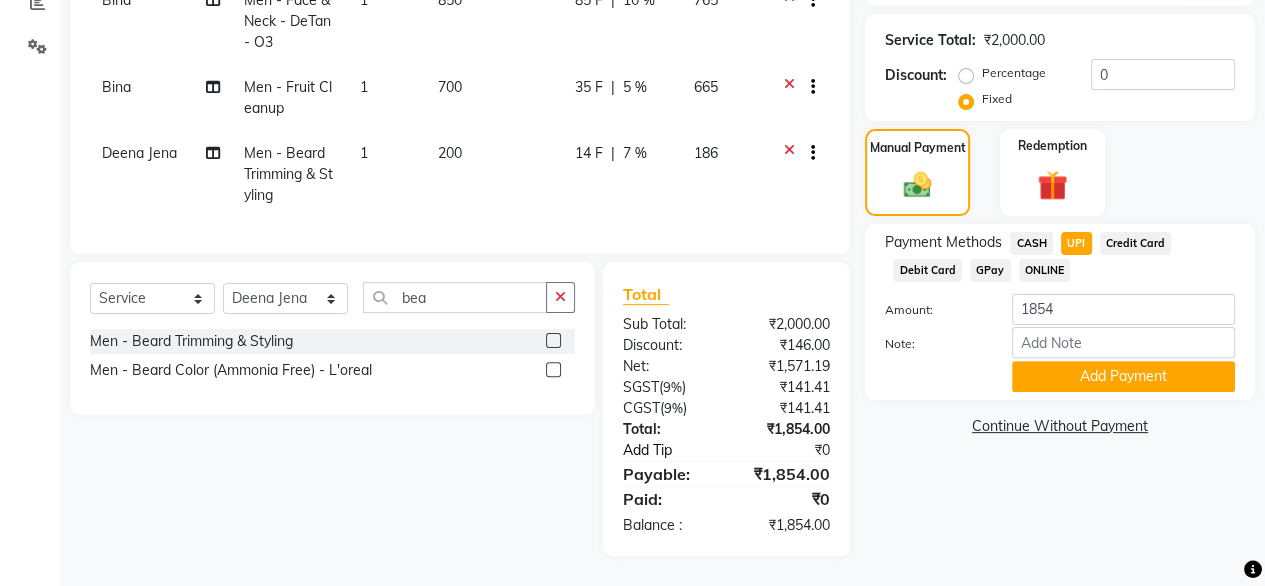 click on "Add Tip" 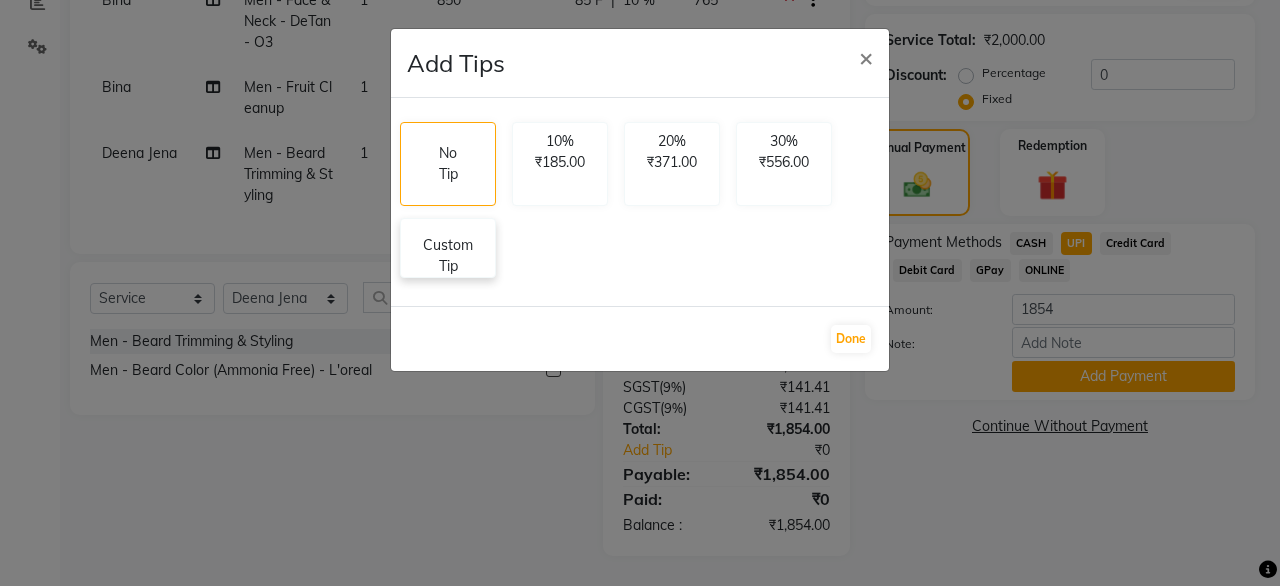 click on "Custom Tip" 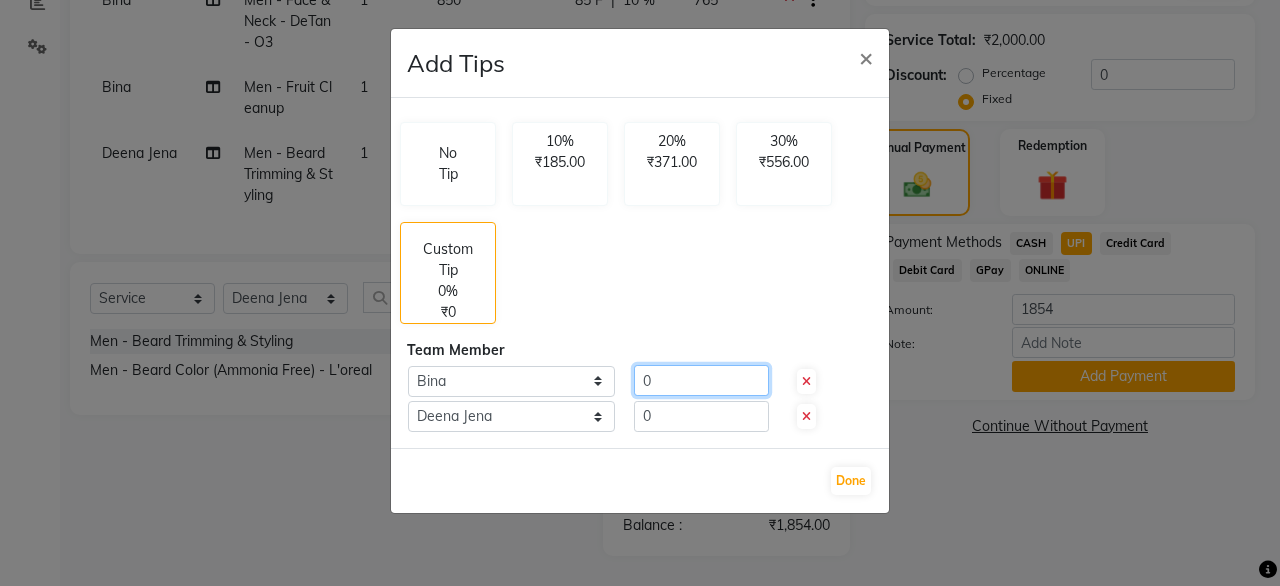 click on "0" 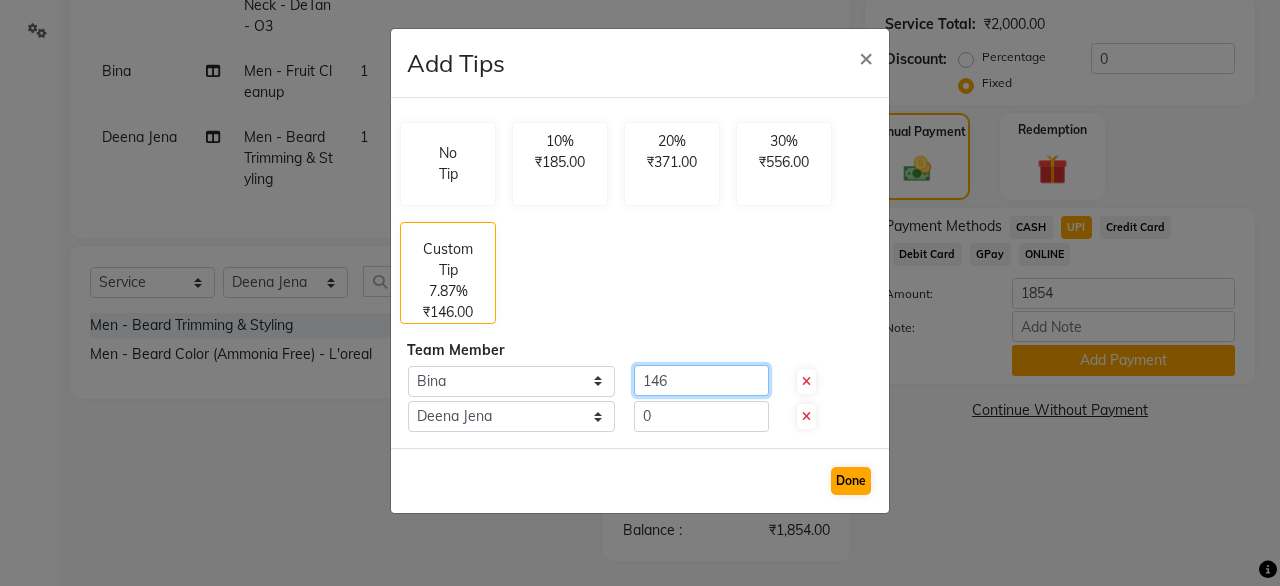 type on "146" 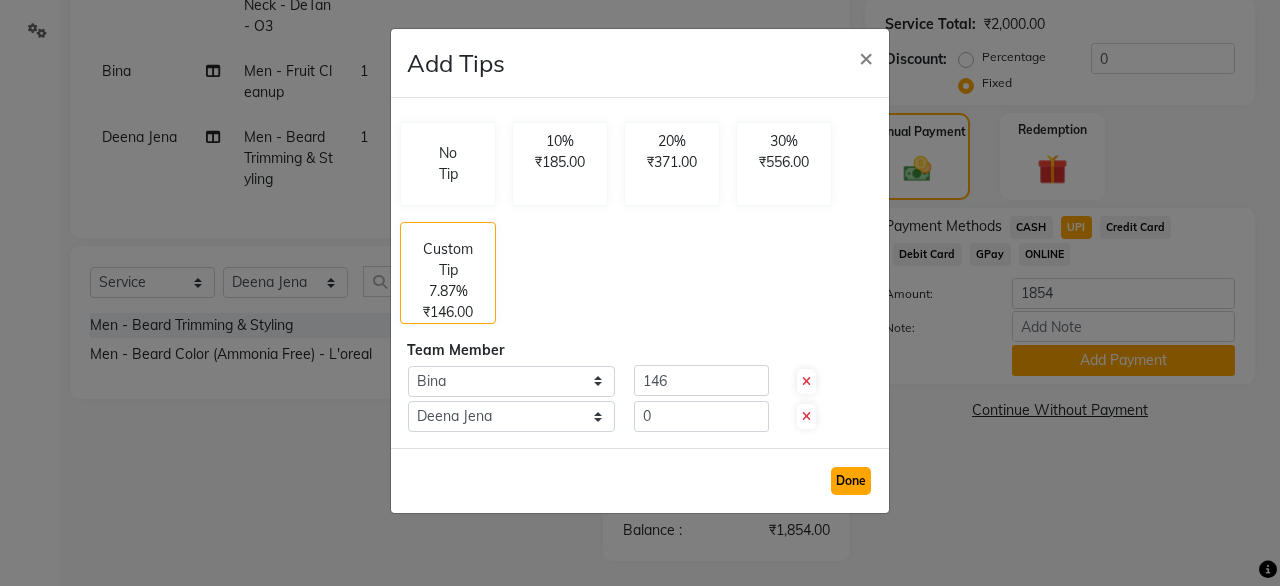 click on "Done" 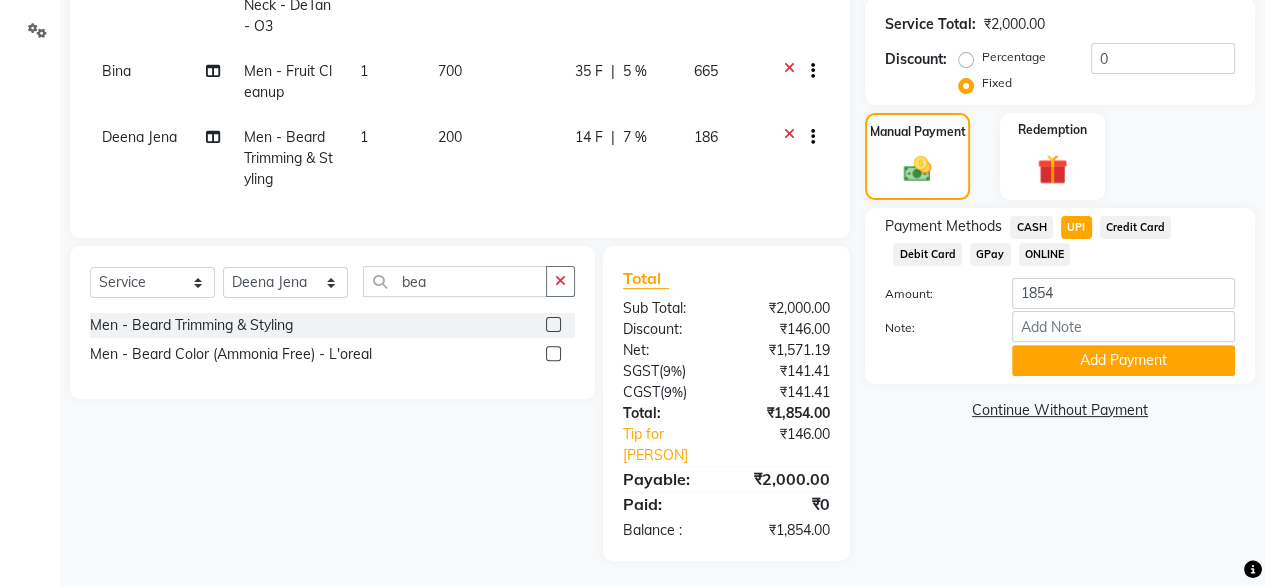 click on "CASH" 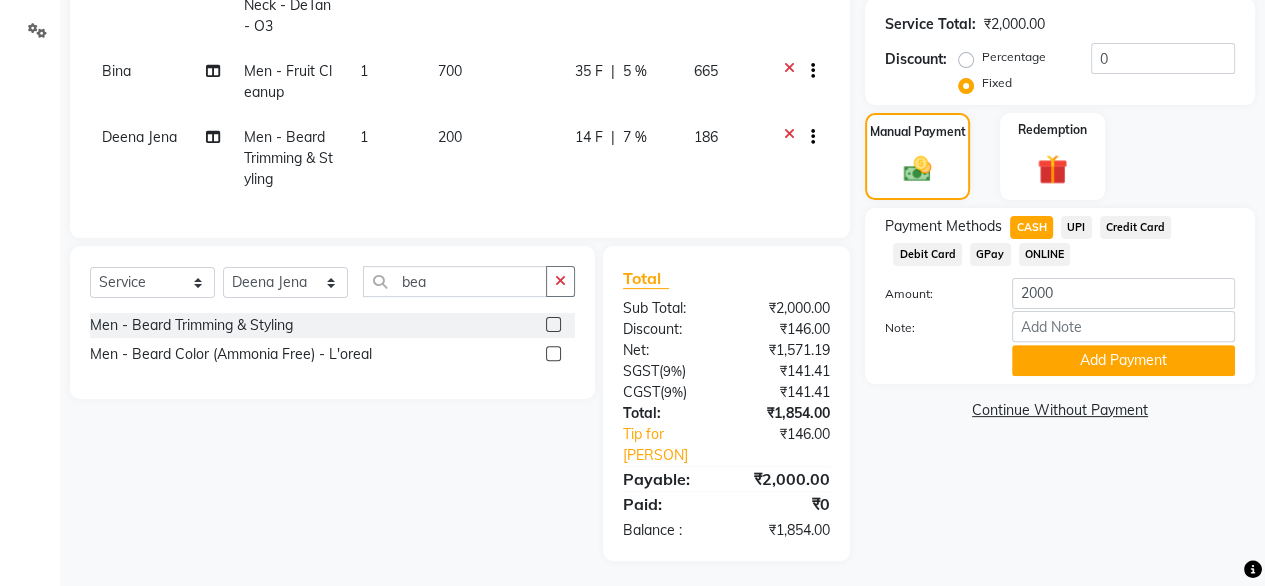 click on "UPI" 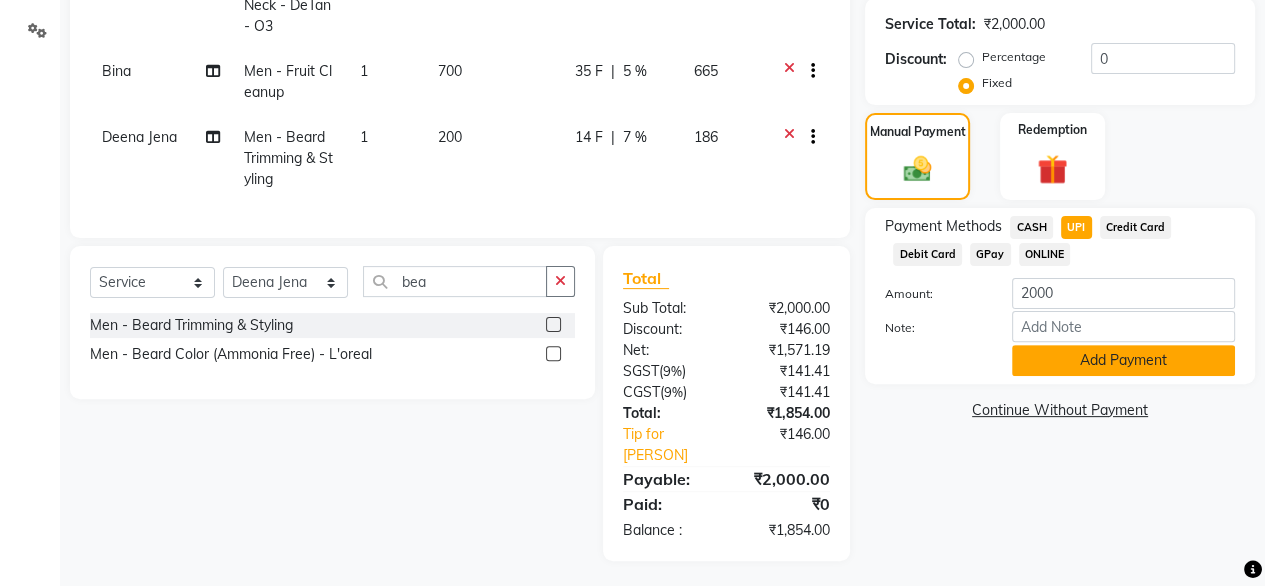 click on "Add Payment" 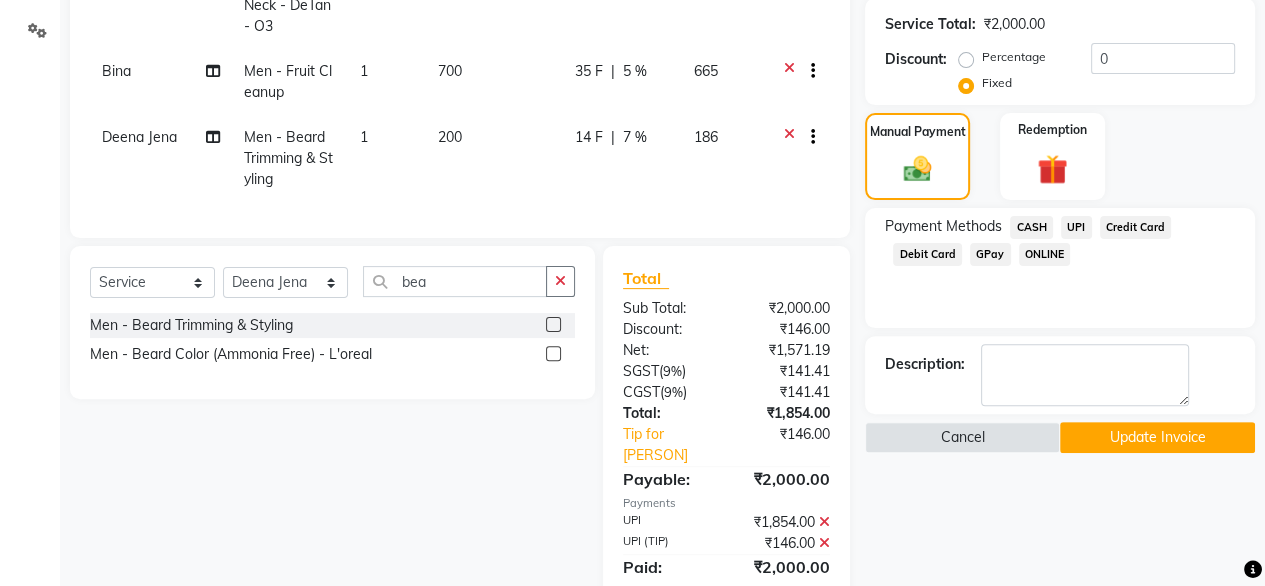 scroll, scrollTop: 518, scrollLeft: 0, axis: vertical 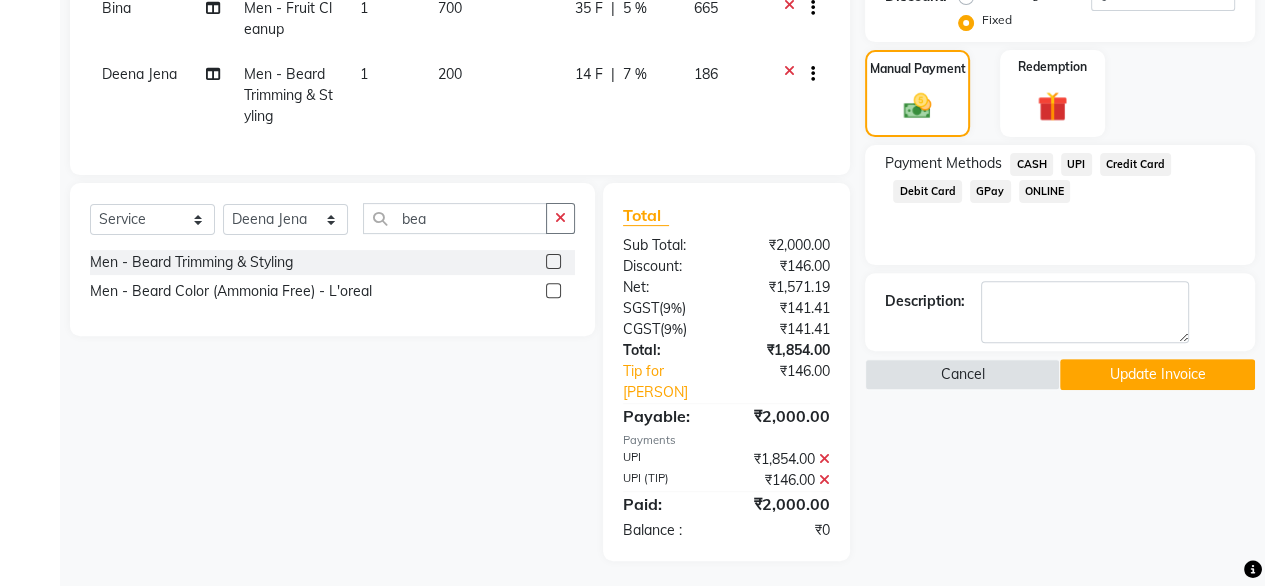 click on "Update Invoice" 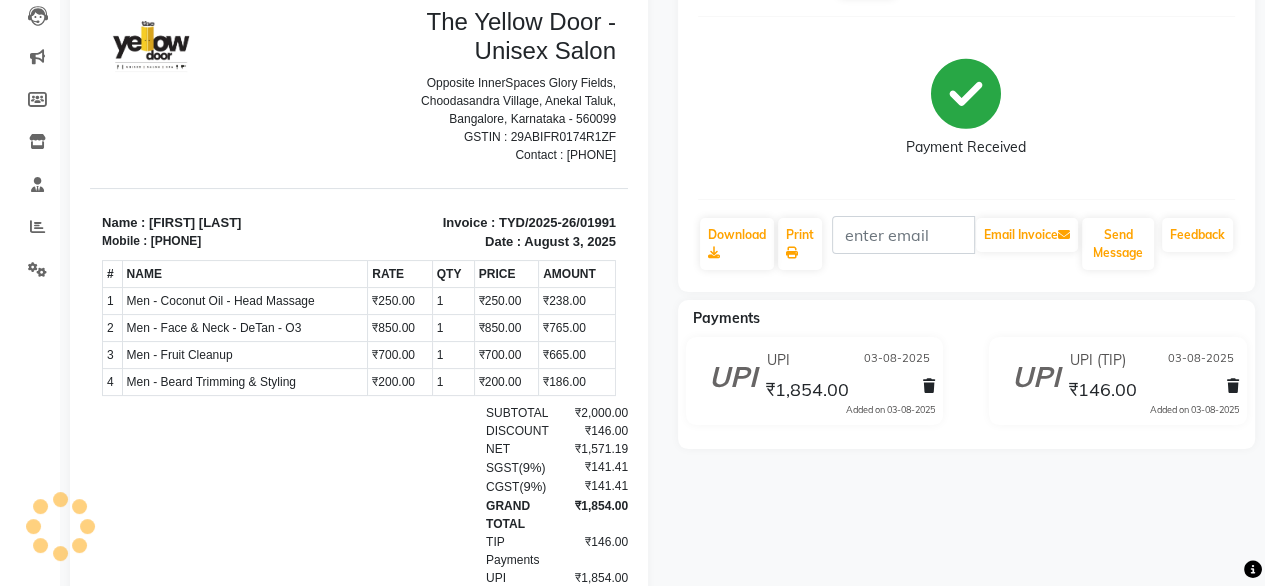 scroll, scrollTop: 85, scrollLeft: 0, axis: vertical 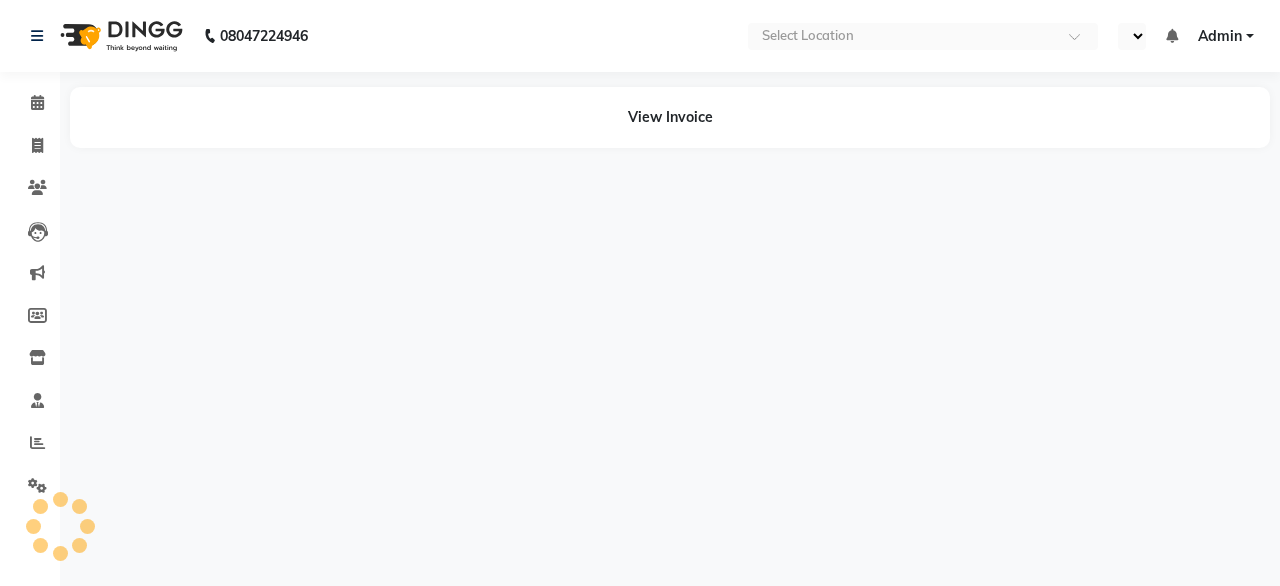 select on "en" 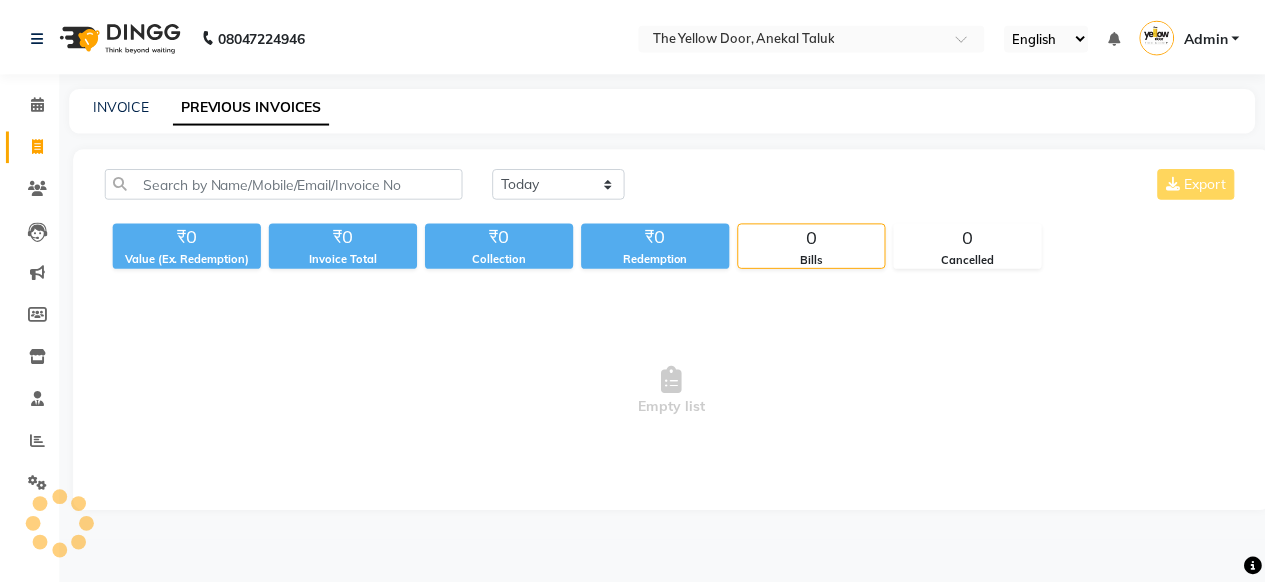 scroll, scrollTop: 0, scrollLeft: 0, axis: both 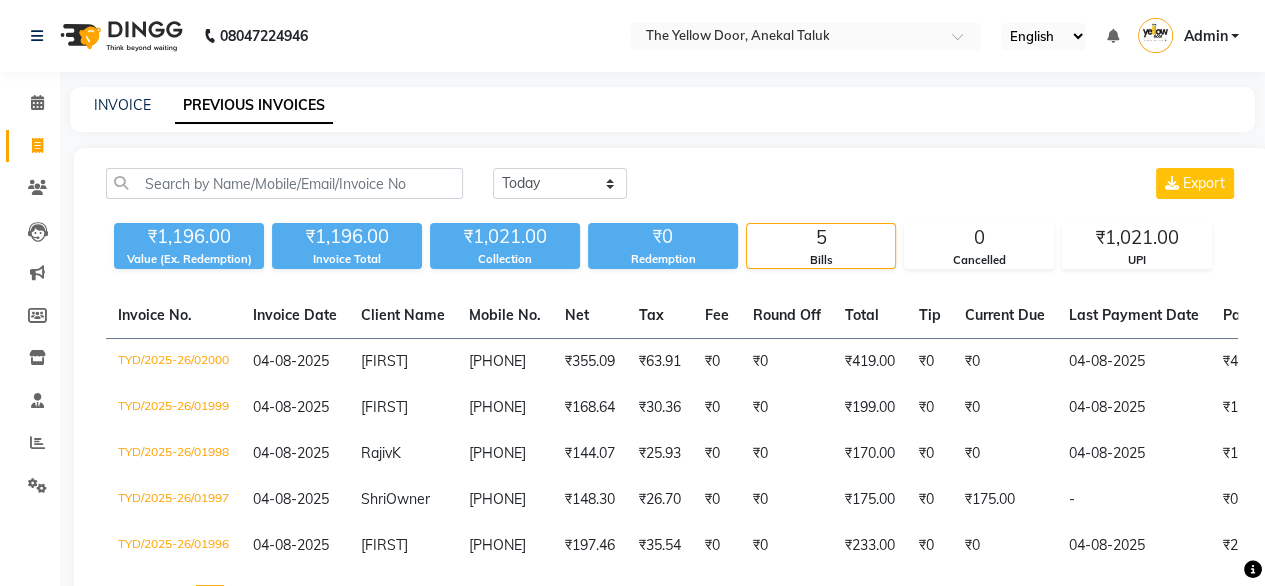 click on "Today Yesterday Custom Range Export" 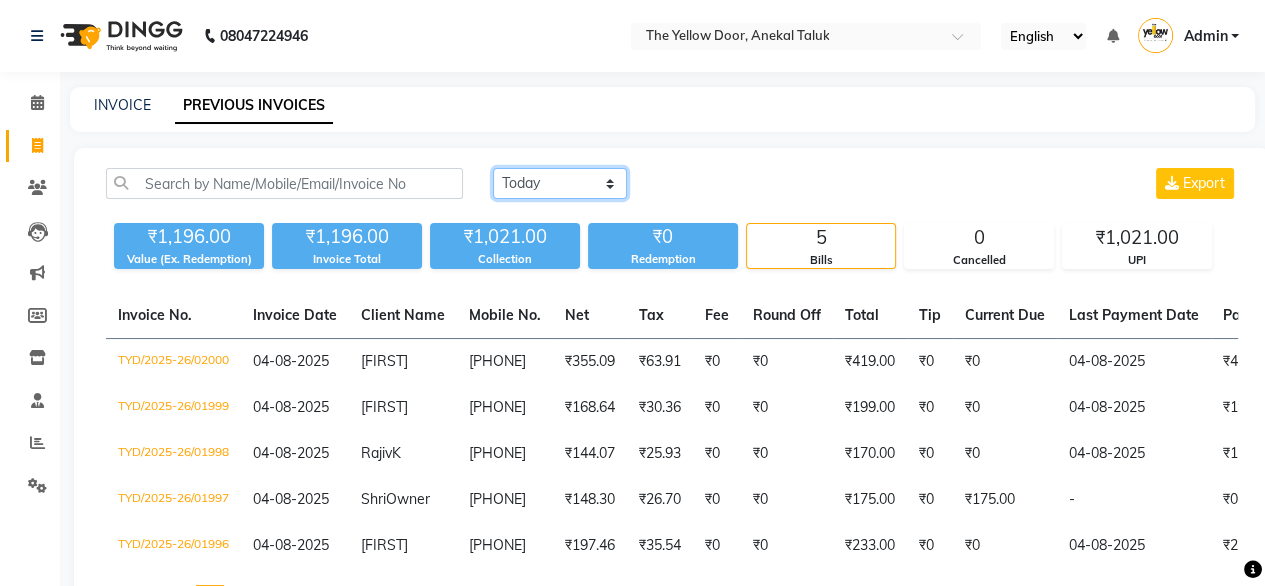click on "Today Yesterday Custom Range" 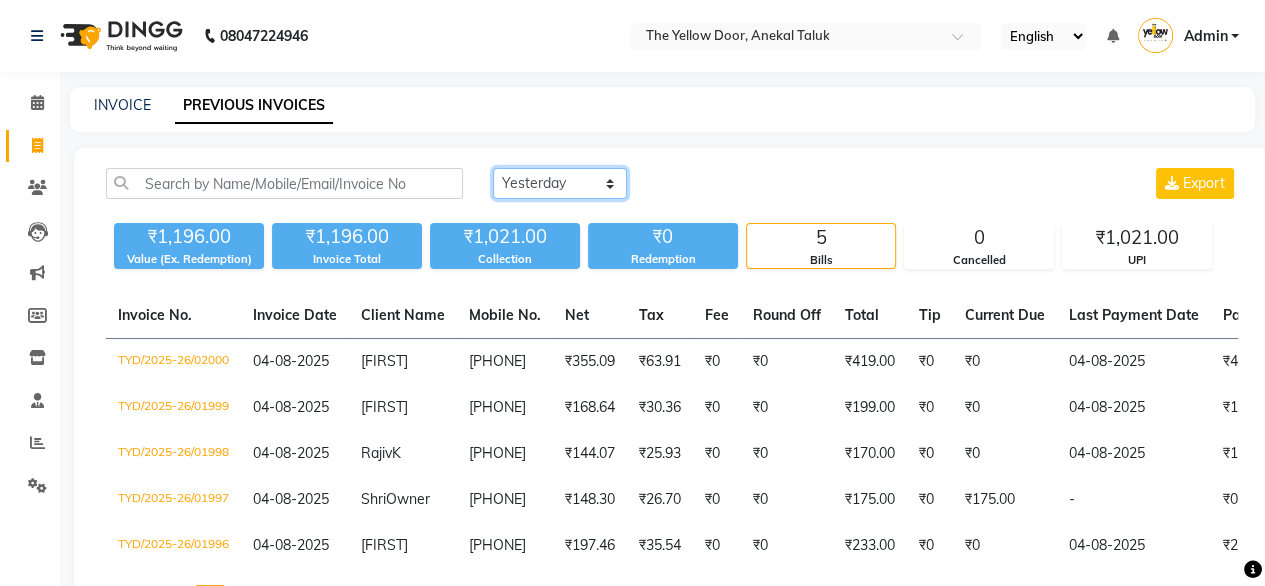 click on "Today Yesterday Custom Range" 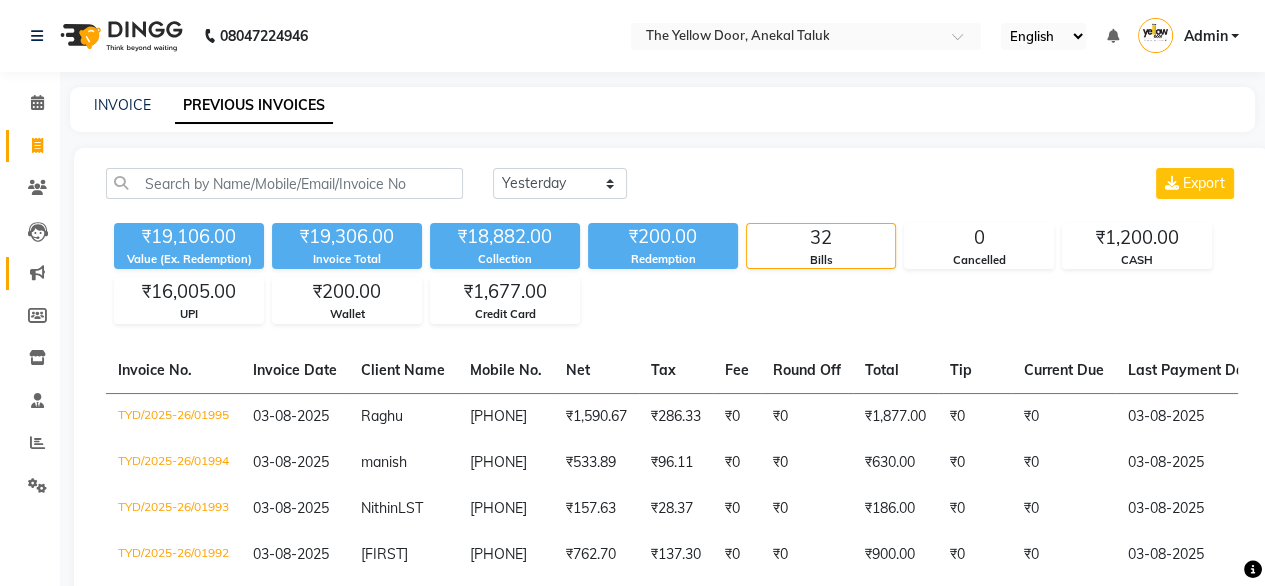 click on "Marketing" 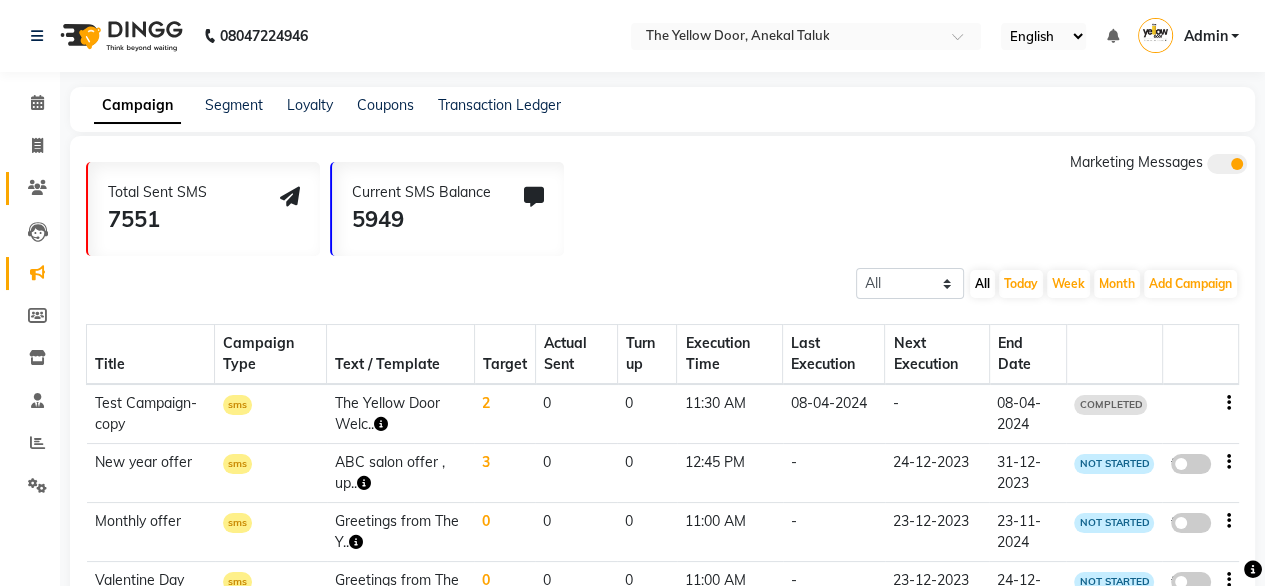 click on "Clients" 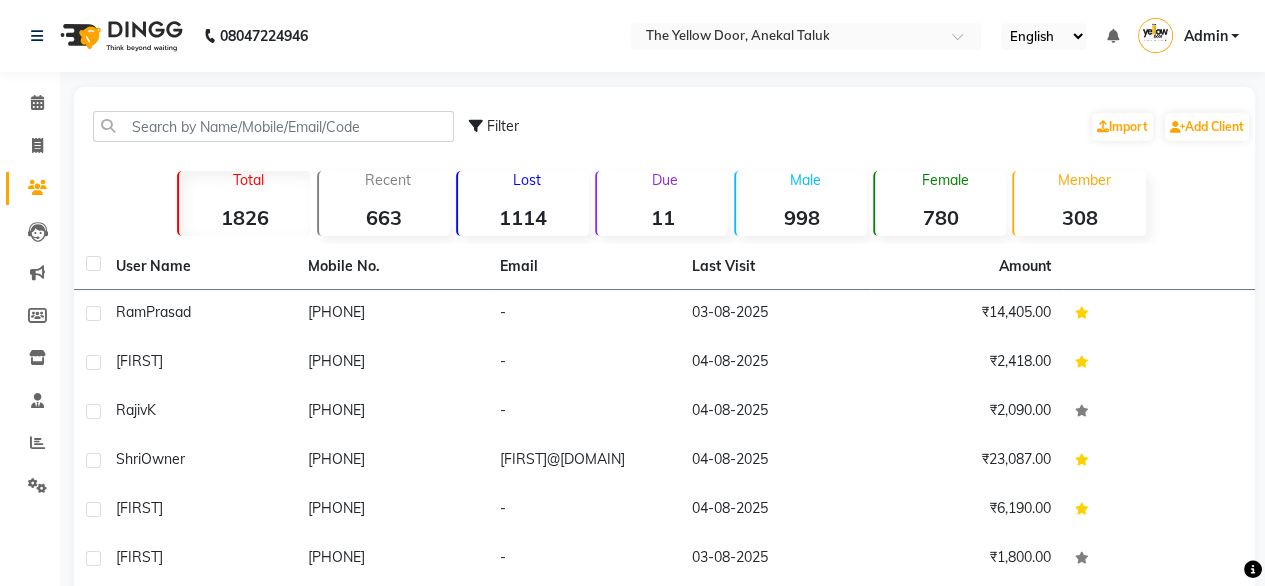 click on "Due  11" 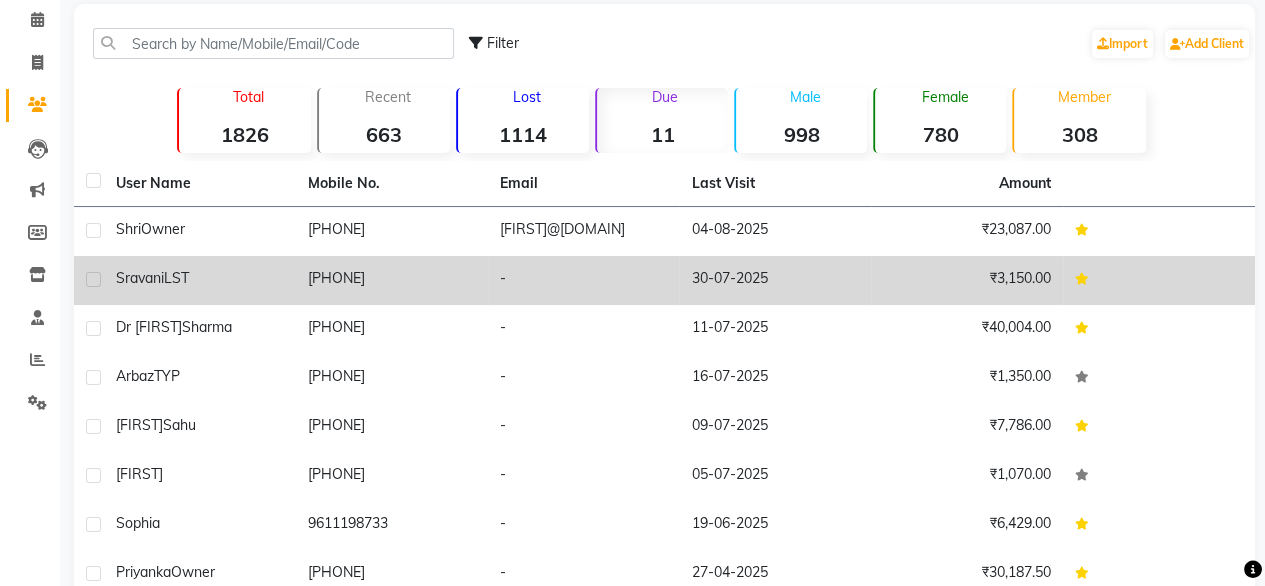 scroll, scrollTop: 82, scrollLeft: 0, axis: vertical 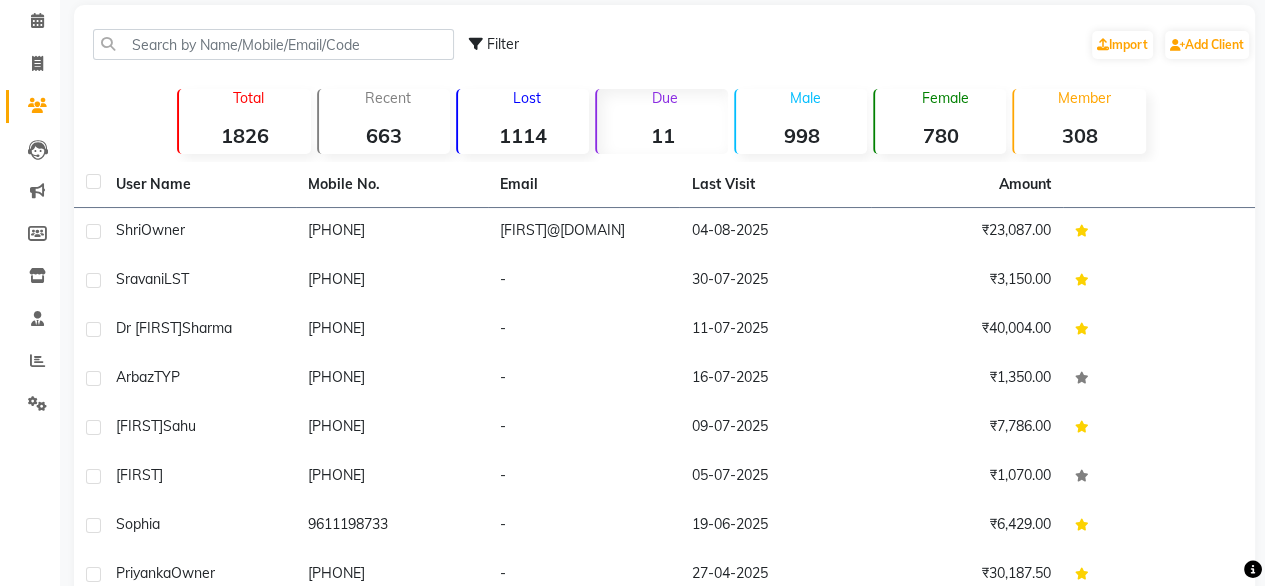 click on "11" 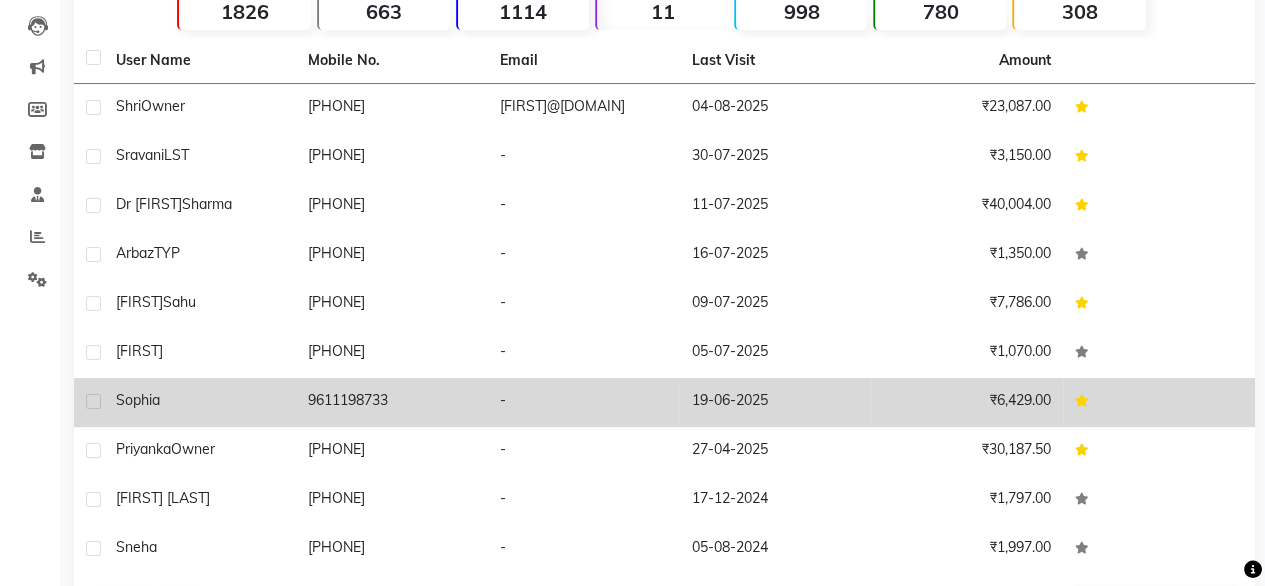 scroll, scrollTop: 280, scrollLeft: 0, axis: vertical 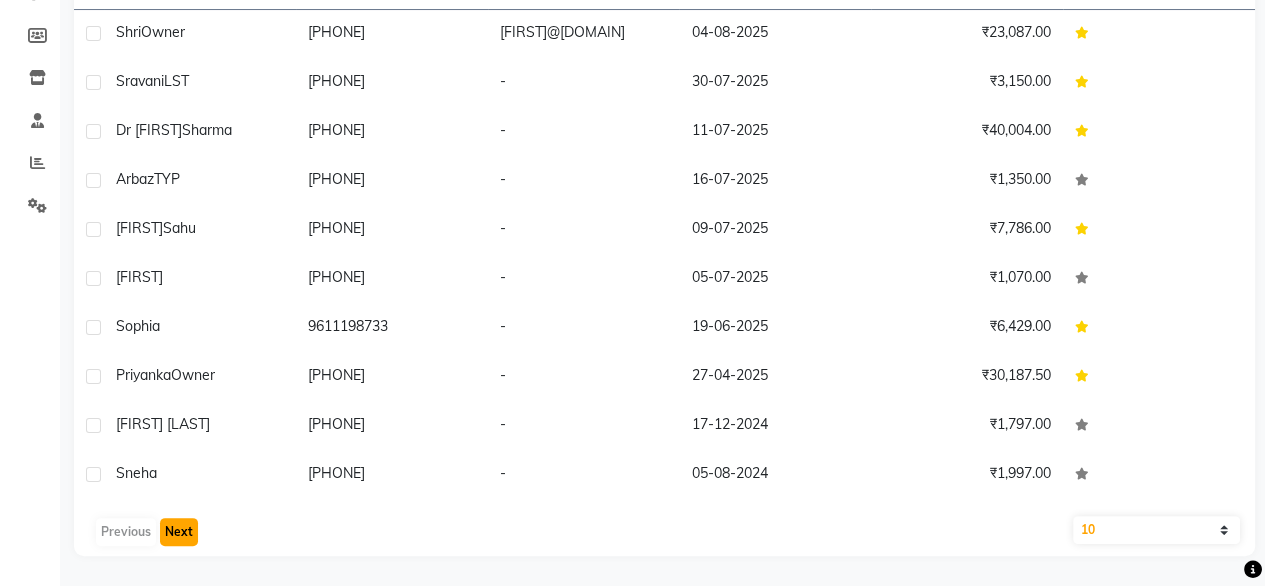 click on "Next" 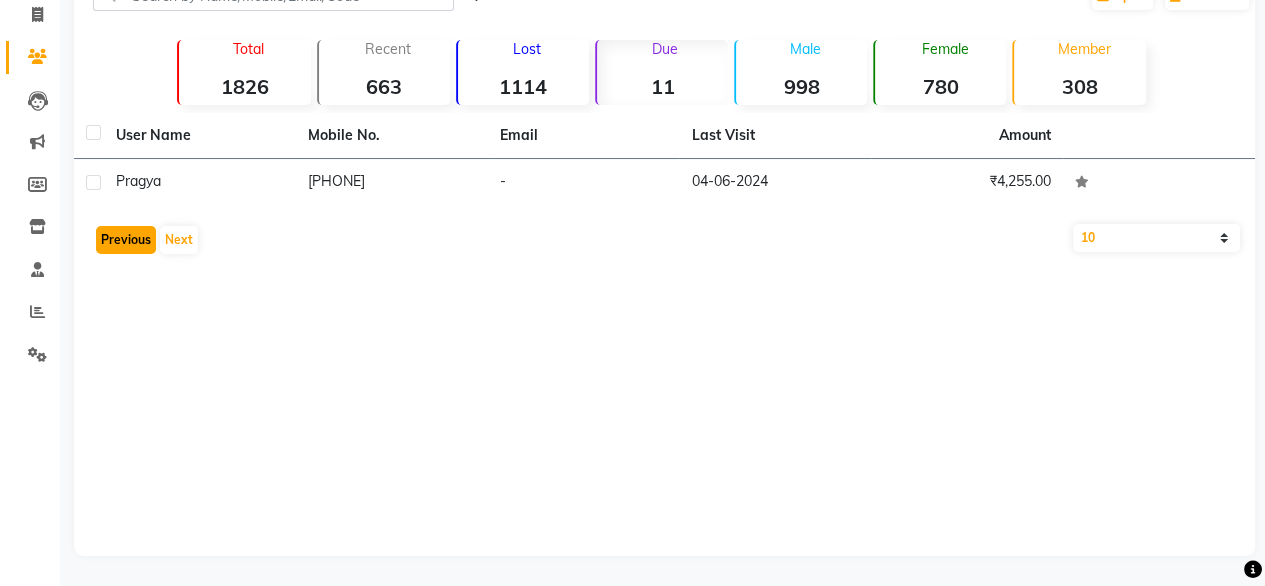 click on "Previous" 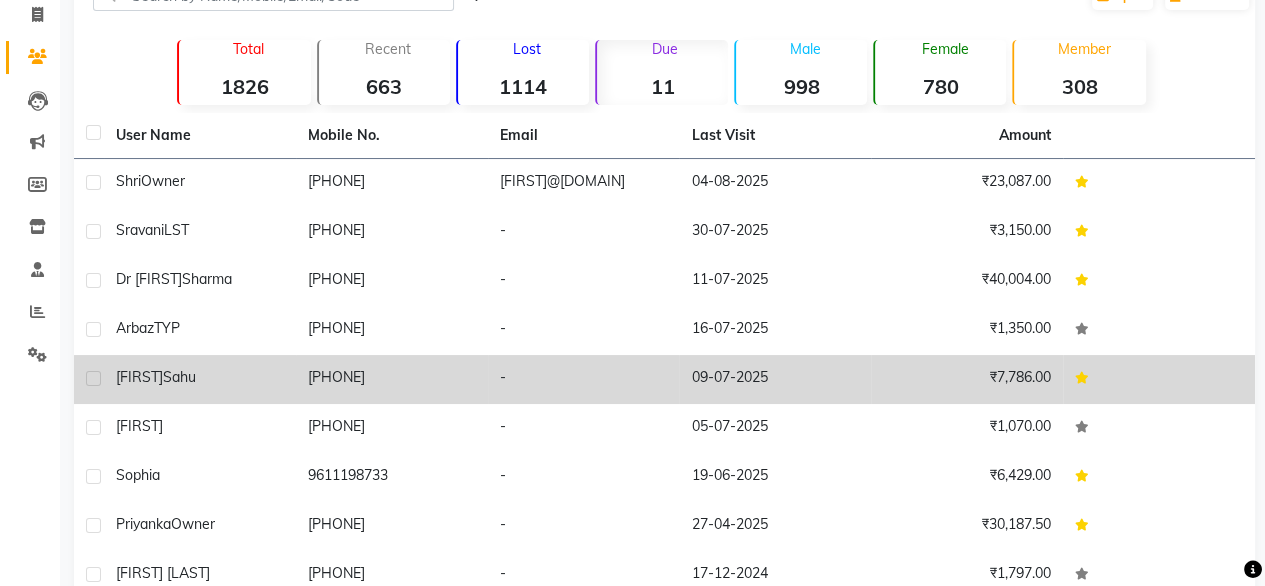 click on "[FIRST]" 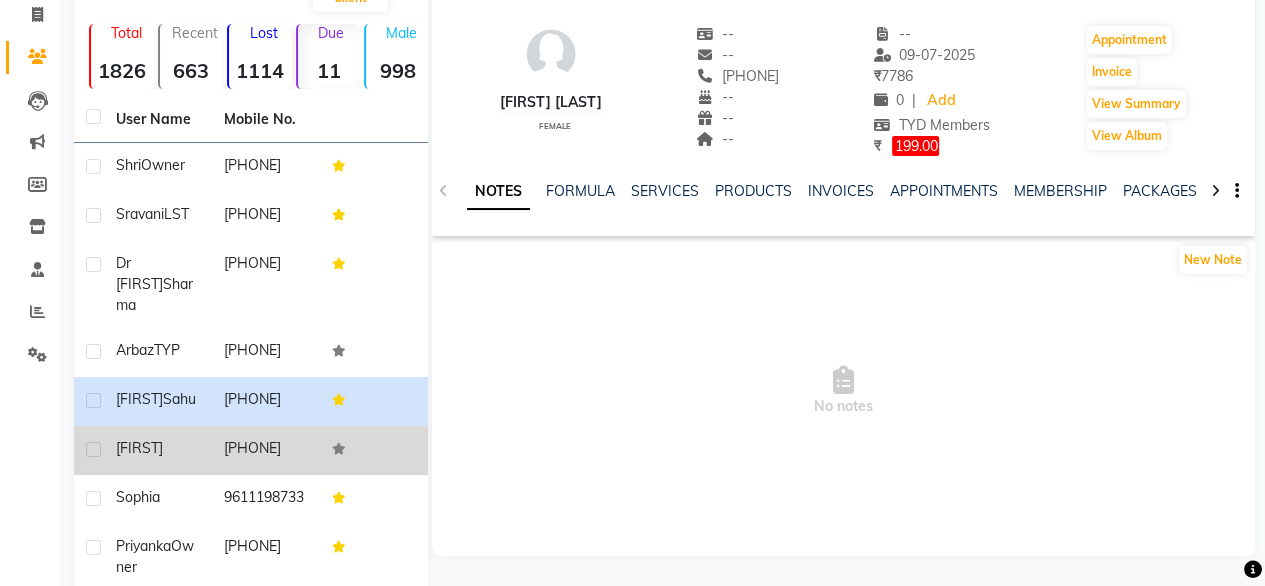 scroll, scrollTop: 74, scrollLeft: 0, axis: vertical 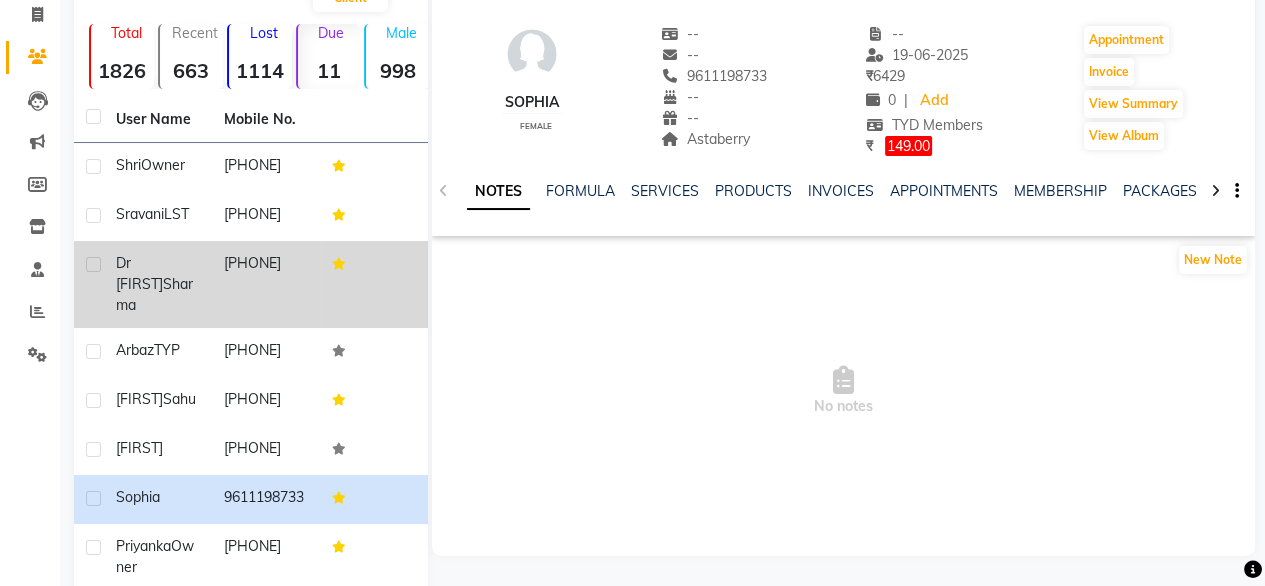 click on "[FIRST]   LST" 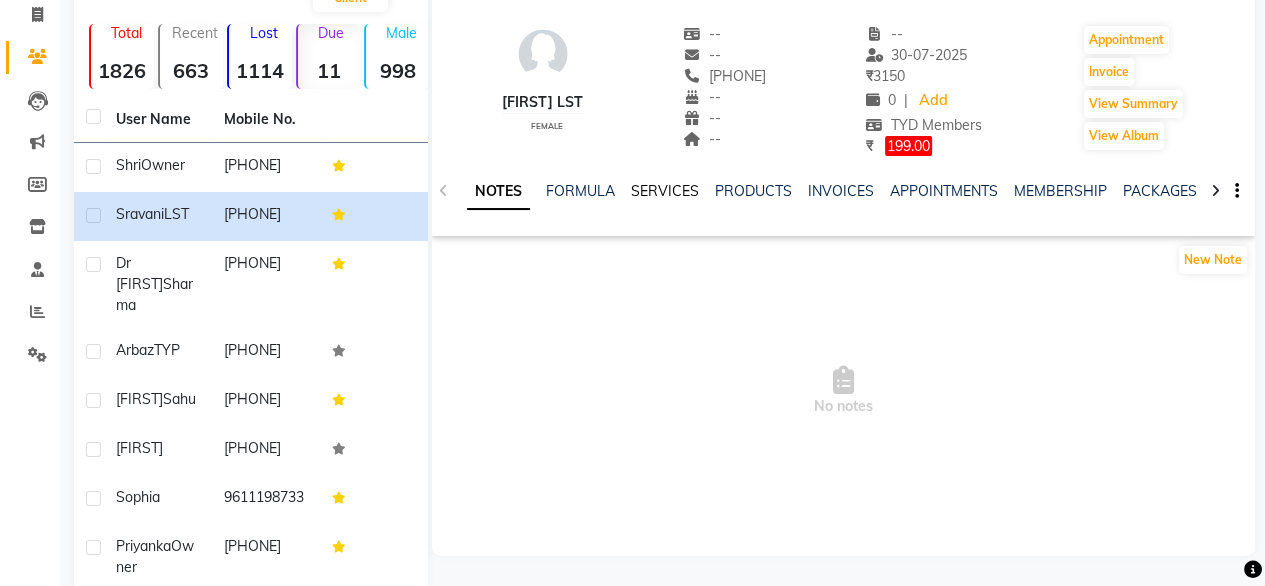 click on "SERVICES" 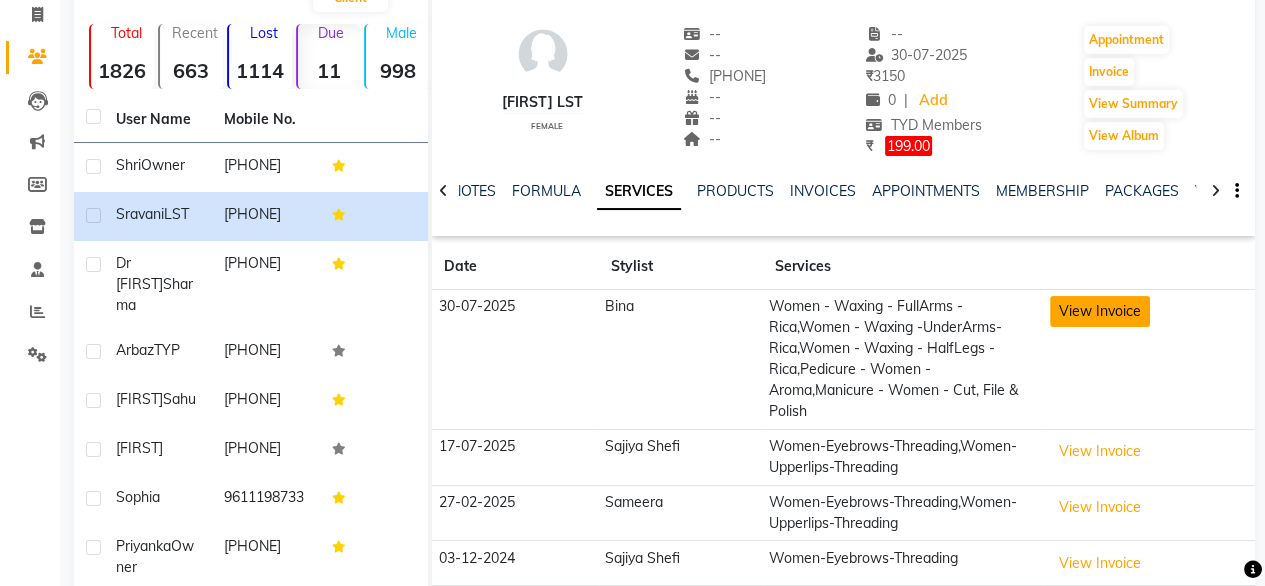 click on "View Invoice" 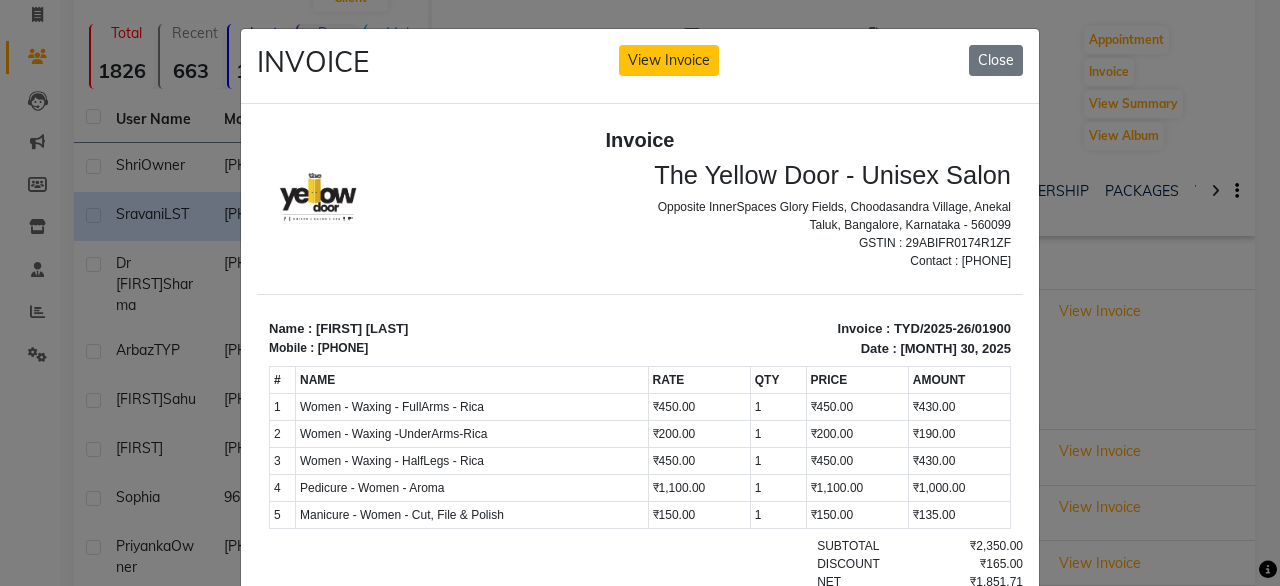 scroll, scrollTop: 16, scrollLeft: 0, axis: vertical 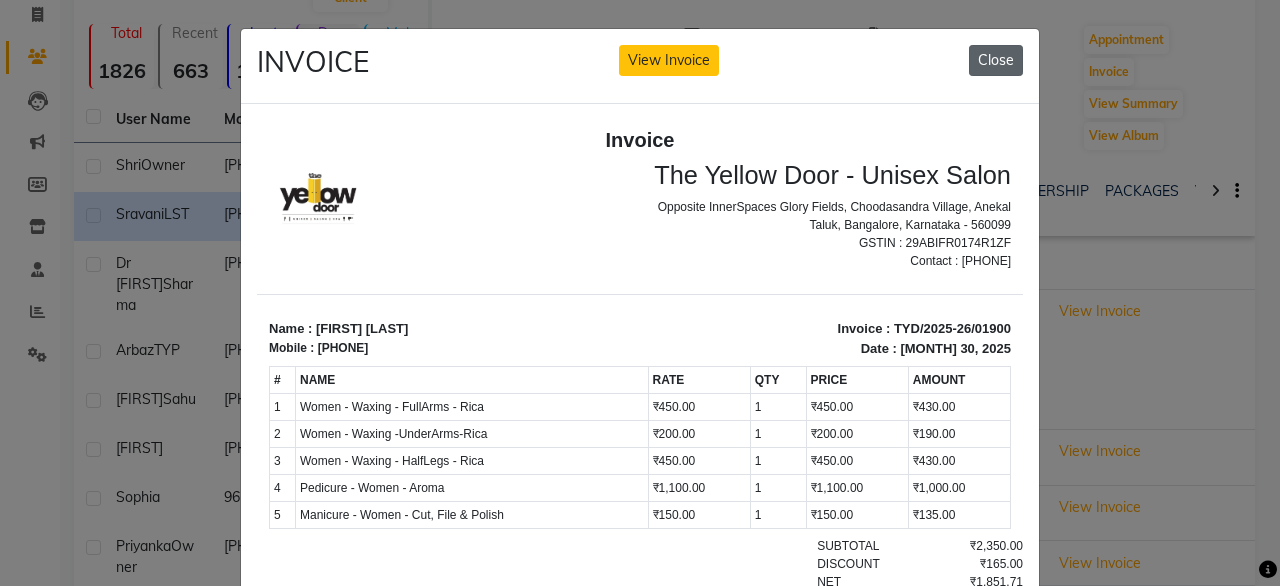 click on "Close" 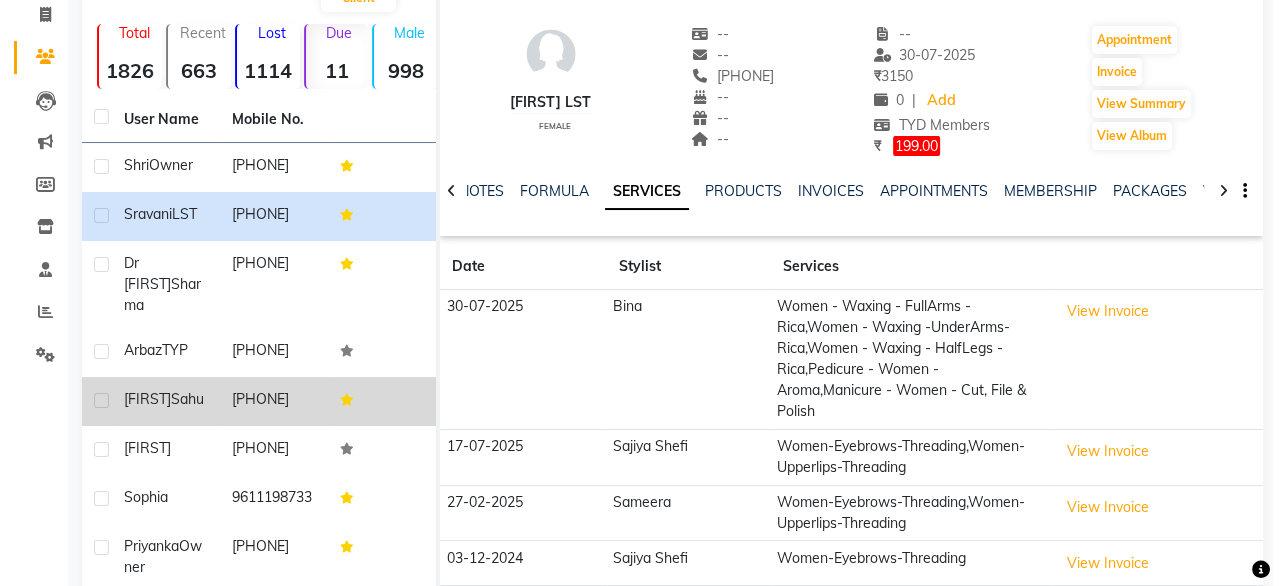 scroll, scrollTop: 63, scrollLeft: 0, axis: vertical 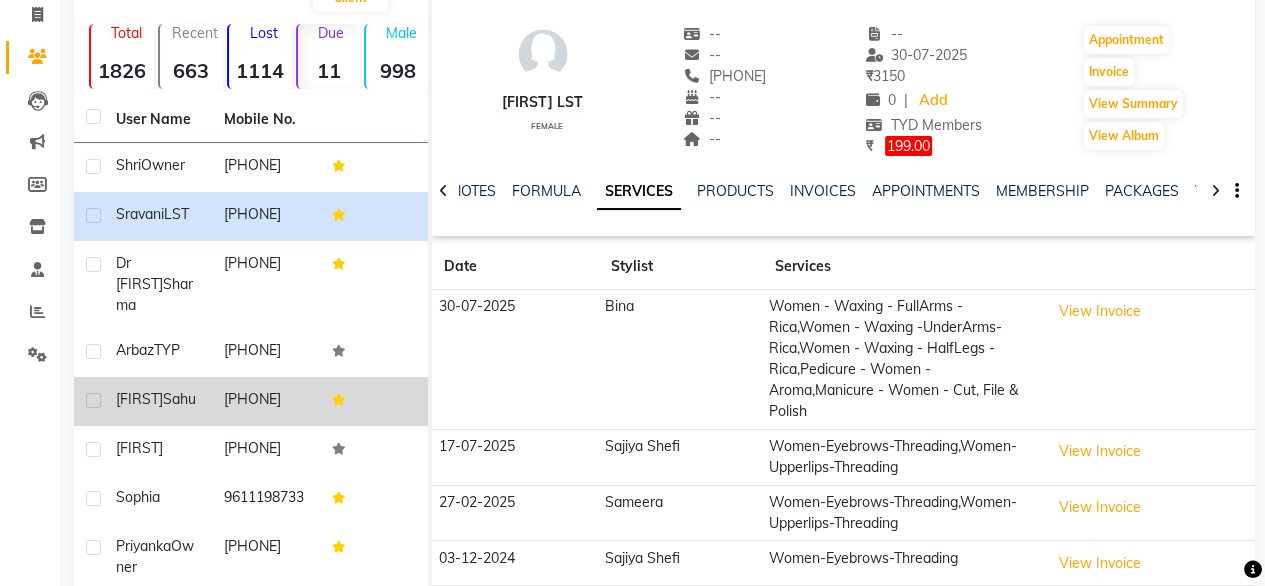 click on "[FIRST]  [LAST]" 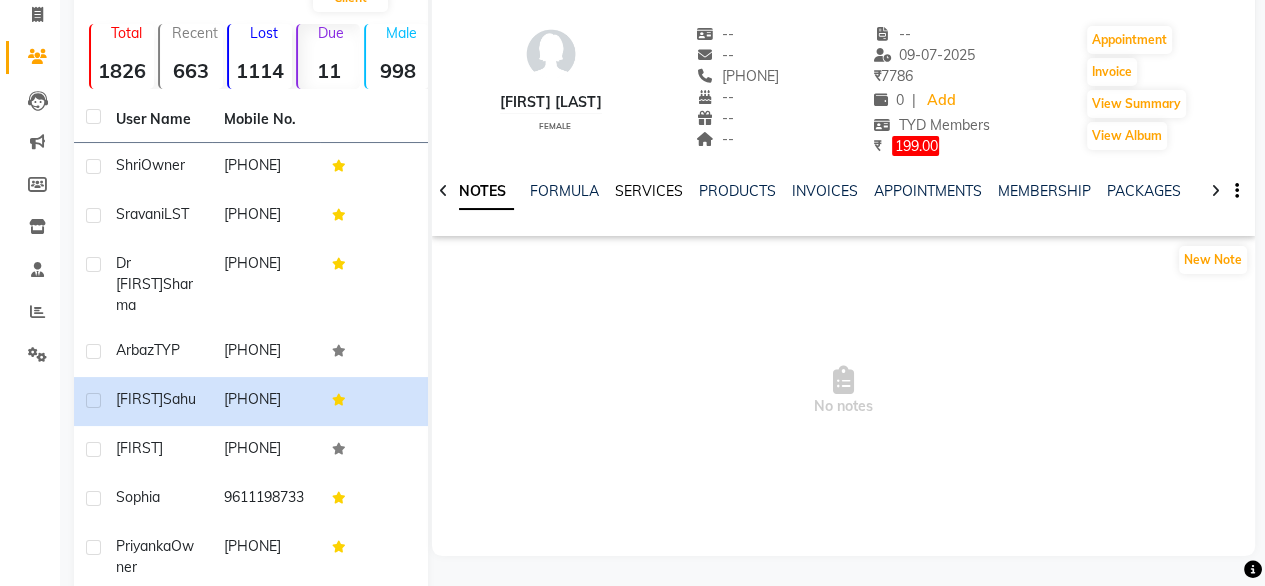 click on "SERVICES" 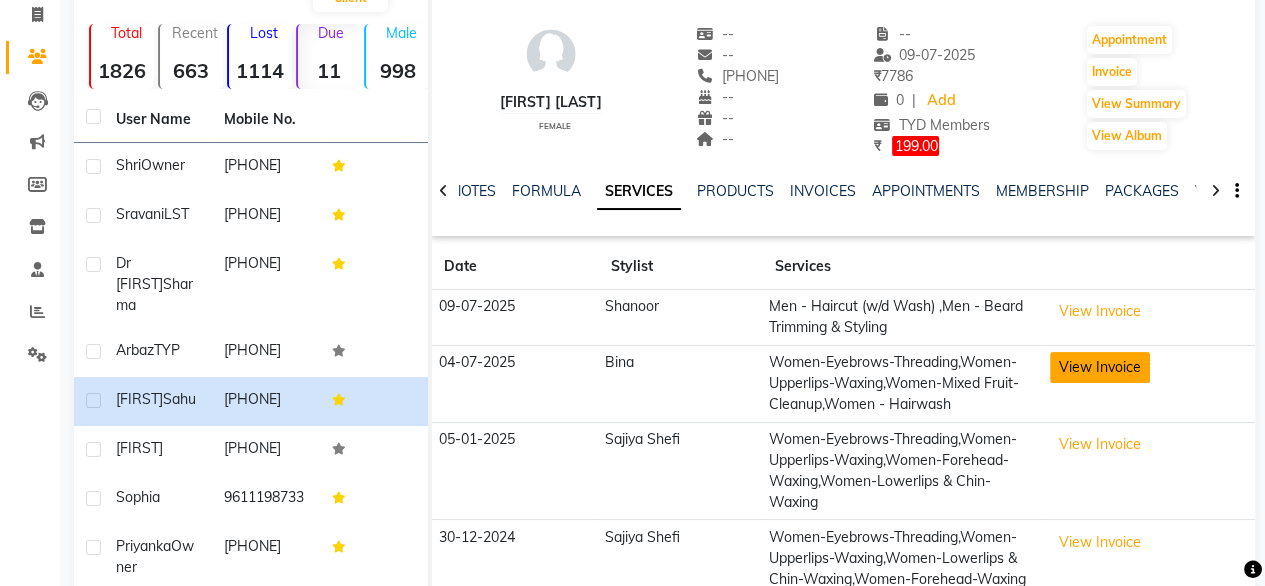 click on "View Invoice" 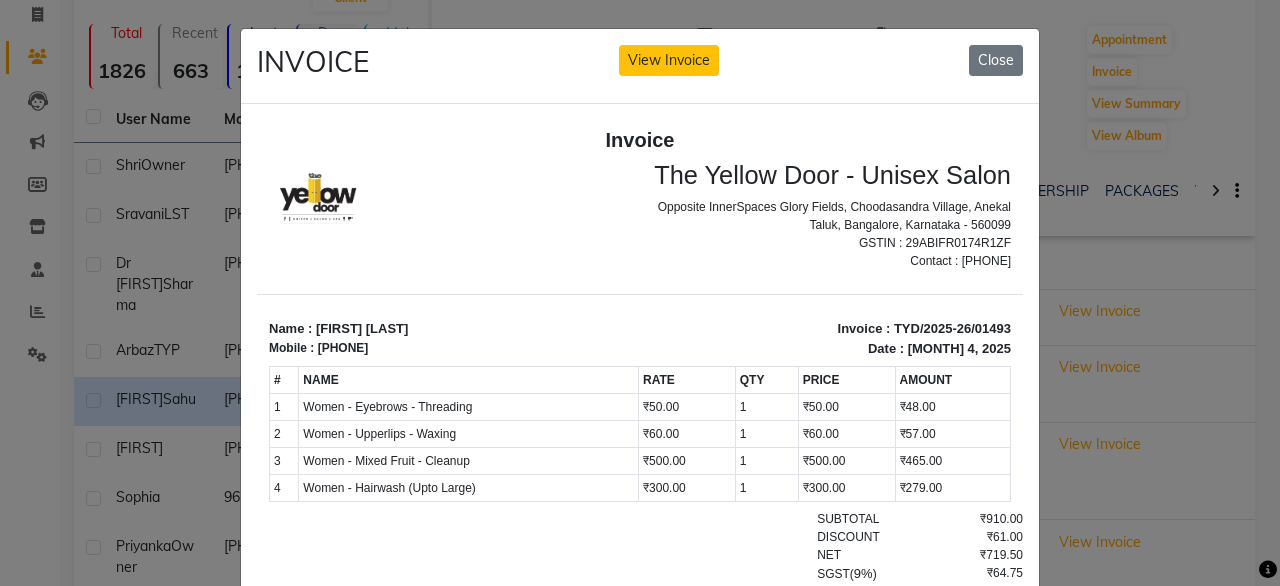 scroll, scrollTop: 16, scrollLeft: 0, axis: vertical 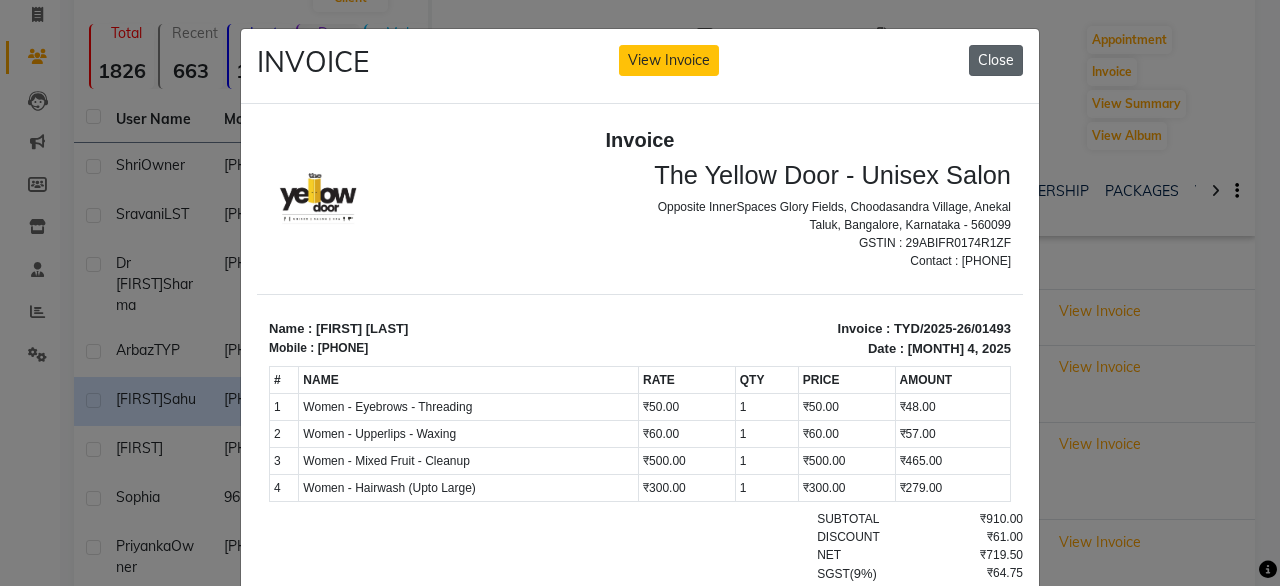click on "Close" 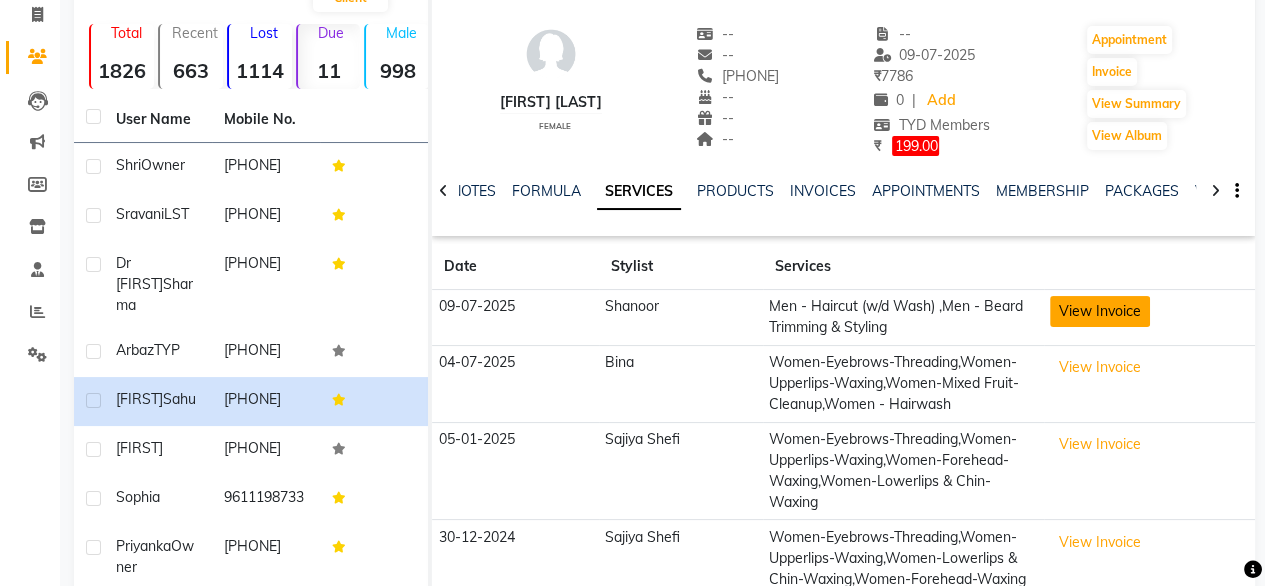 click on "View Invoice" 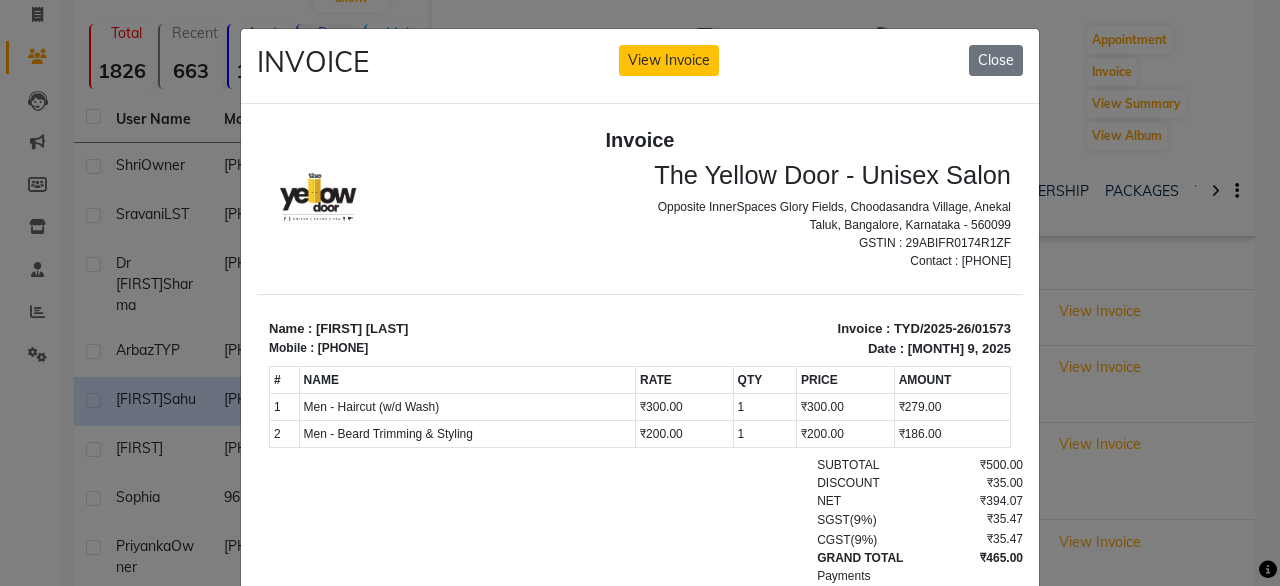 scroll, scrollTop: 16, scrollLeft: 0, axis: vertical 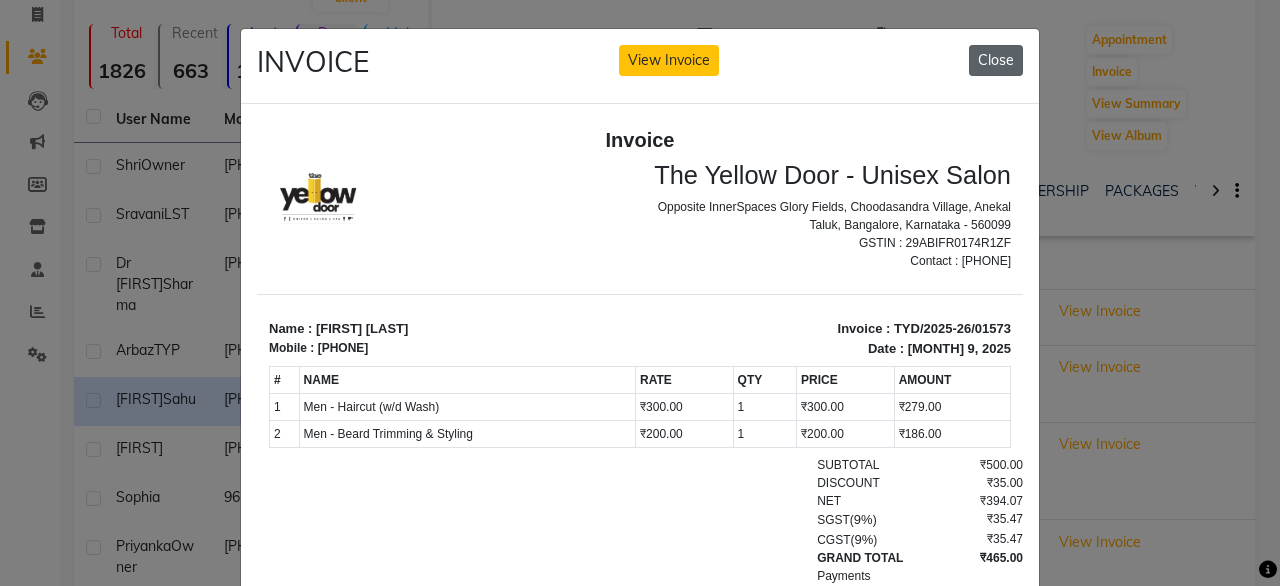click on "Close" 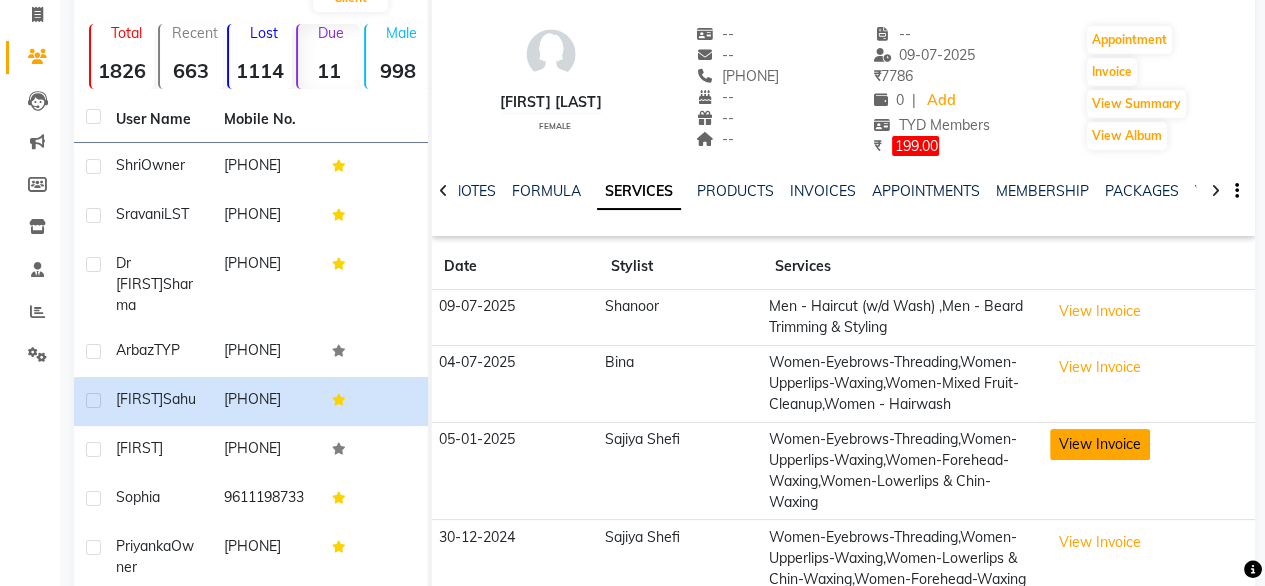 click on "View Invoice" 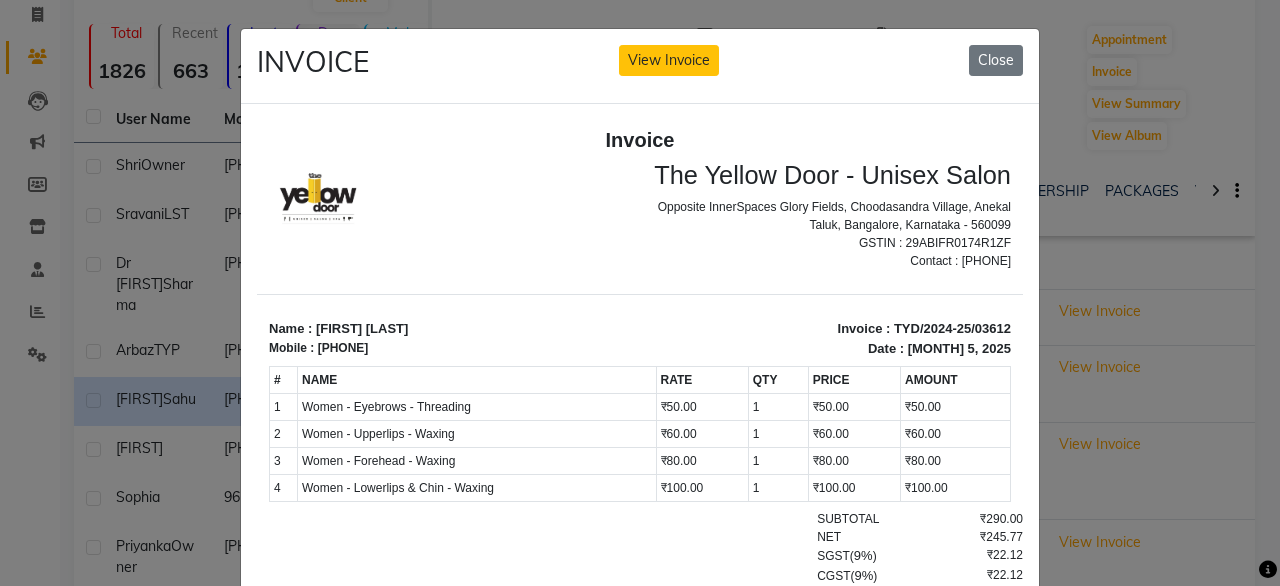 scroll, scrollTop: 16, scrollLeft: 0, axis: vertical 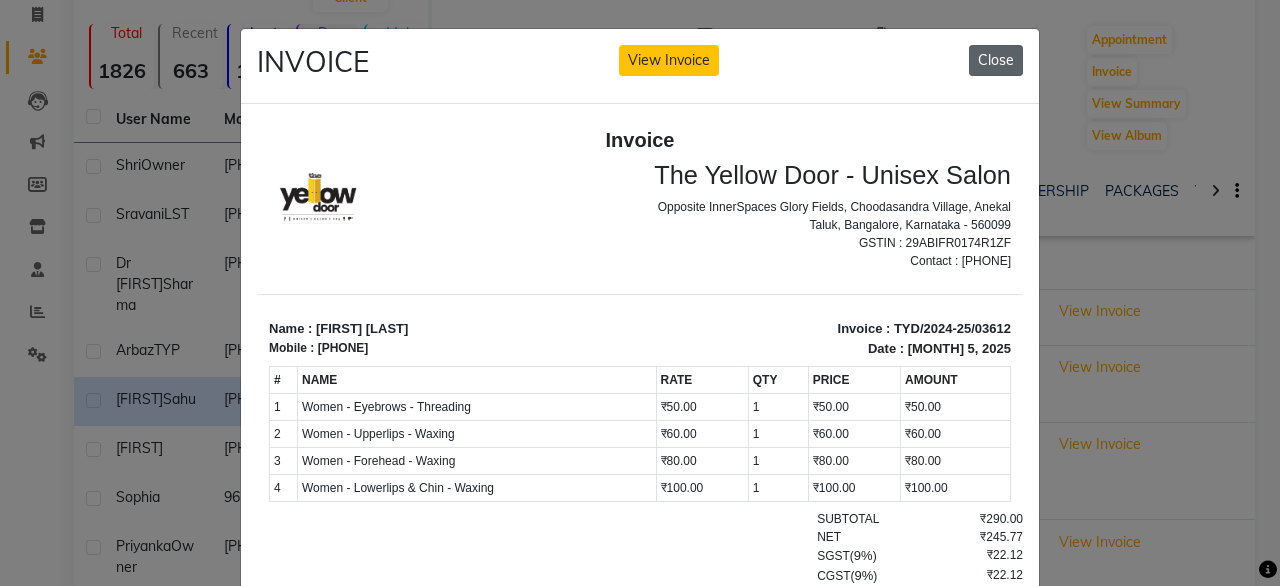 click on "Close" 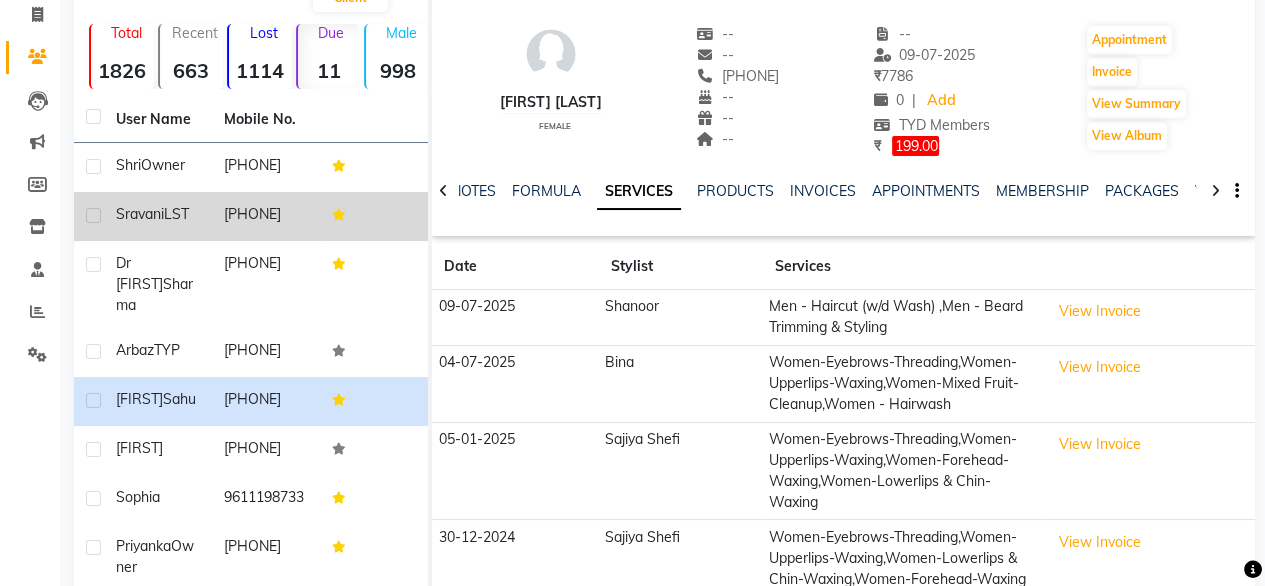 click on "[PHONE]" 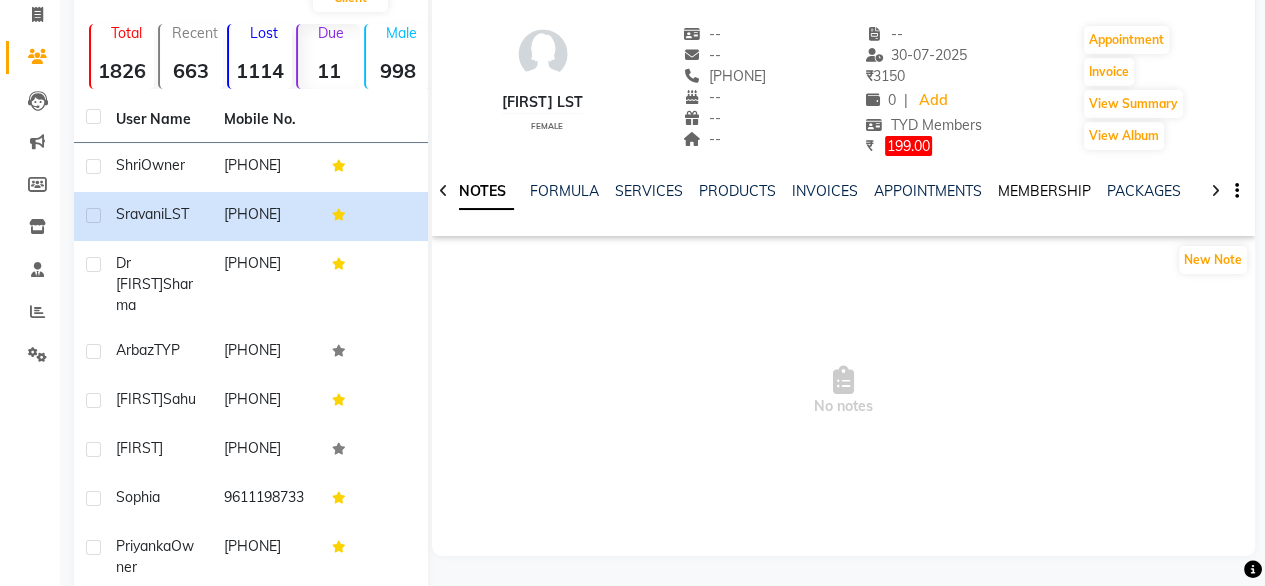 click on "MEMBERSHIP" 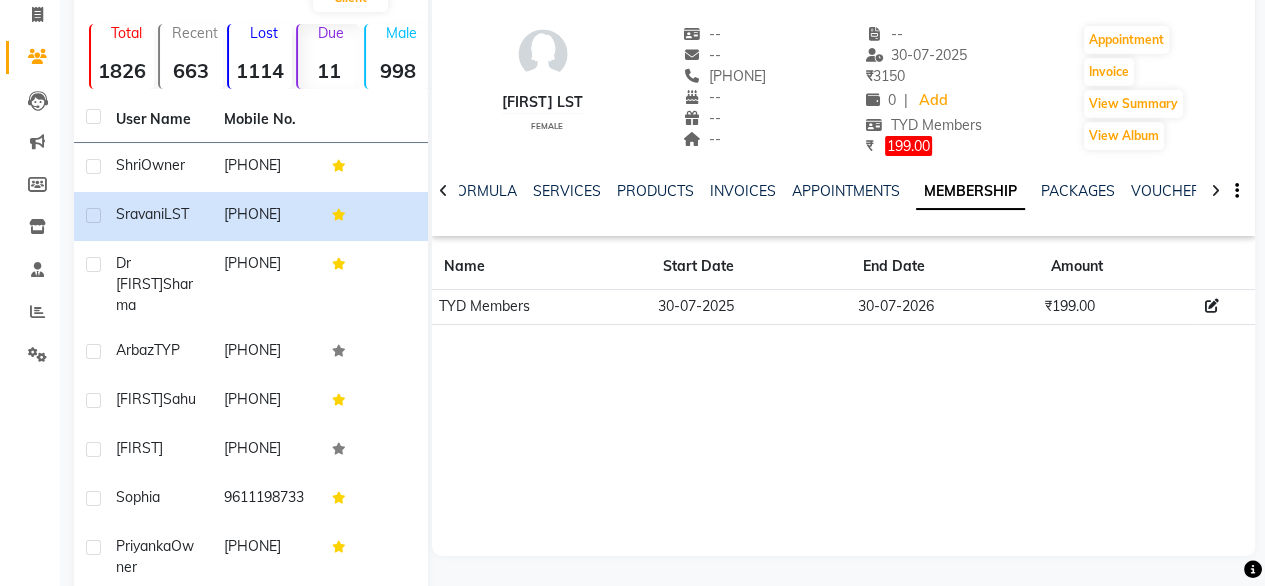 click 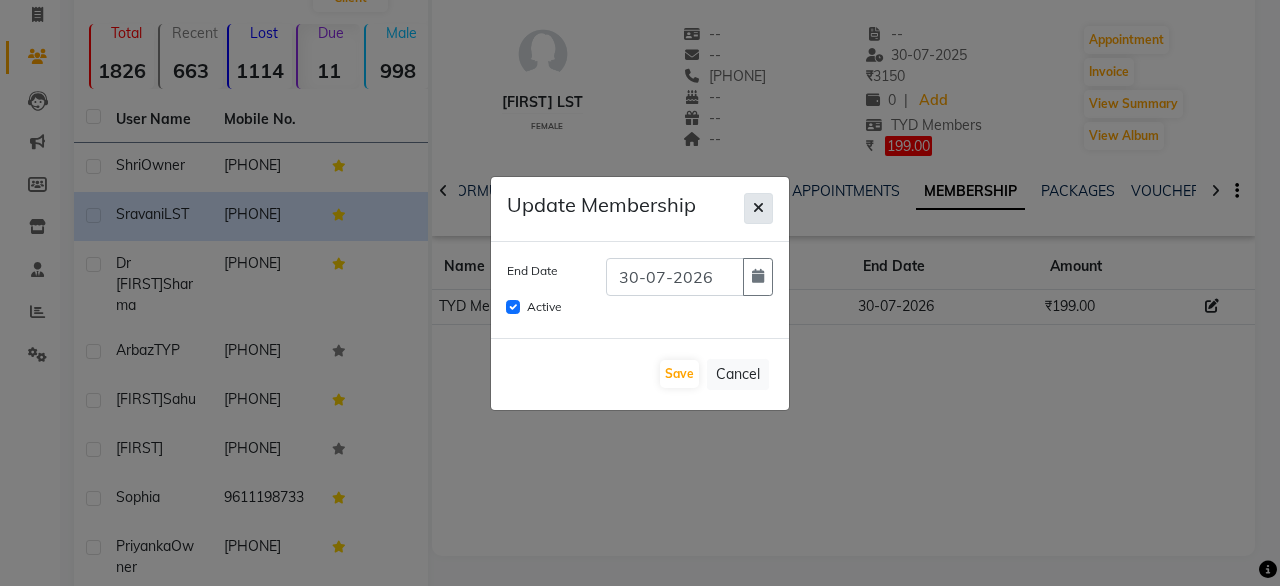 click 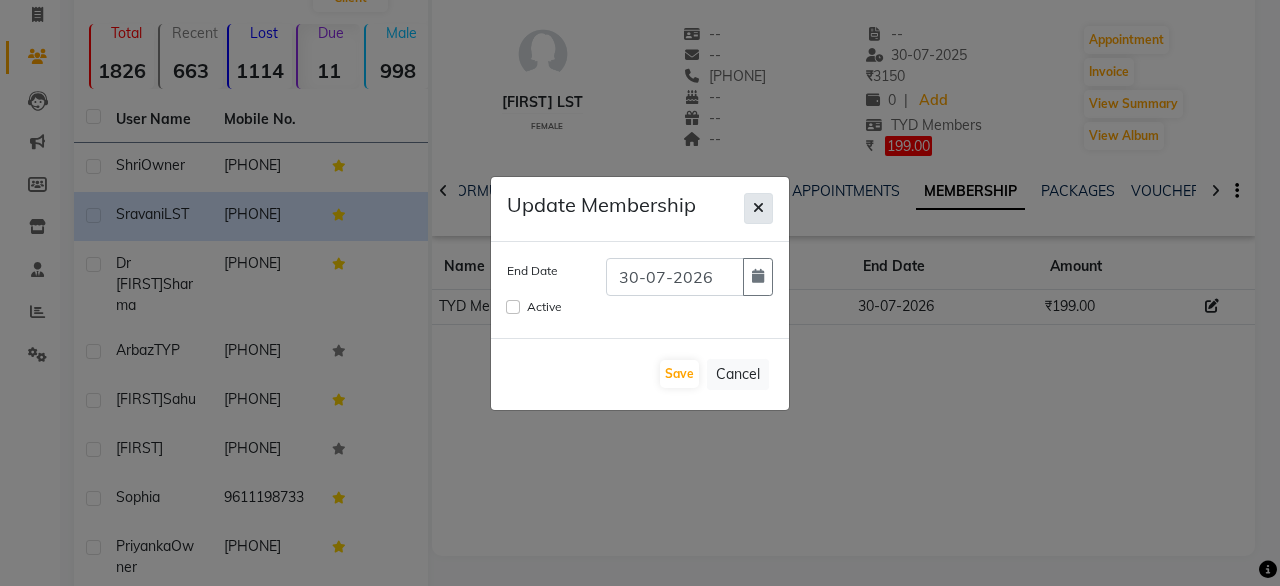 type 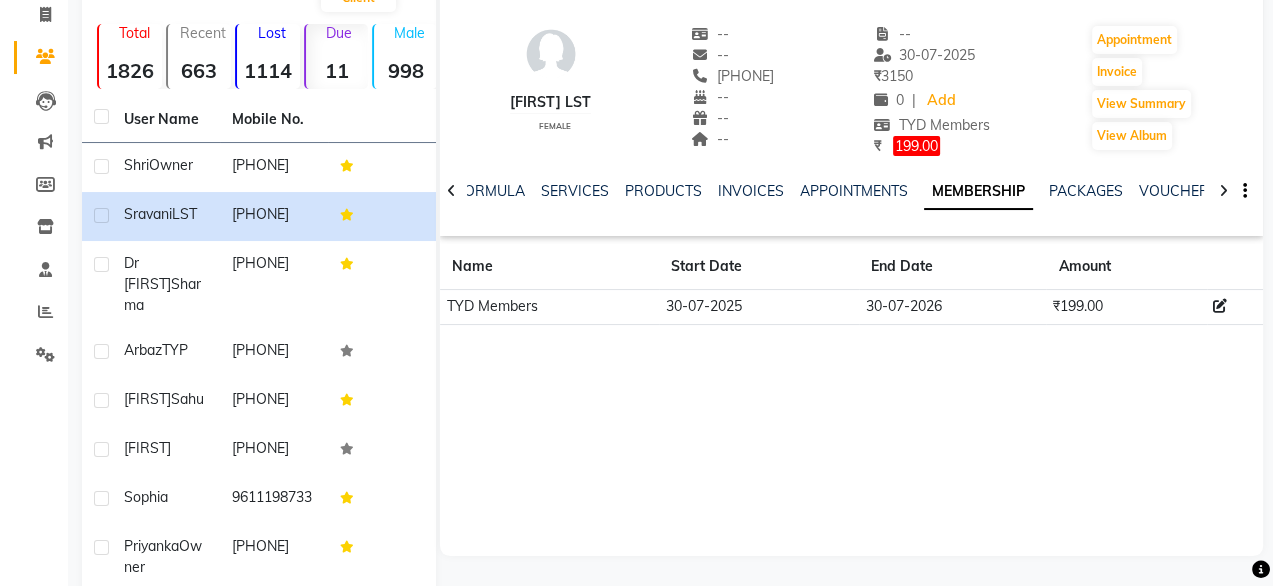 scroll, scrollTop: 0, scrollLeft: 0, axis: both 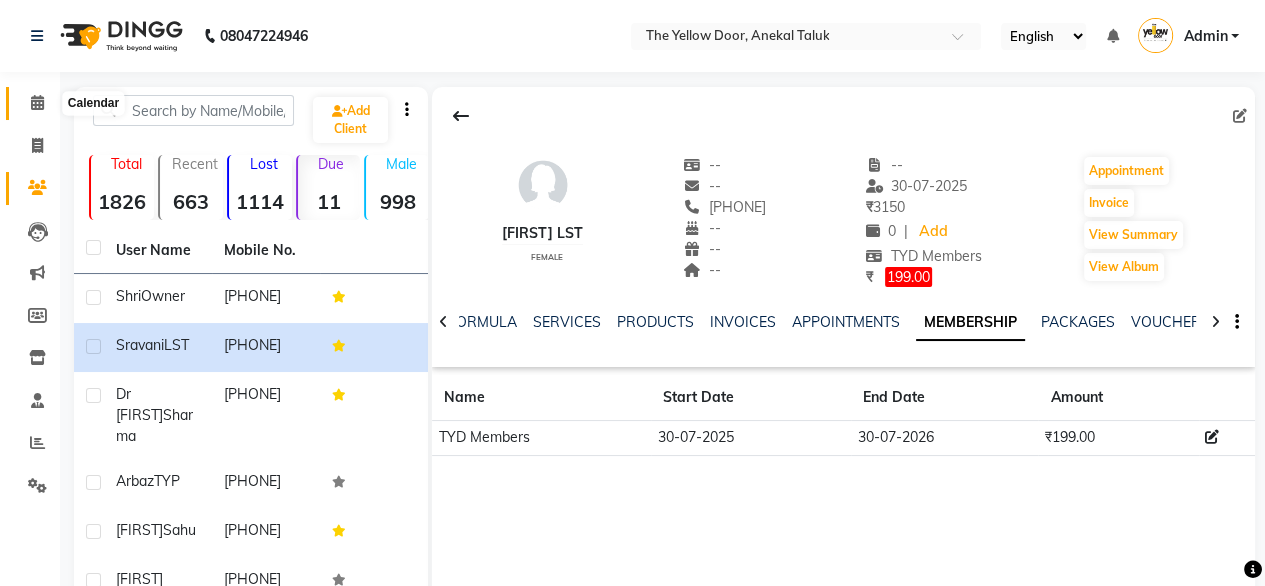 click 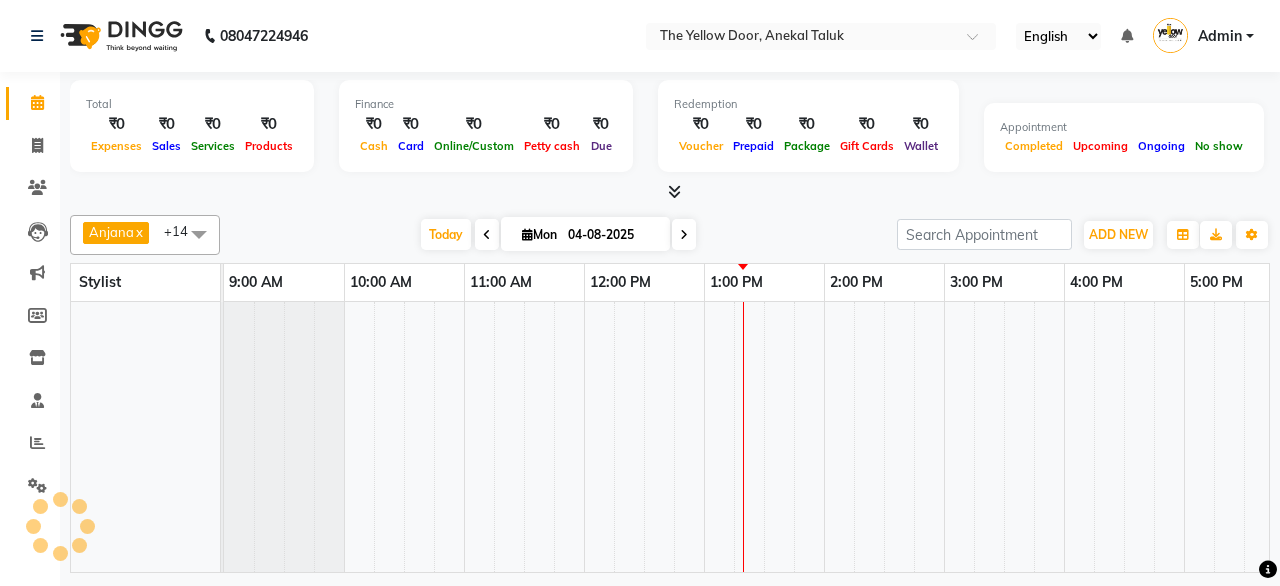 scroll, scrollTop: 0, scrollLeft: 0, axis: both 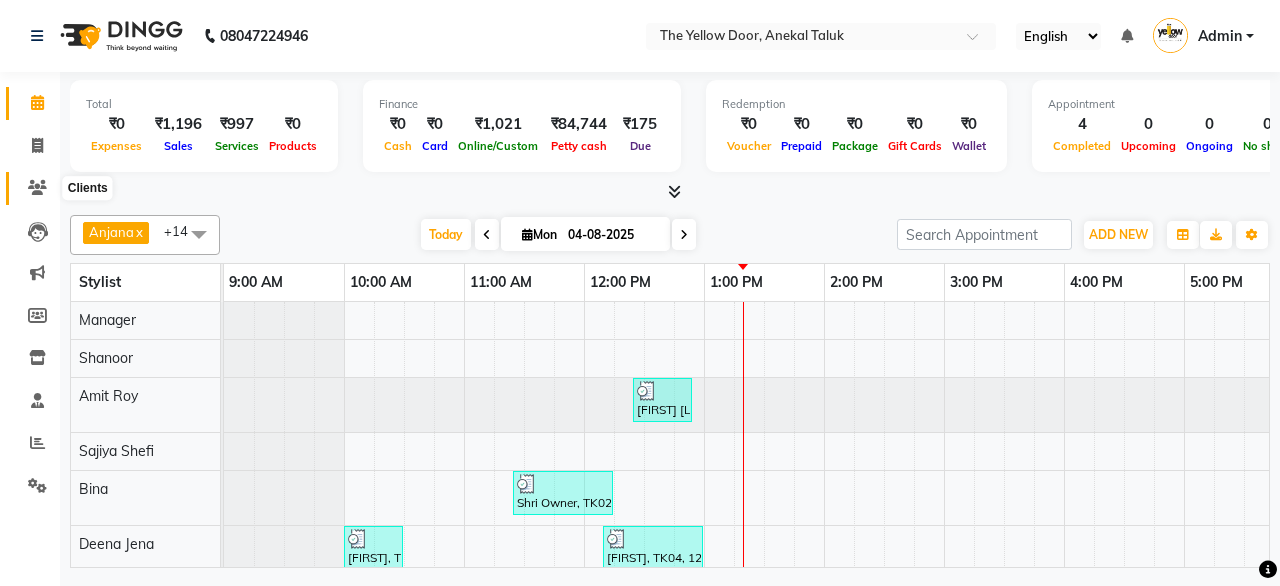 click 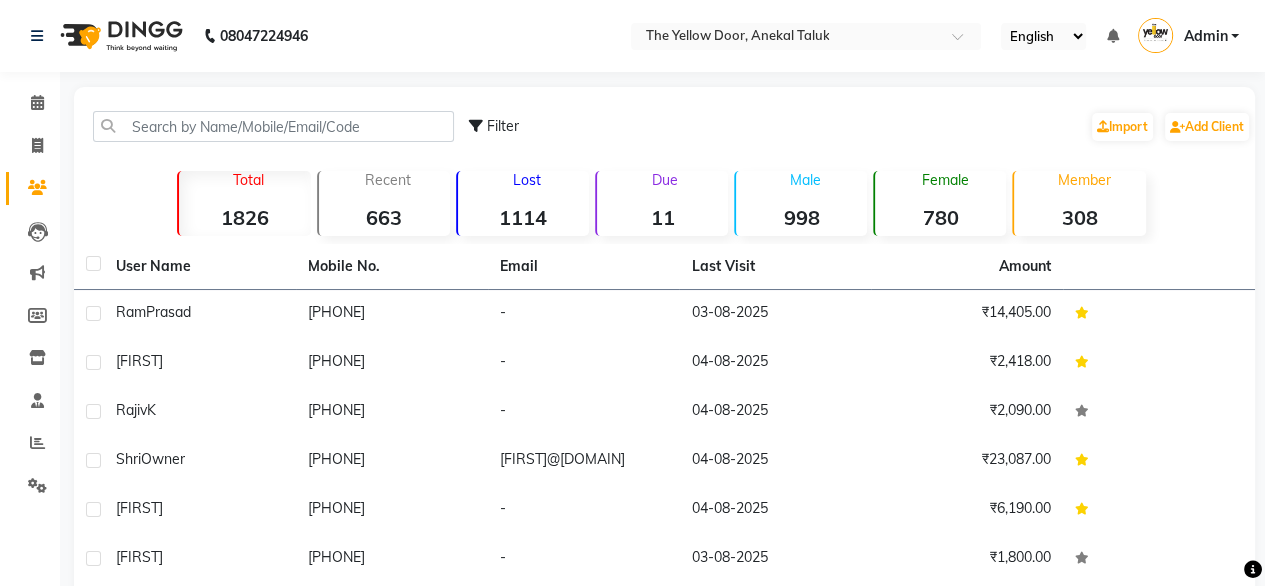 click on "Due" 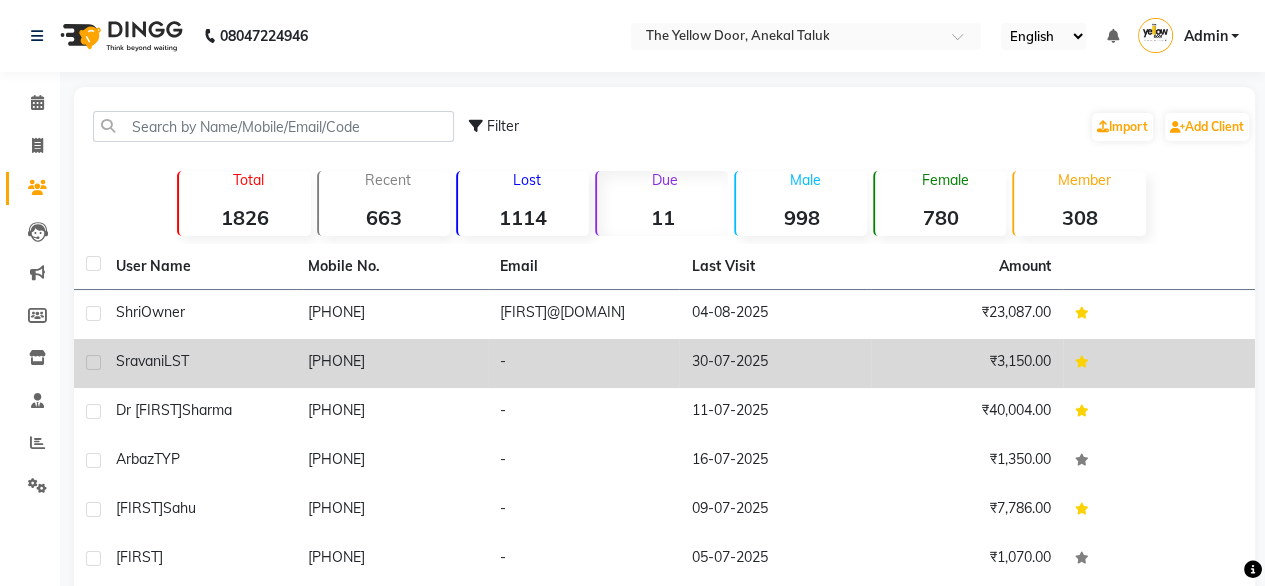 click on "[FIRST]   LST" 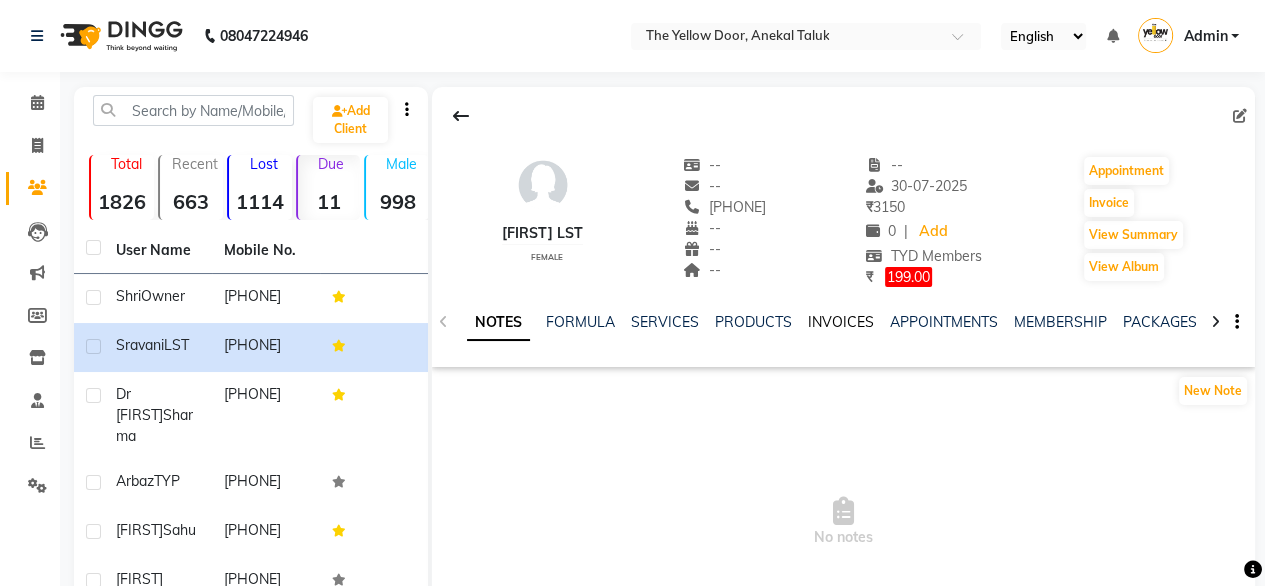 click on "INVOICES" 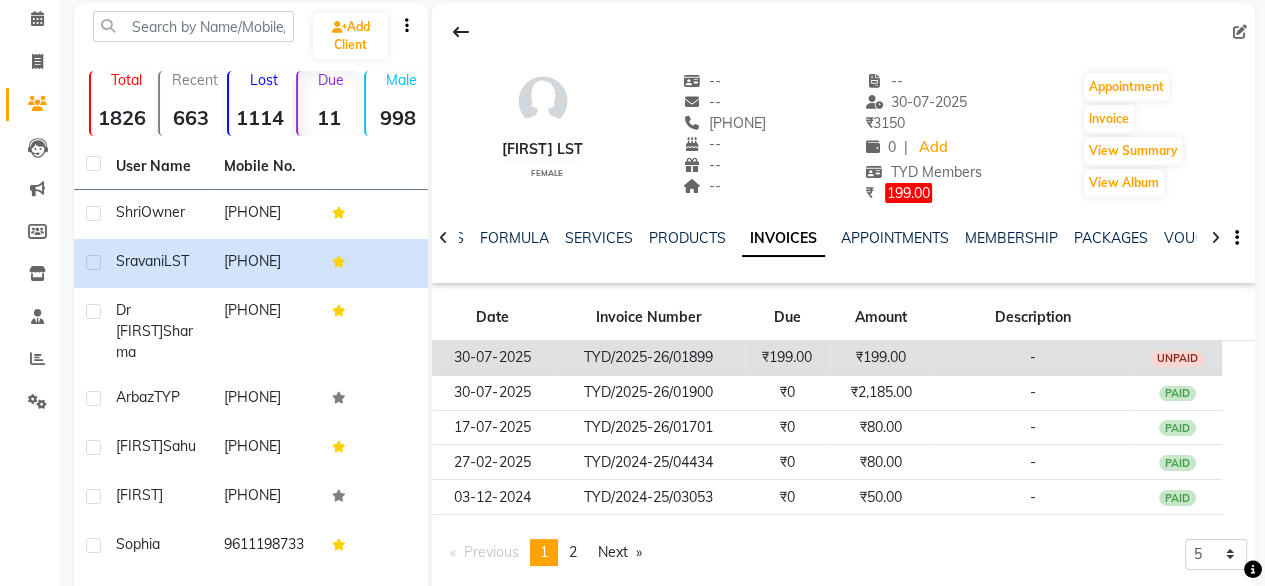 scroll, scrollTop: 83, scrollLeft: 0, axis: vertical 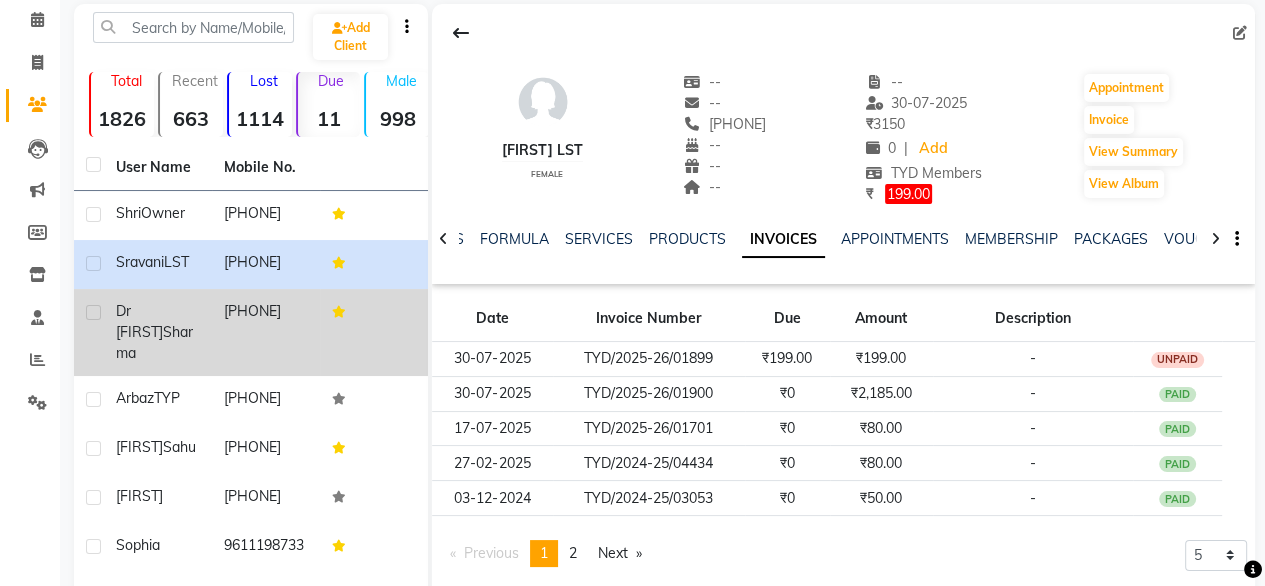 click on "[PHONE]" 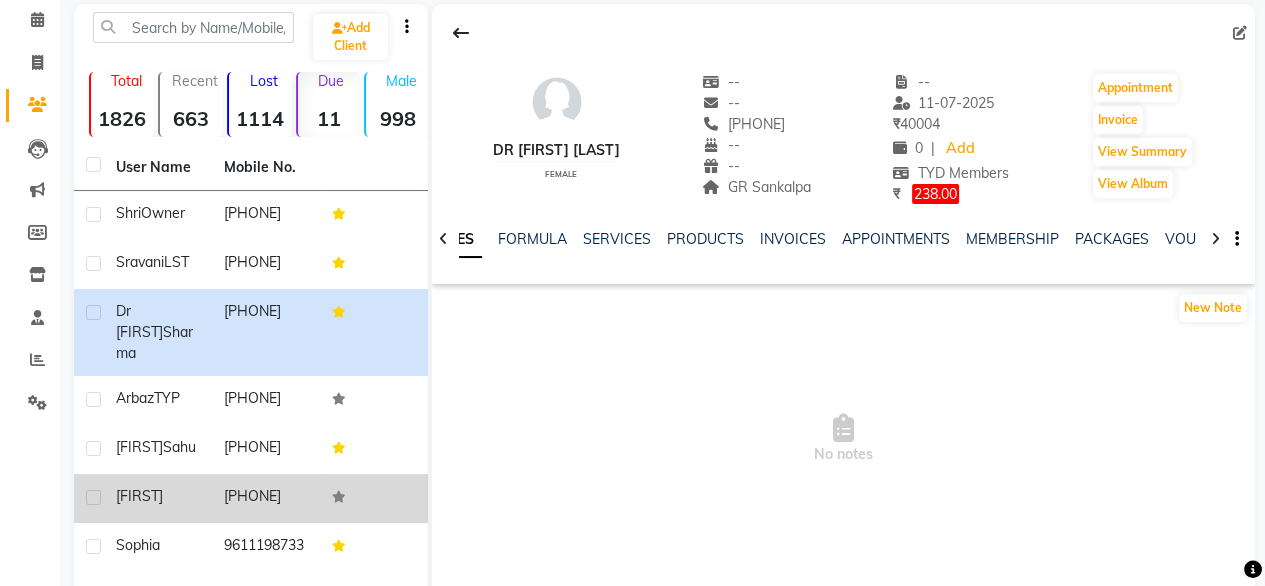scroll, scrollTop: 74, scrollLeft: 0, axis: vertical 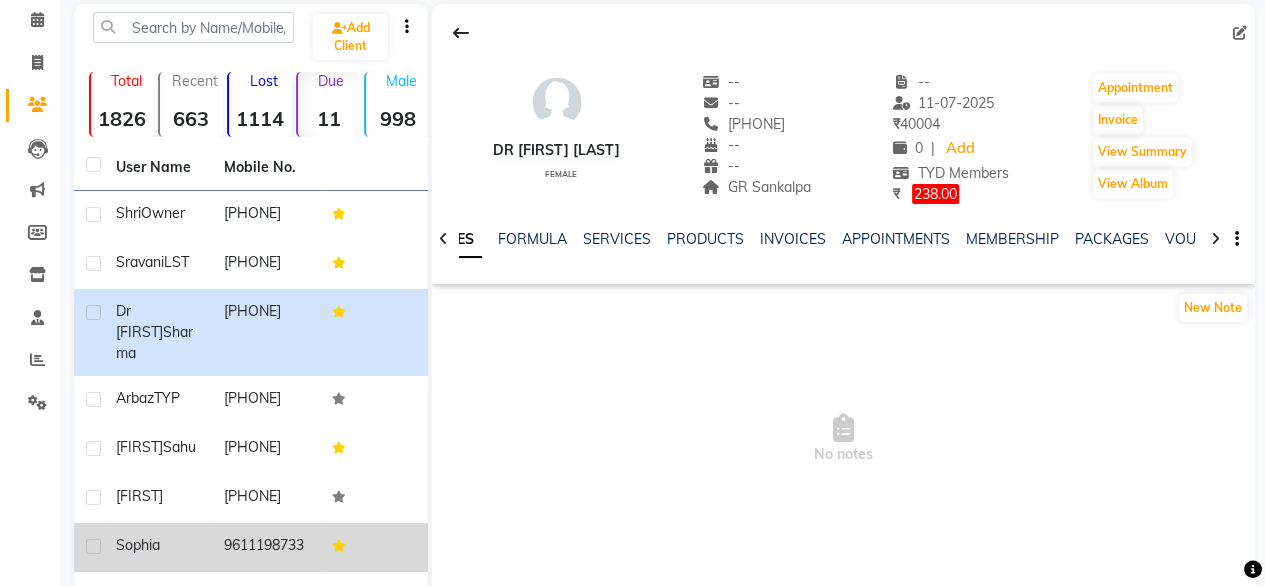 click on "Sophia" 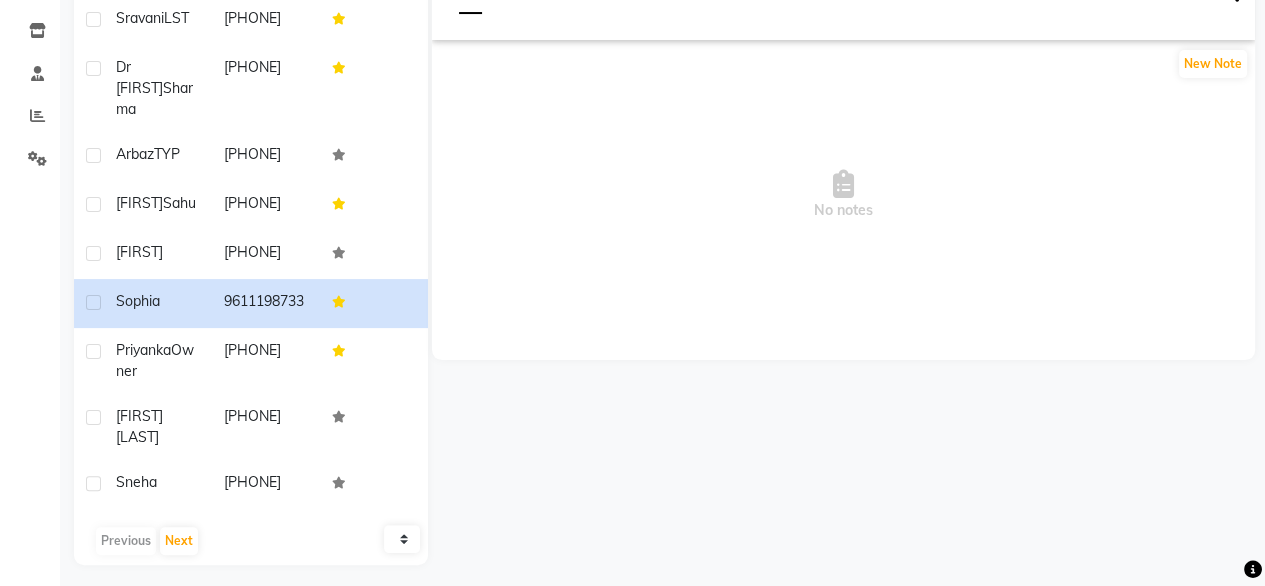 scroll, scrollTop: 331, scrollLeft: 0, axis: vertical 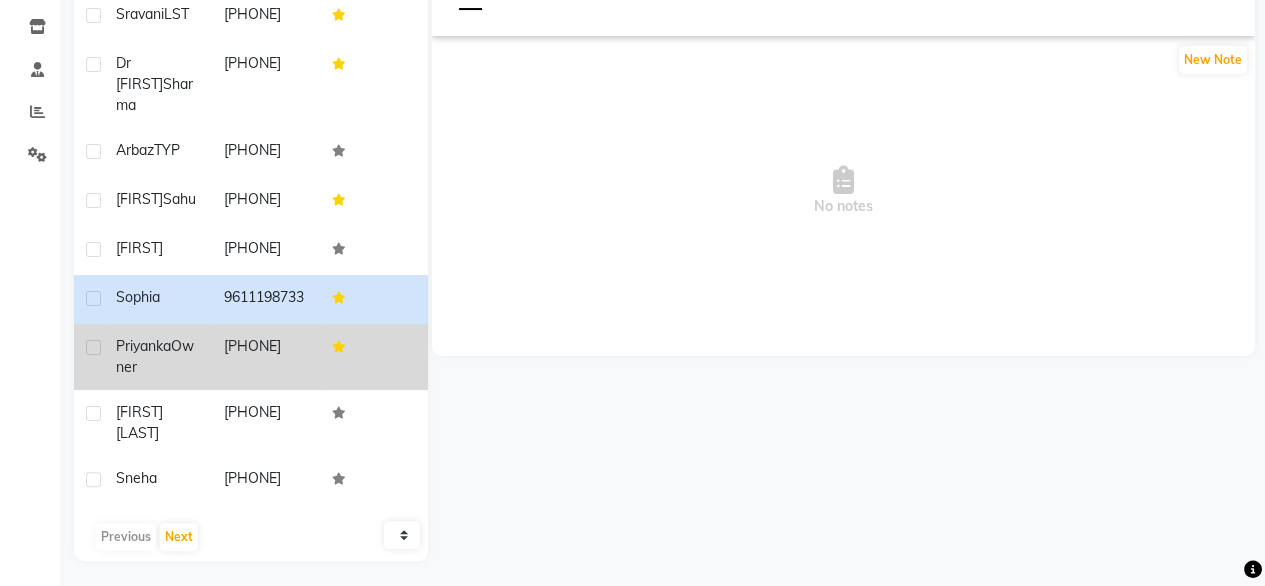 click on "[PHONE]" 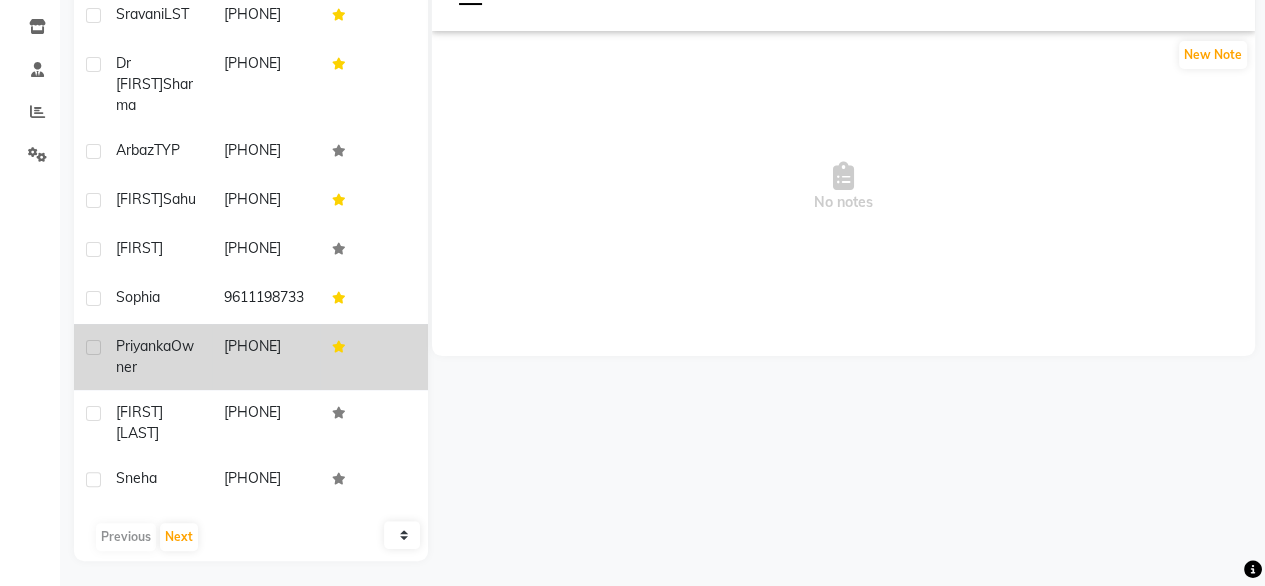 scroll, scrollTop: 360, scrollLeft: 0, axis: vertical 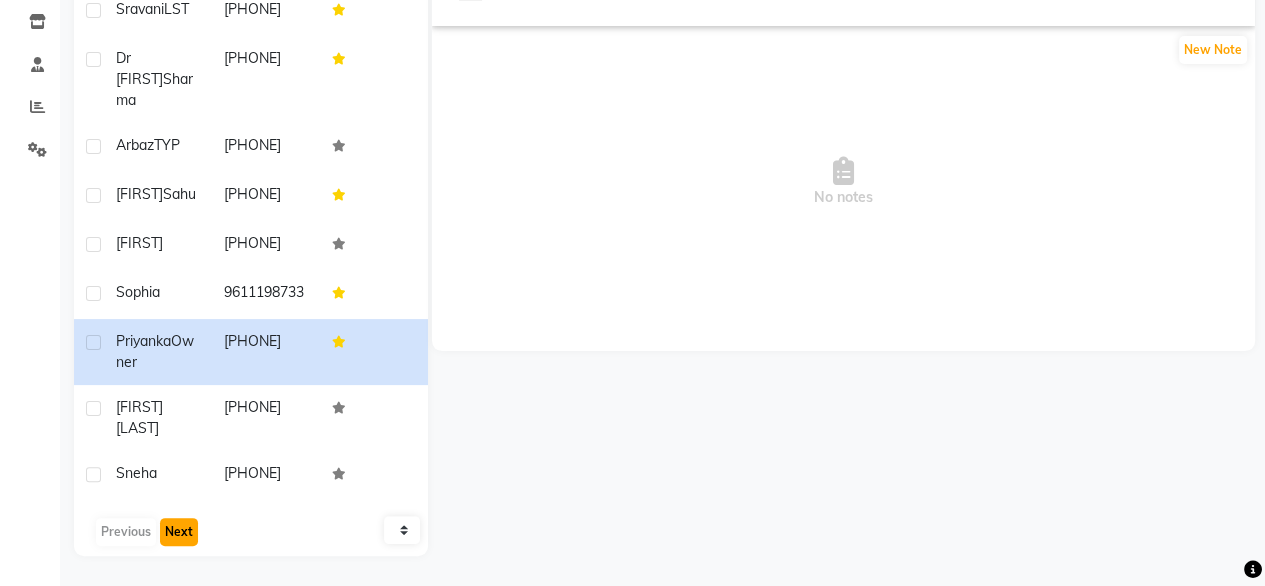 click on "Next" 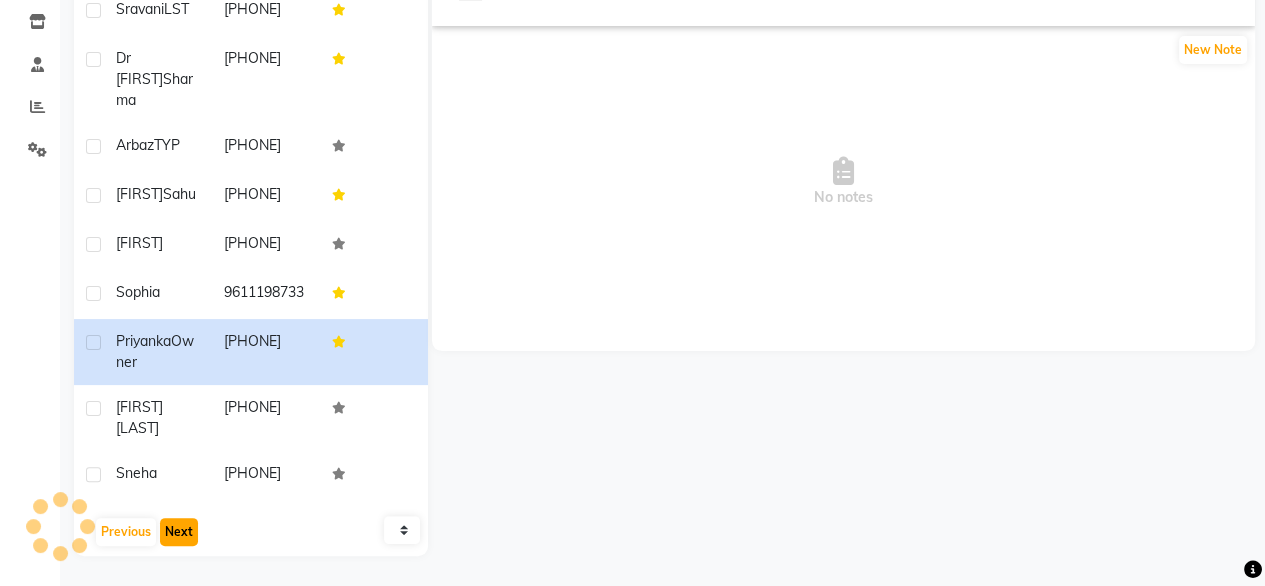 scroll, scrollTop: 131, scrollLeft: 0, axis: vertical 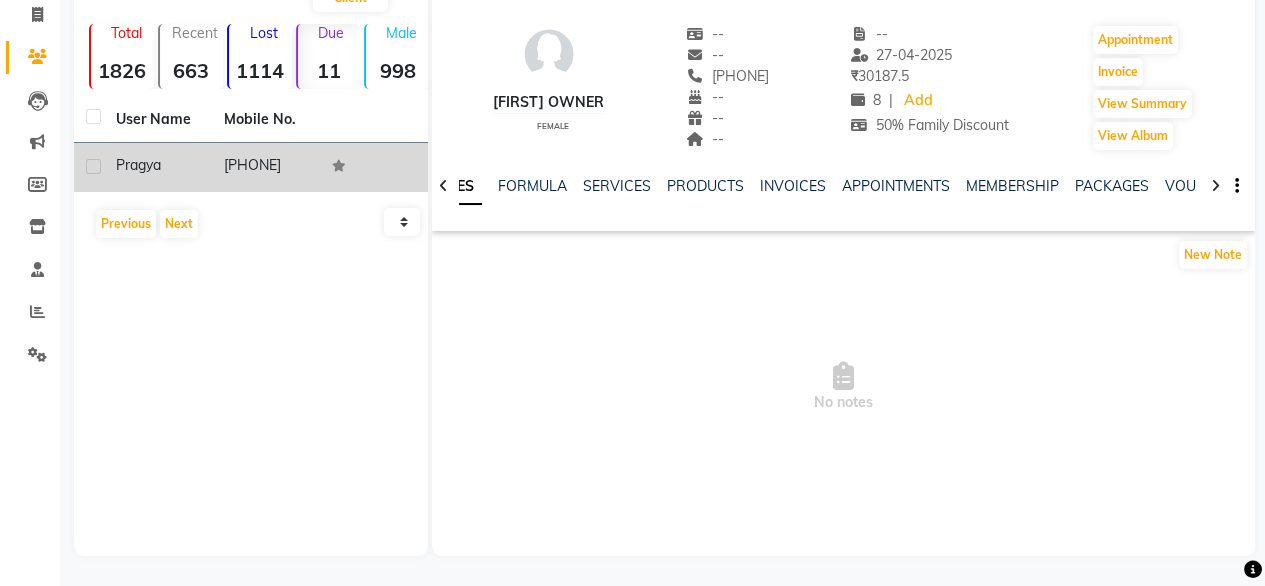 click on "[PHONE]" 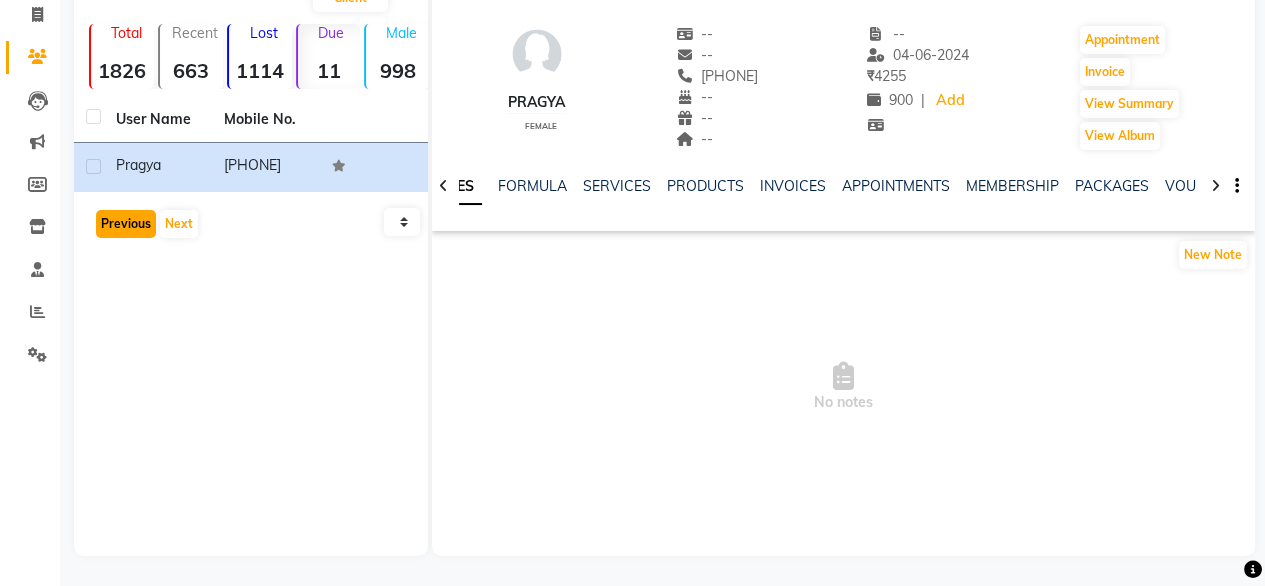 click on "Previous" 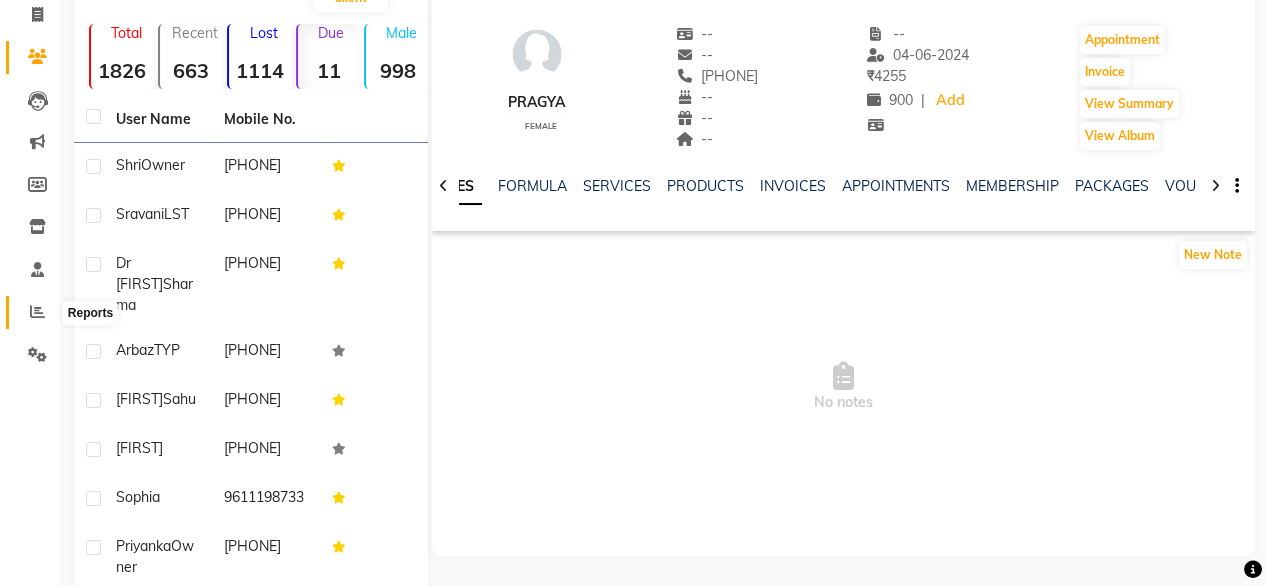 click 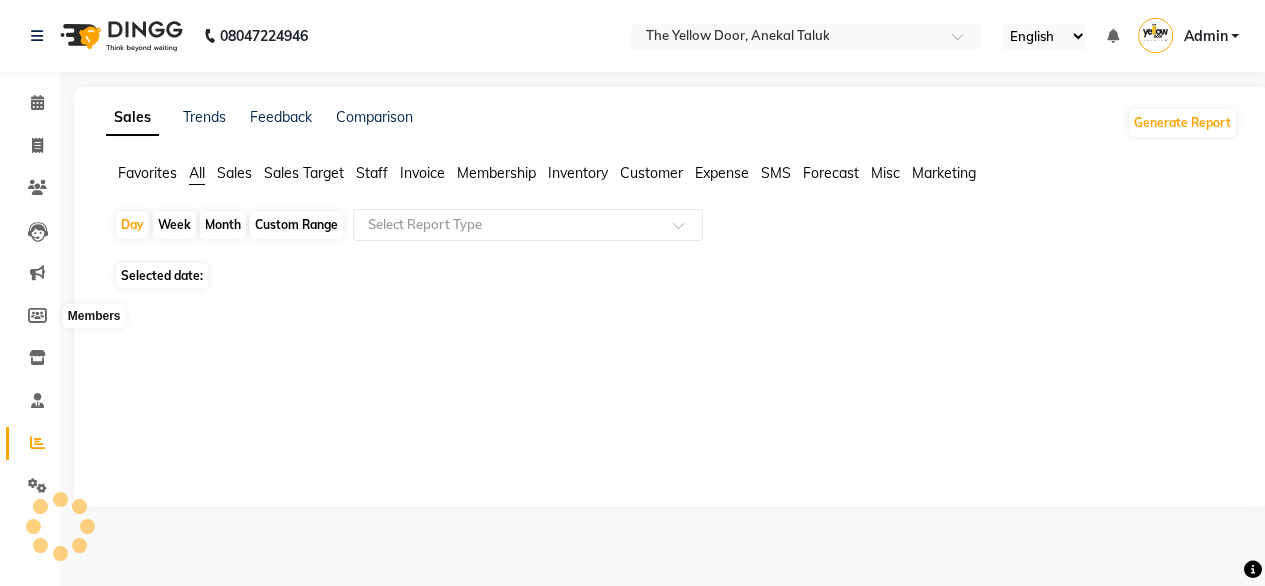 scroll, scrollTop: 0, scrollLeft: 0, axis: both 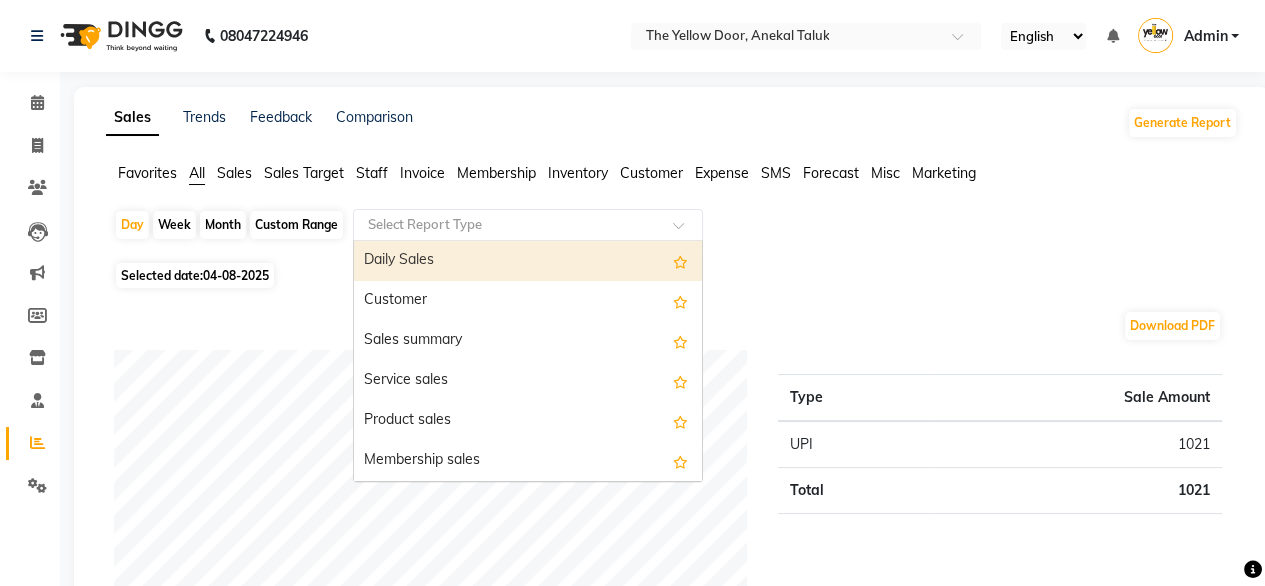 click 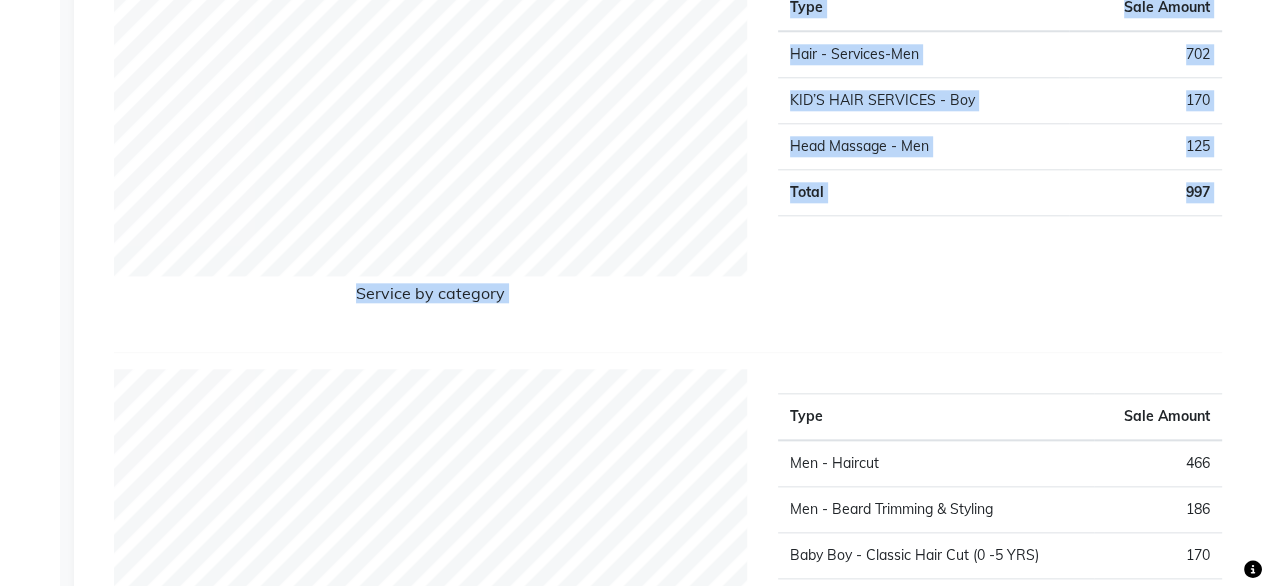 click on "Day   Week   Month   Custom Range  Select Report Type Selected date:  04-08-2025  Download PDF Payment mode Type Sale Amount UPI 1021 Total 1021 Staff summary Type Sale Amount [FIRST] [LAST] 851 Bina 175 Amit Roy 170 Total 1196 Sales summary Type Sale Amount Vouchers 0 Tips 0 Prepaid 0 Gift card 0 Products 0 Packages 0 Services 997 Memberships 199 Fee 0 Total 1196 Service by category Type Sale Amount Hair - Services-Men 702 KID’S HAIR SERVICES - Boy 170 Head Massage - Men 125 Total 997 Service sales Type Sale Amount Men - Haircut 466 Men - Beard Trimming & Styling 186 Baby Boy - Classic Hair Cut (0 -5 YRS) 170 Men - Navratna Oil - Head Massage 125 Men - Hairwash 50 Total 997 ★ Mark as Favorite  Choose how you'd like to save "" report to favorites  Save to Personal Favorites:   Only you can see this report in your favorites tab.  Share with Organization:   Everyone in your organization can see this report in their favorites tab.  Save to Favorites" 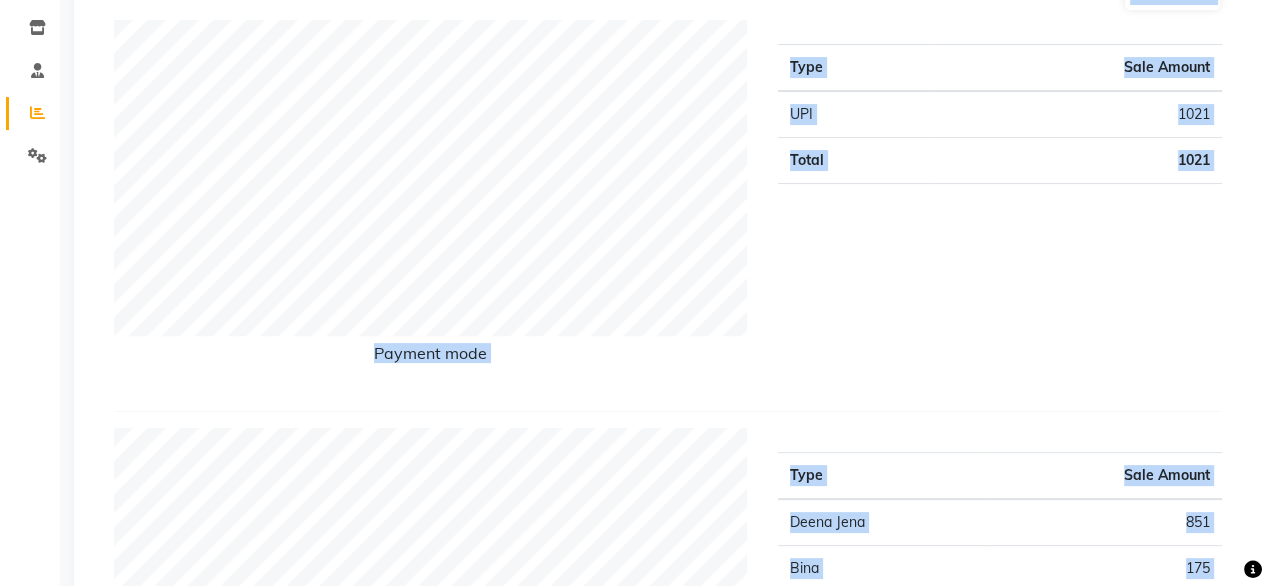 scroll, scrollTop: 324, scrollLeft: 0, axis: vertical 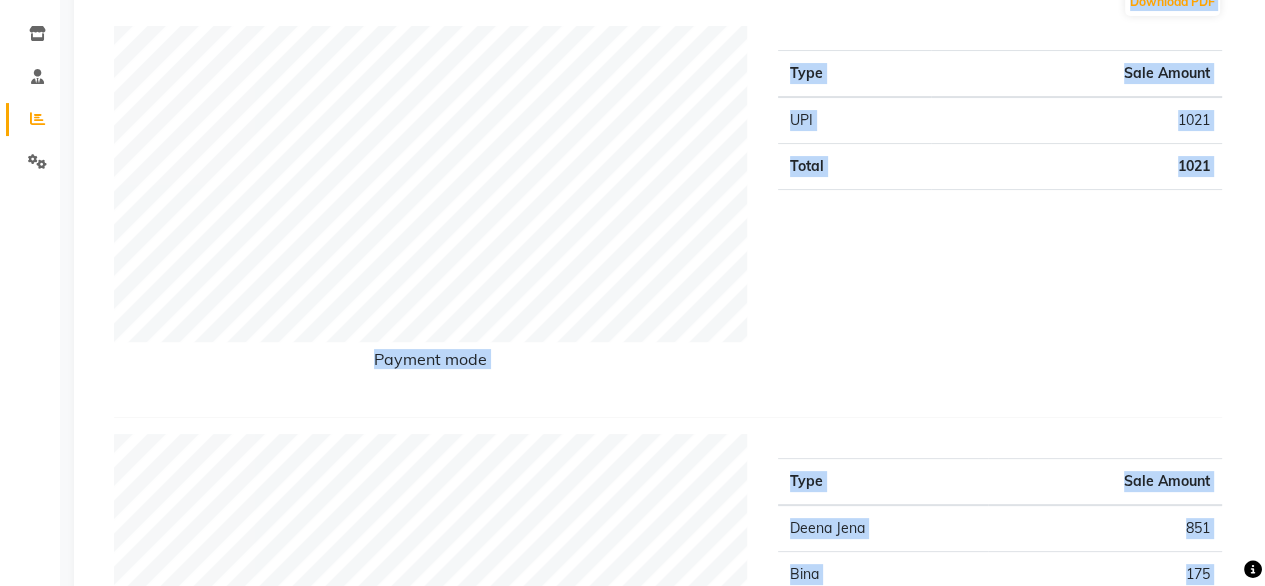 click on "Payment mode" 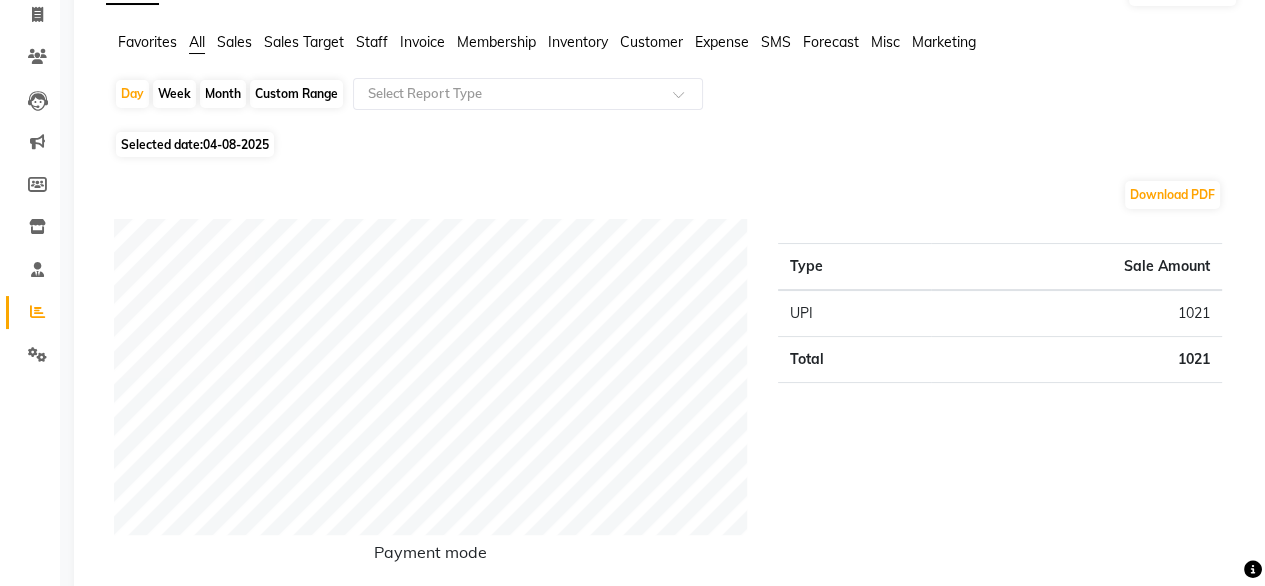 scroll, scrollTop: 132, scrollLeft: 0, axis: vertical 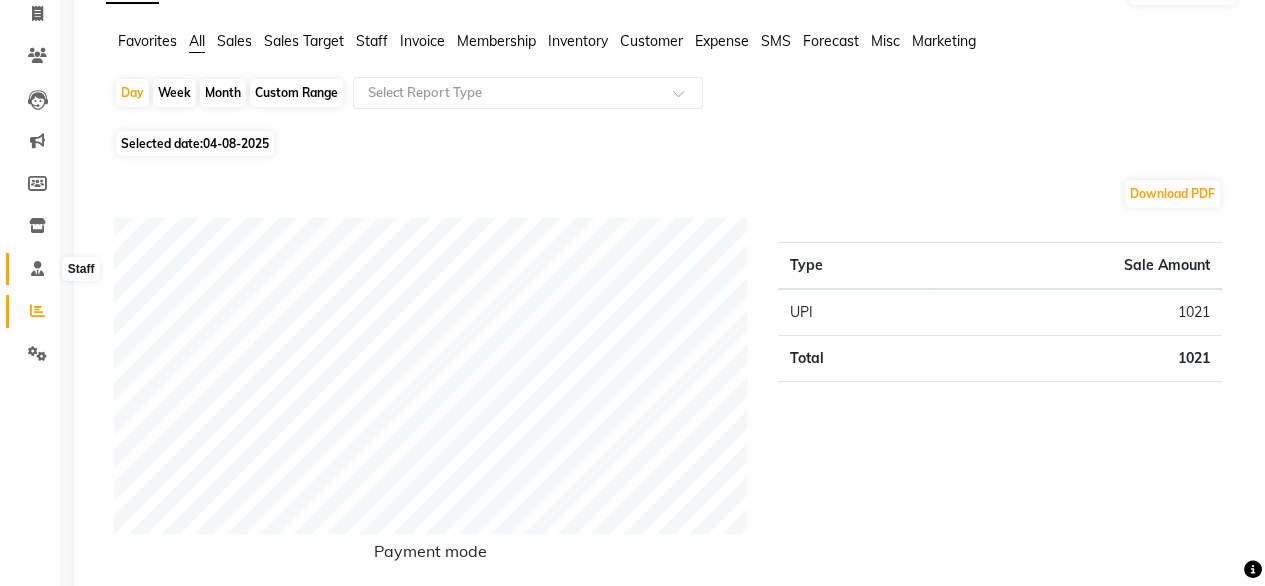 click 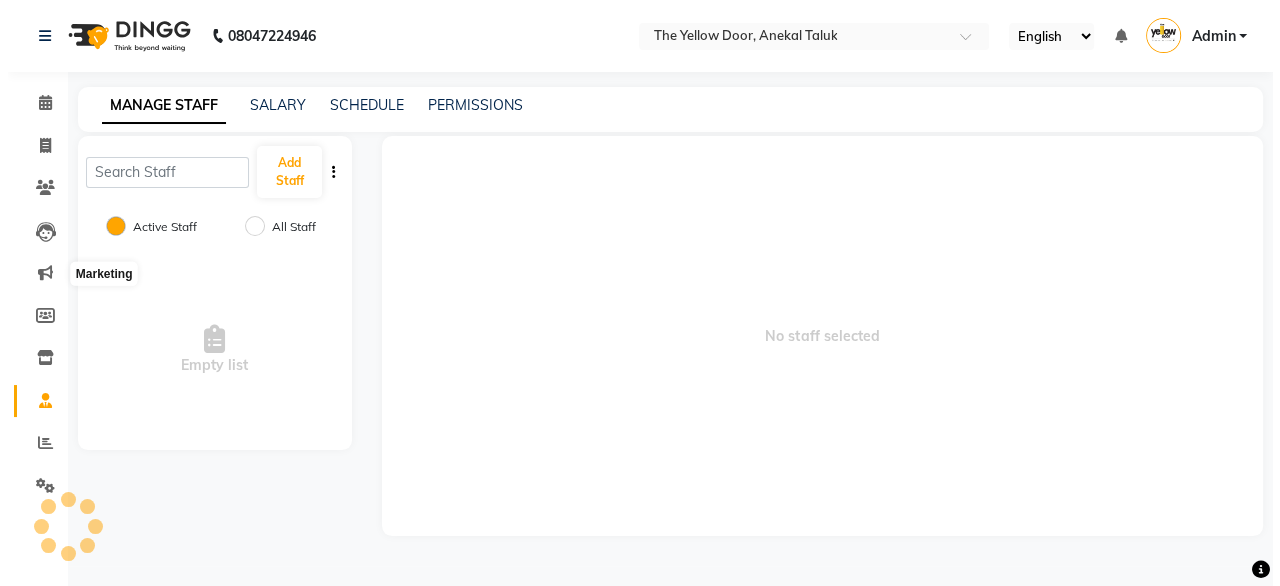 scroll, scrollTop: 0, scrollLeft: 0, axis: both 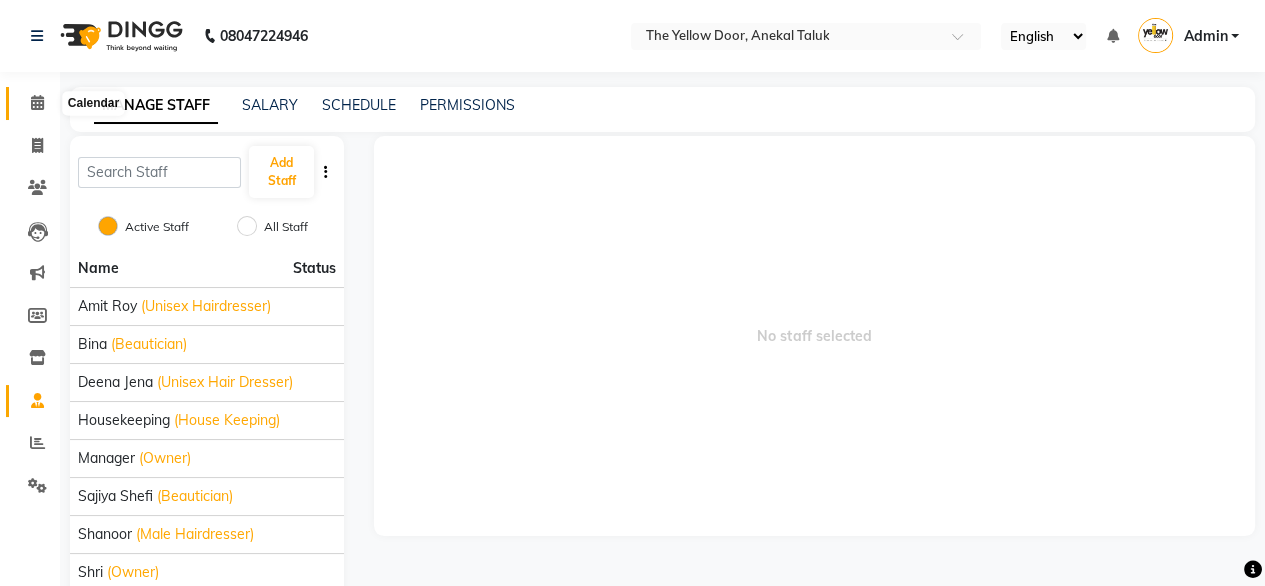 click 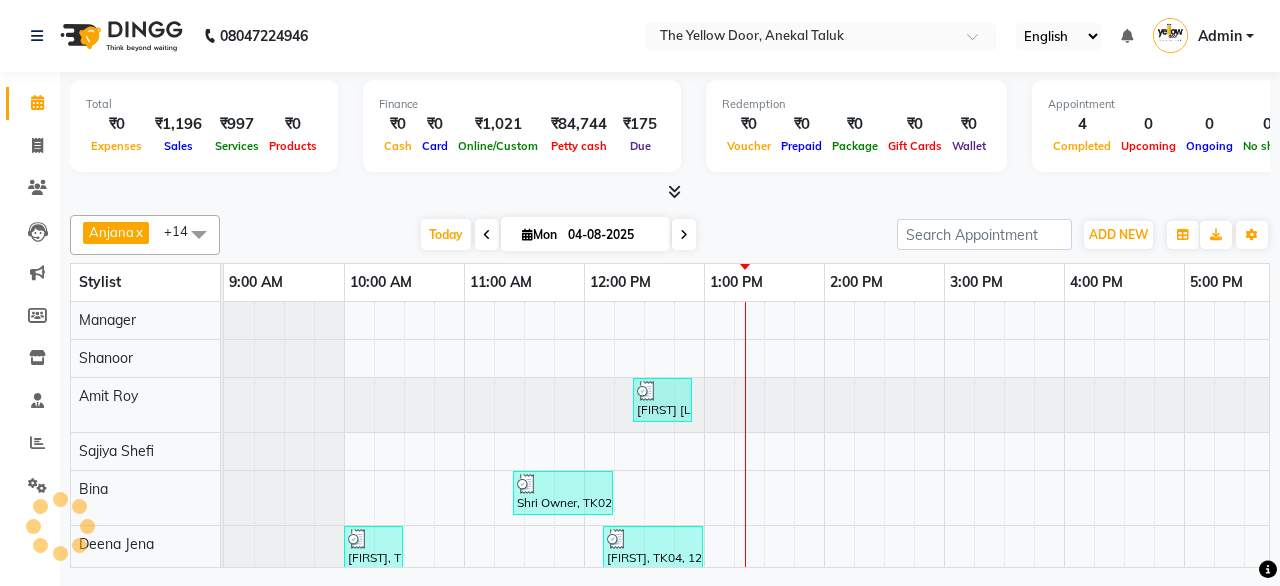 scroll, scrollTop: 0, scrollLeft: 0, axis: both 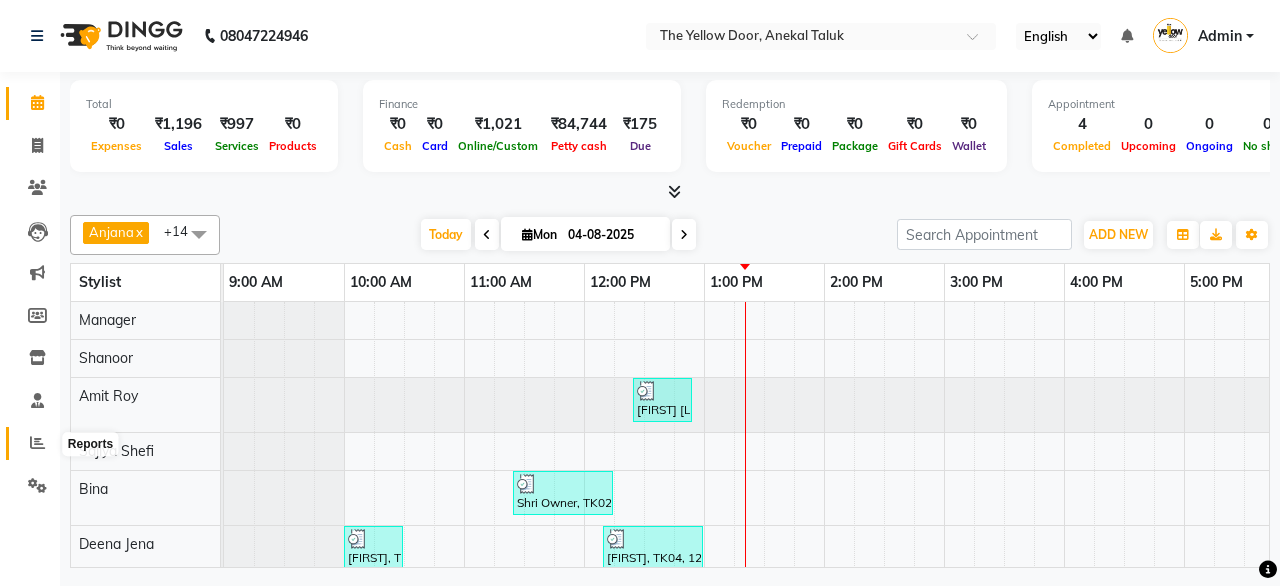 click 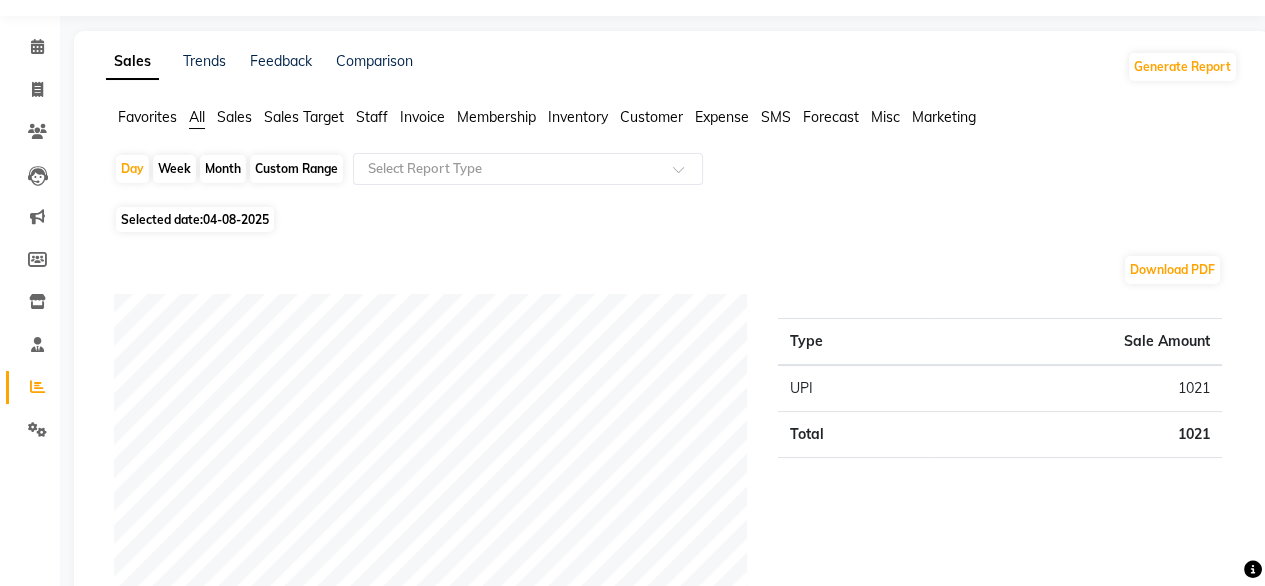 scroll, scrollTop: 56, scrollLeft: 0, axis: vertical 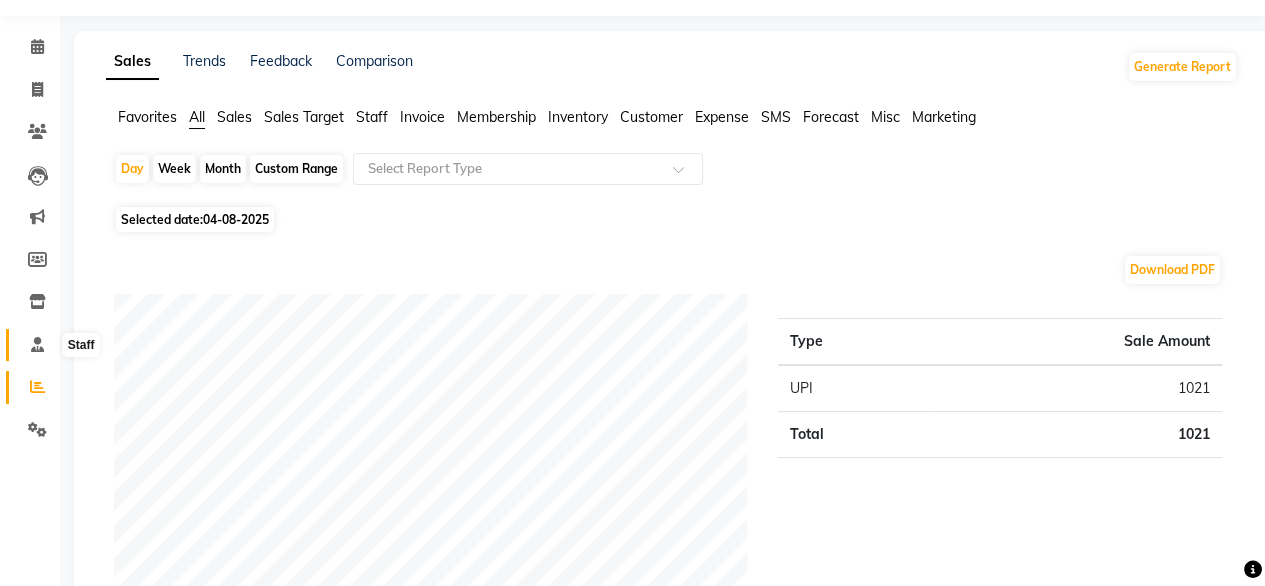 click 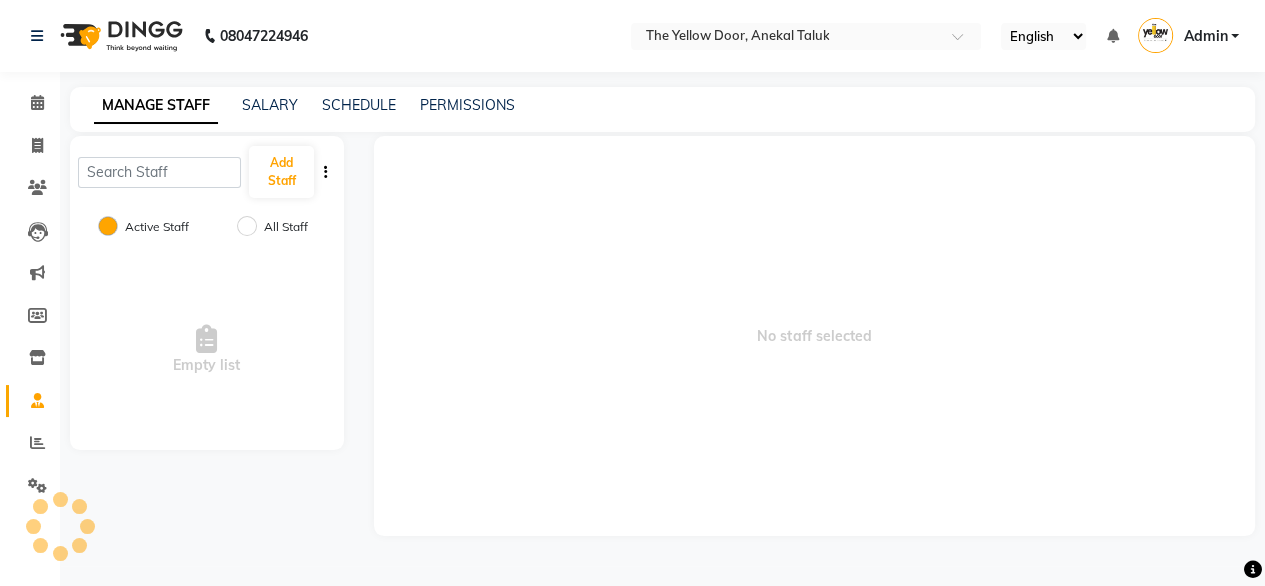 scroll, scrollTop: 0, scrollLeft: 0, axis: both 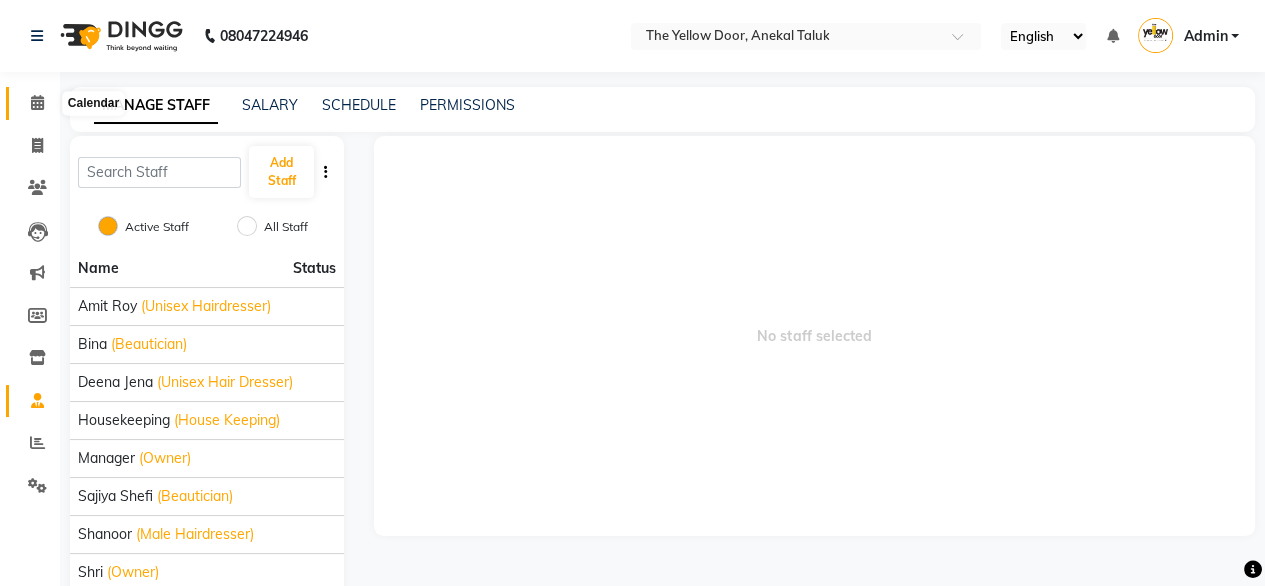 click 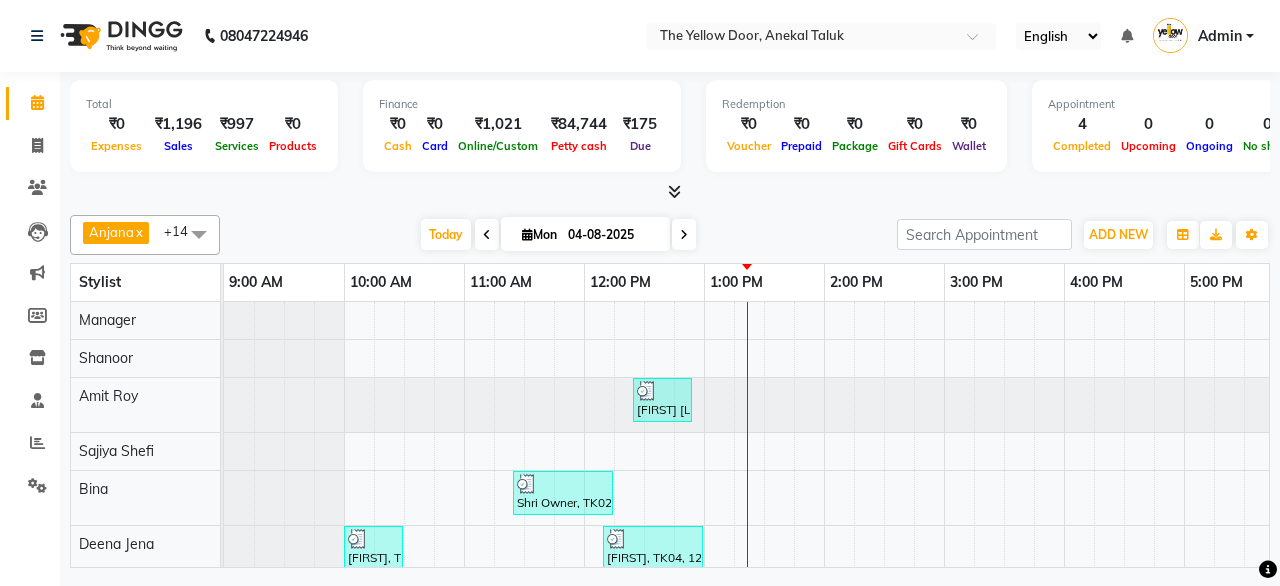 click 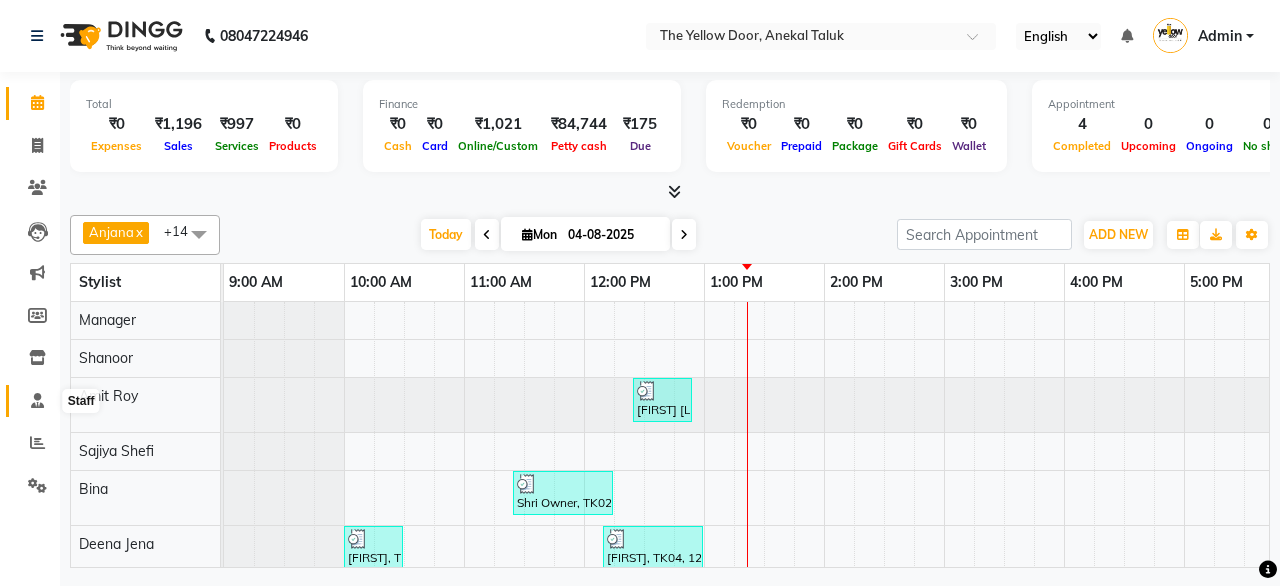 click 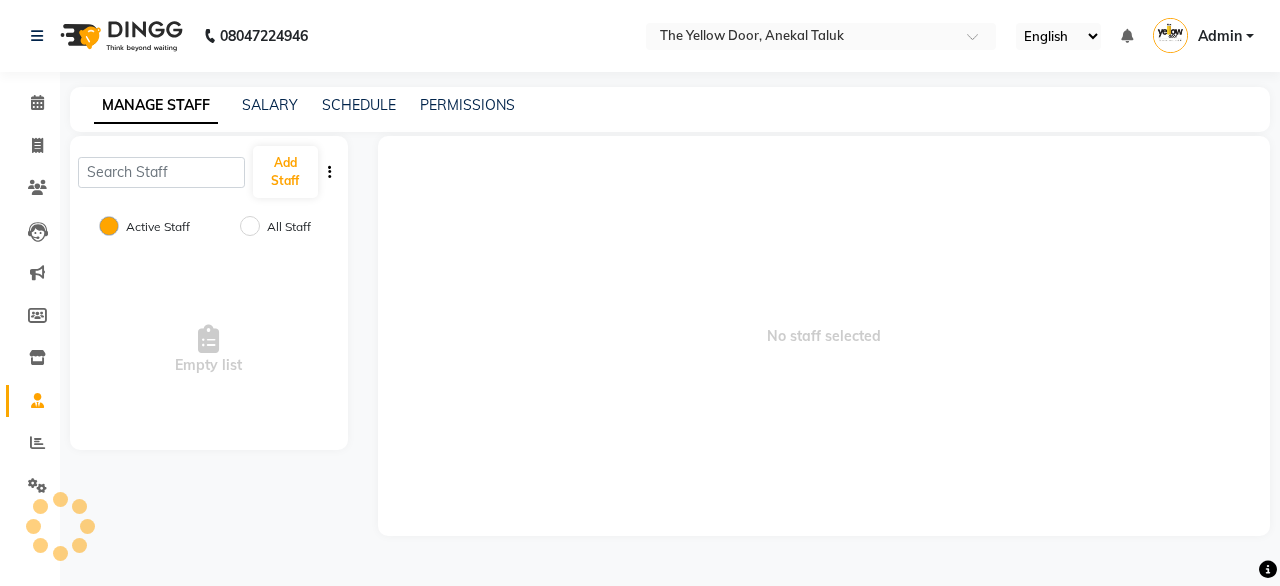 click 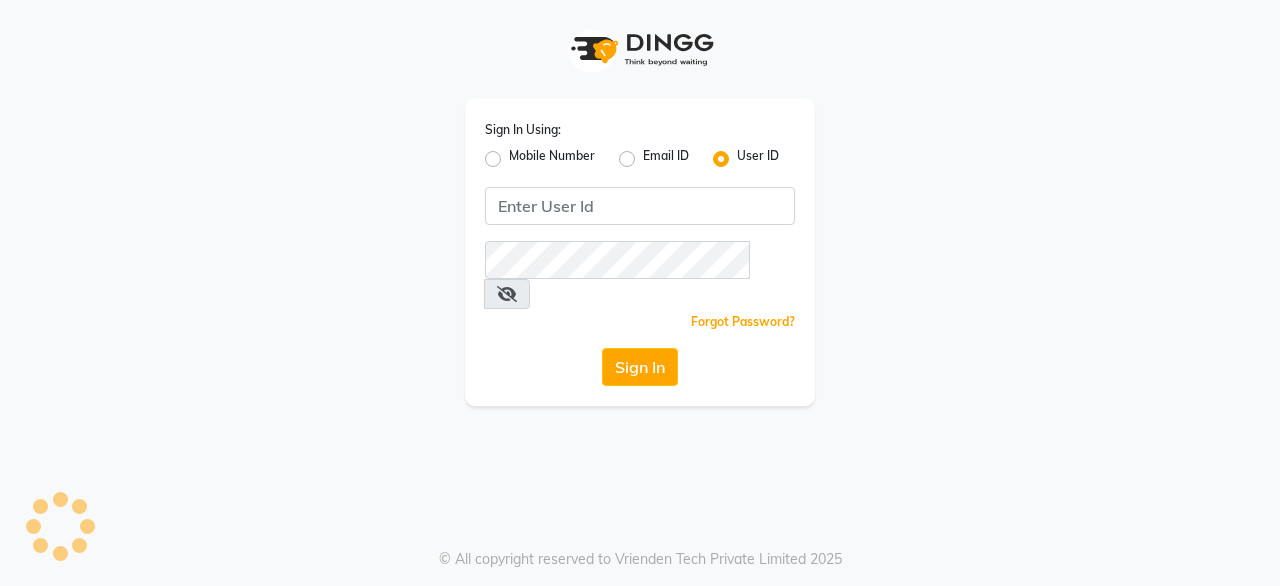 scroll, scrollTop: 0, scrollLeft: 0, axis: both 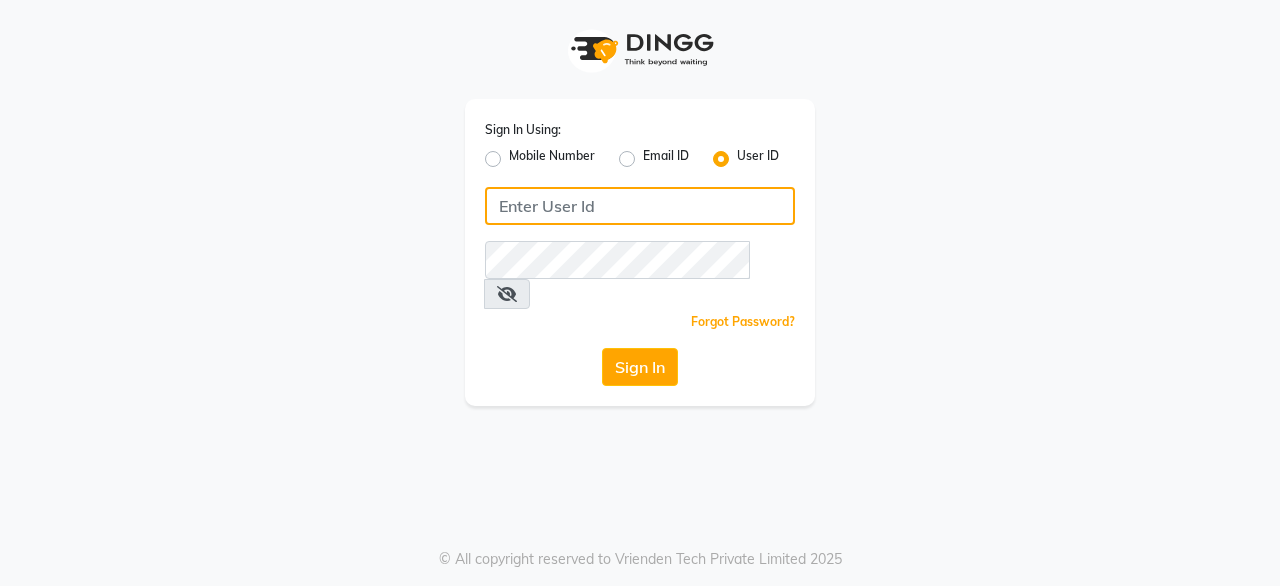 click 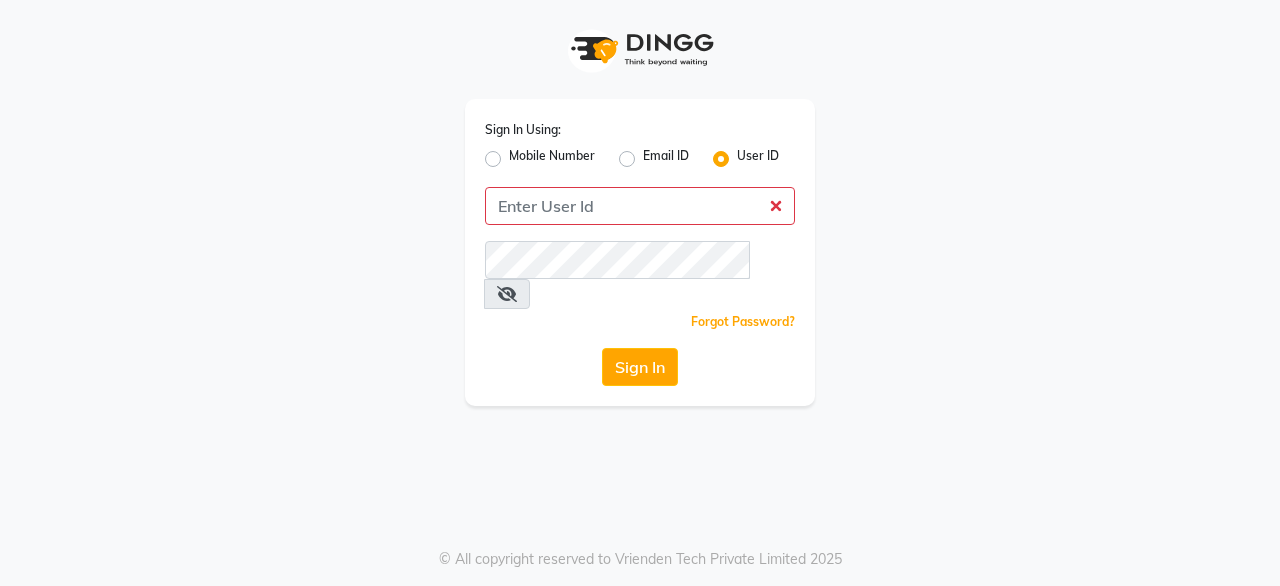 click on "Mobile Number" 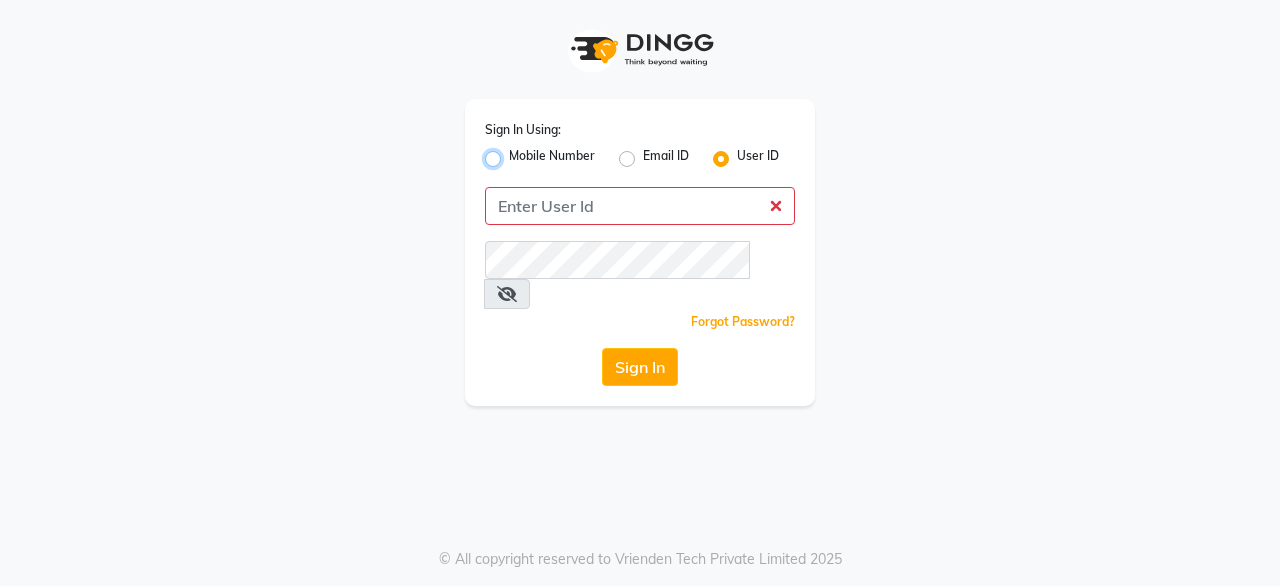 click on "Mobile Number" at bounding box center (515, 153) 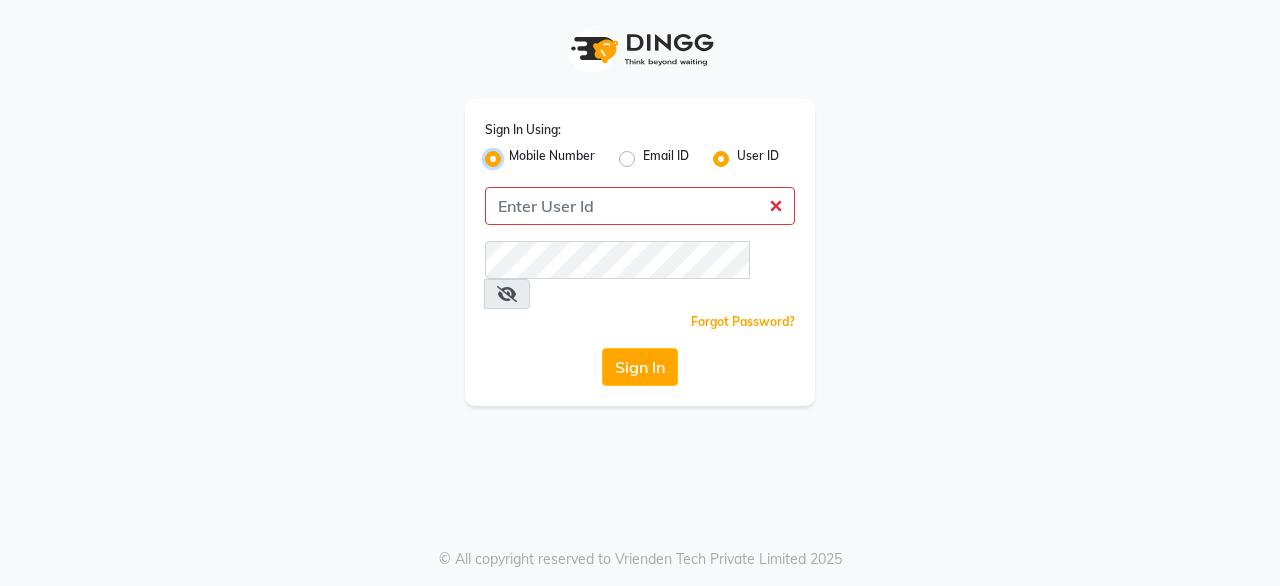 radio on "false" 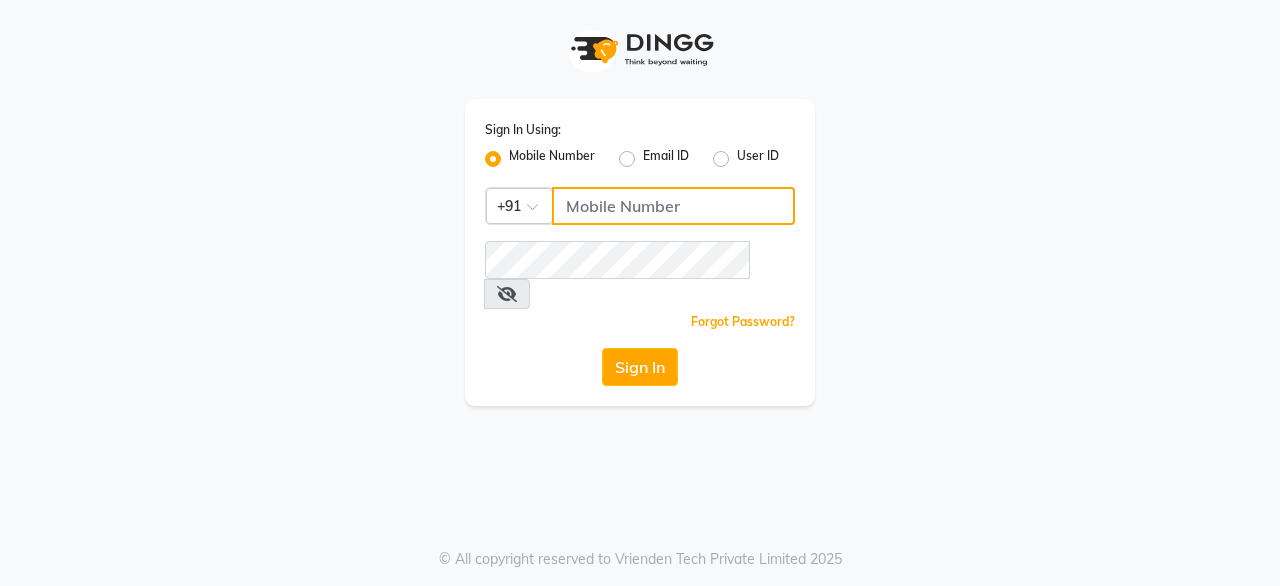 click 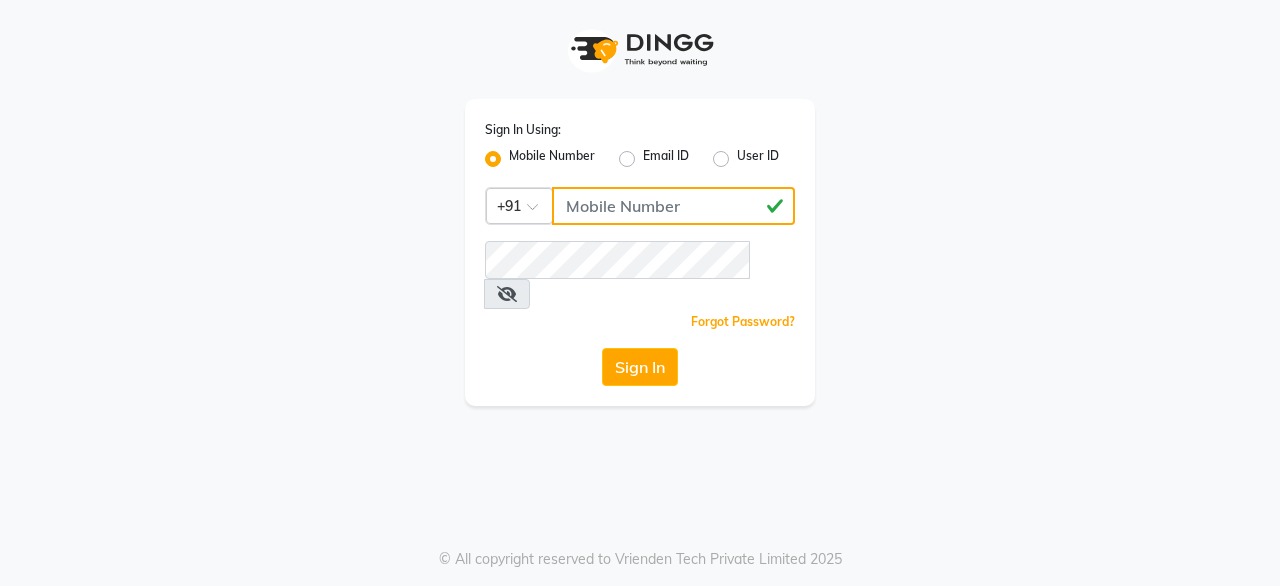 type on "[NUMBER]" 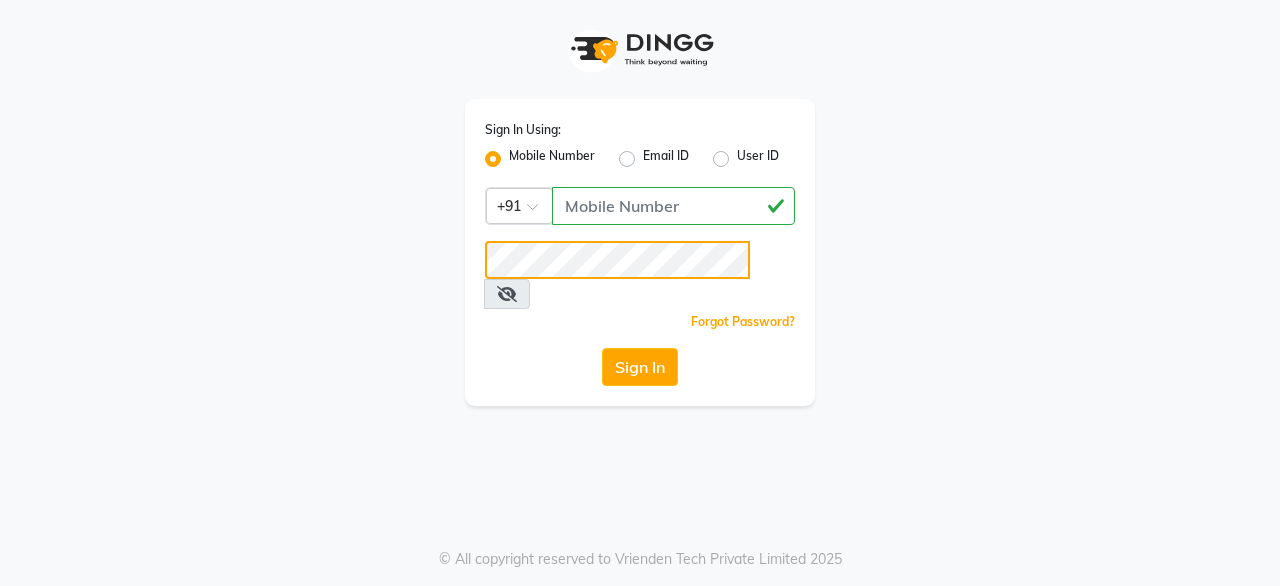 click on "Sign In" 